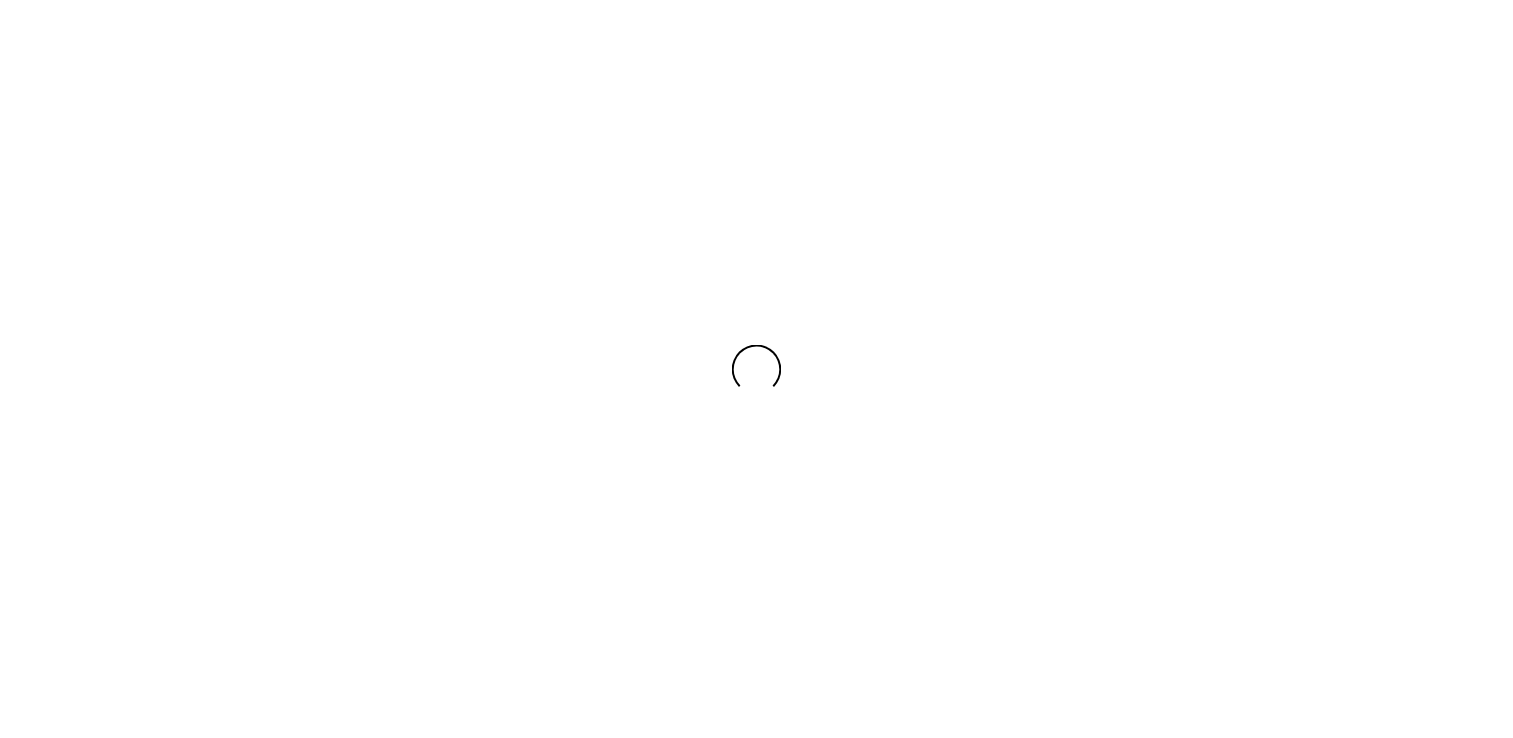 scroll, scrollTop: 0, scrollLeft: 0, axis: both 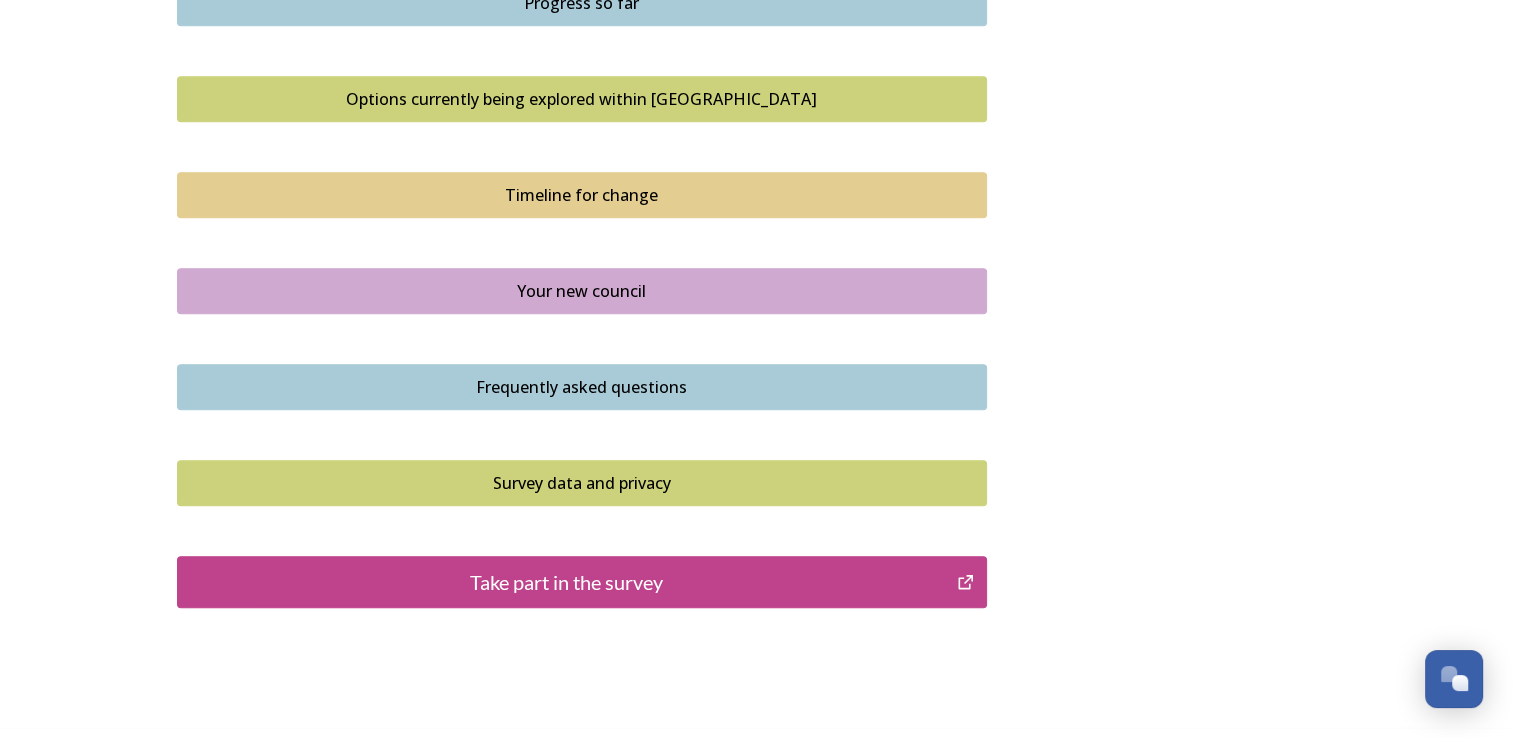 click on "Take part in the survey" at bounding box center (567, 582) 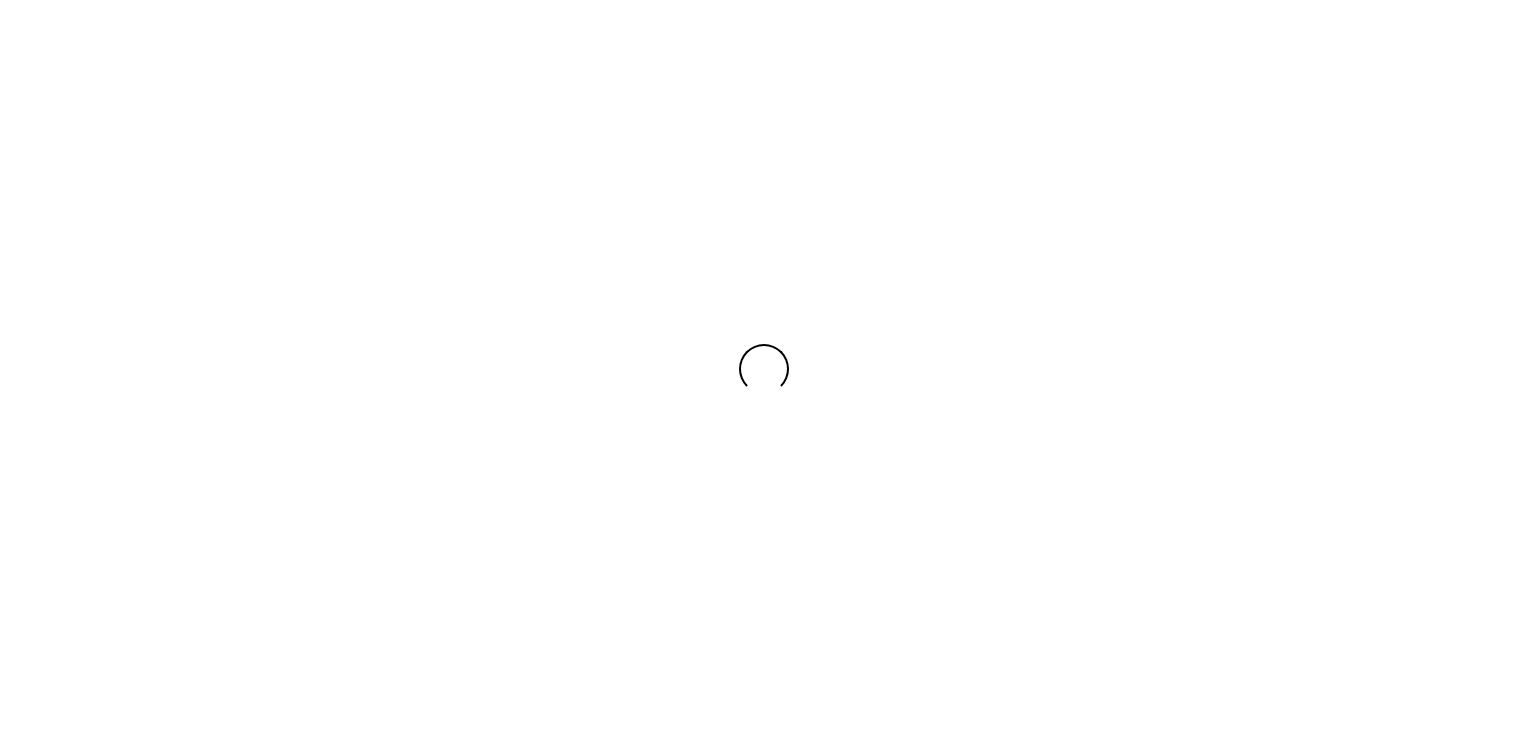 scroll, scrollTop: 0, scrollLeft: 0, axis: both 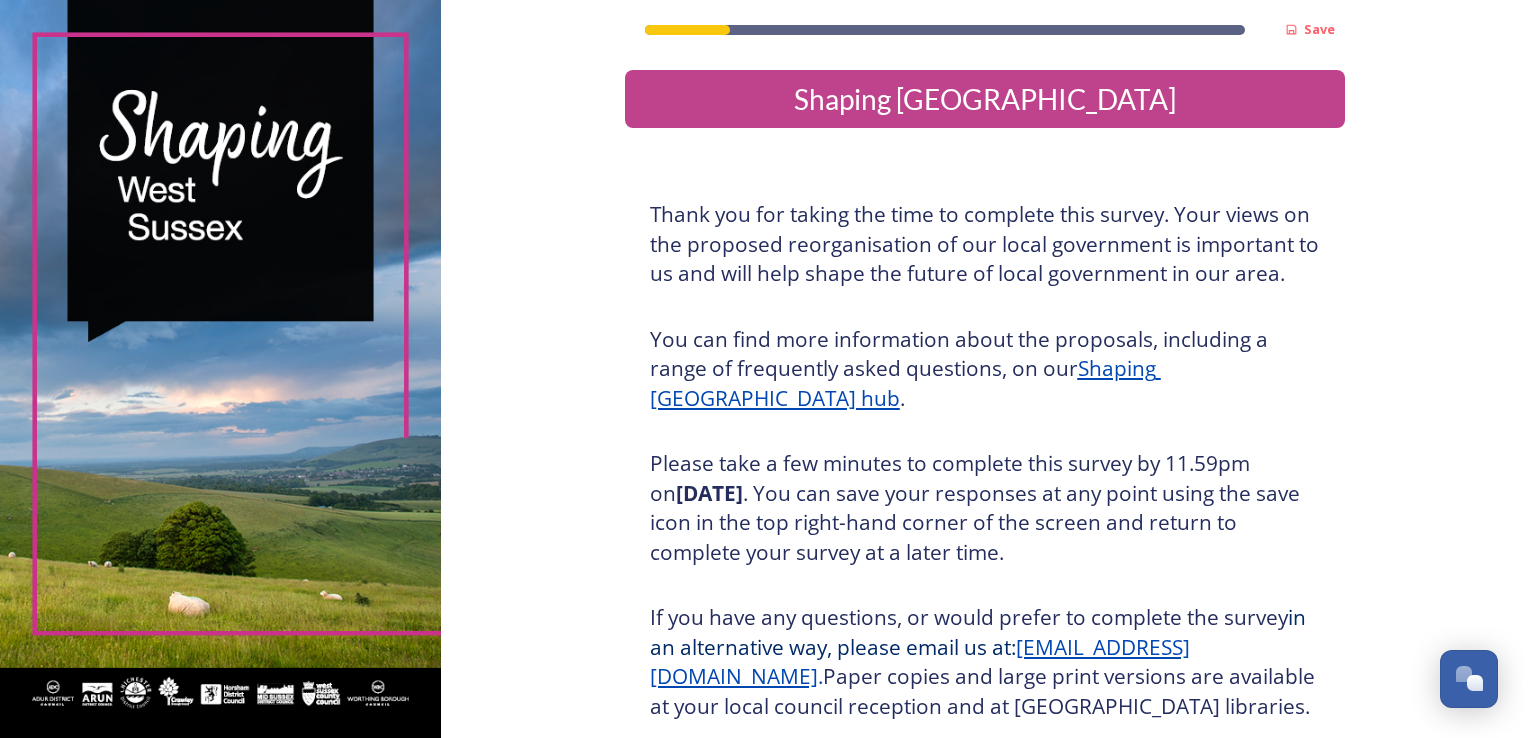 click on "[DATE]" at bounding box center (709, 493) 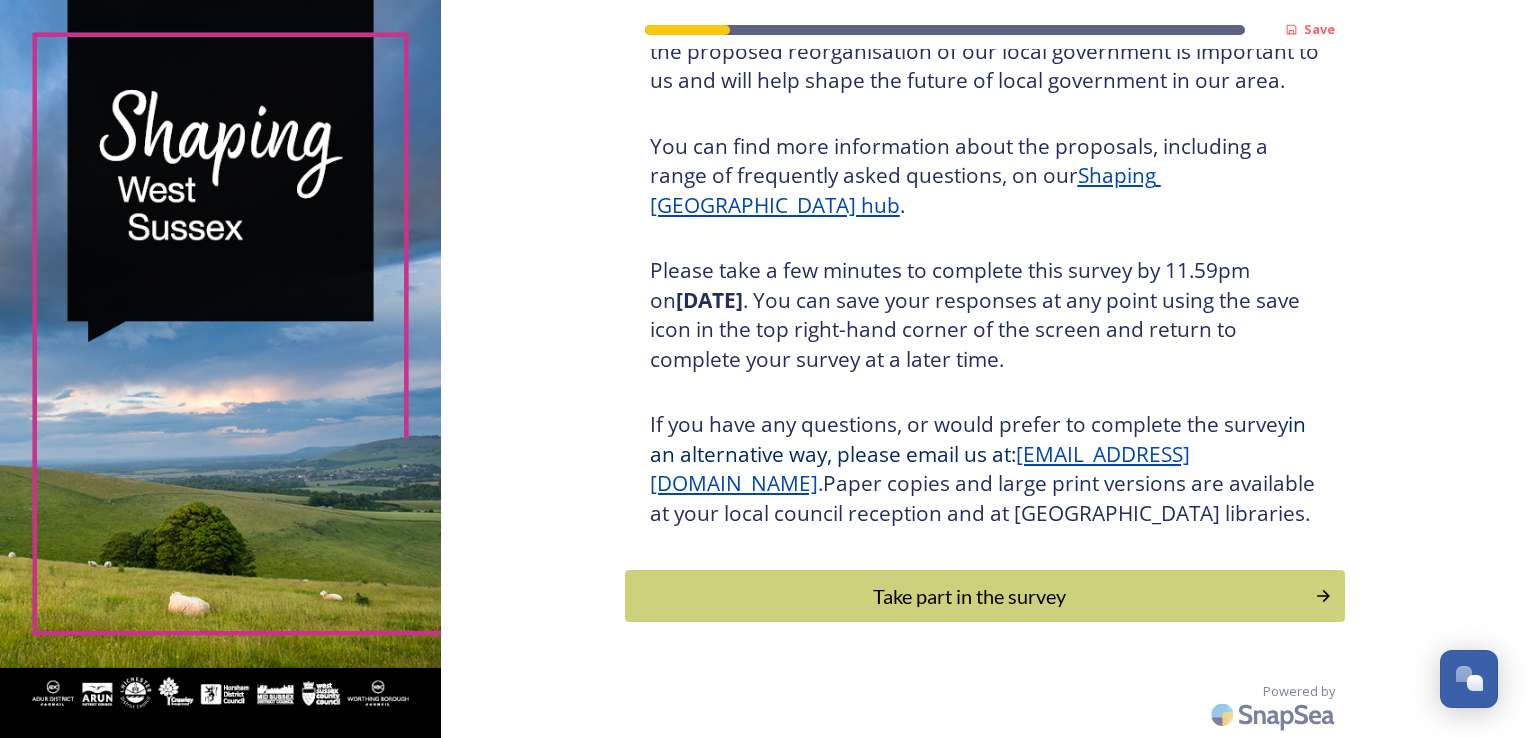 scroll, scrollTop: 221, scrollLeft: 0, axis: vertical 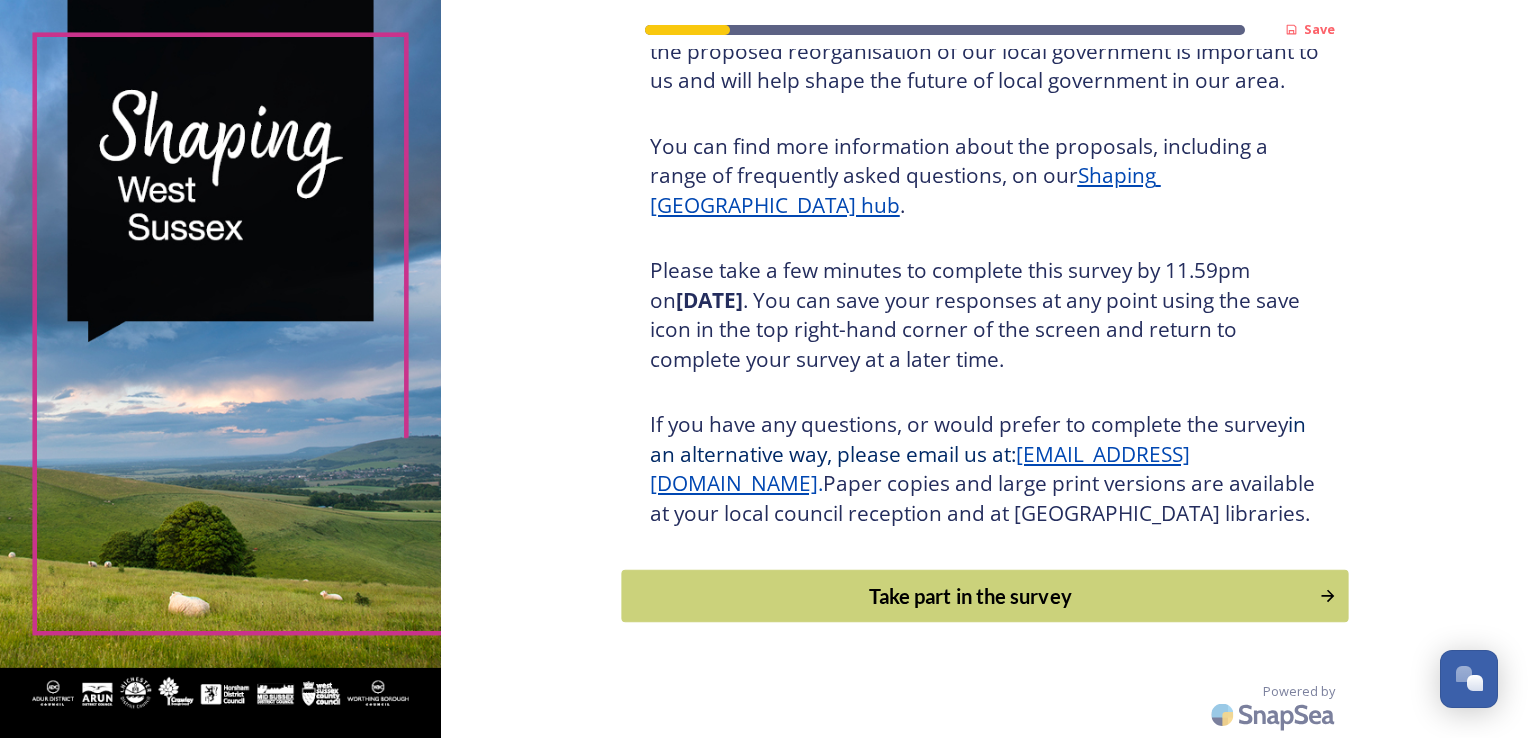 click on "Take part in the survey" at bounding box center [970, 596] 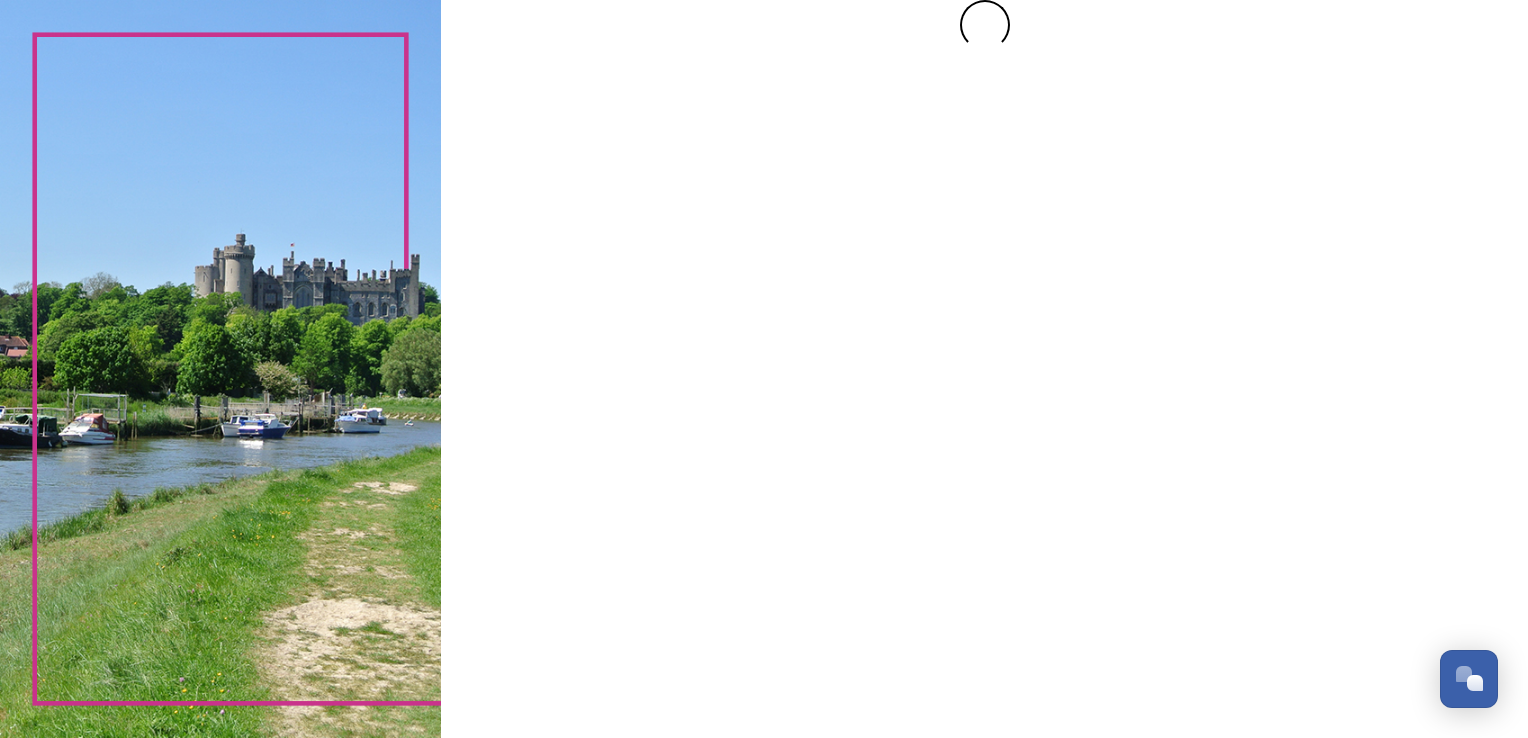 scroll, scrollTop: 0, scrollLeft: 0, axis: both 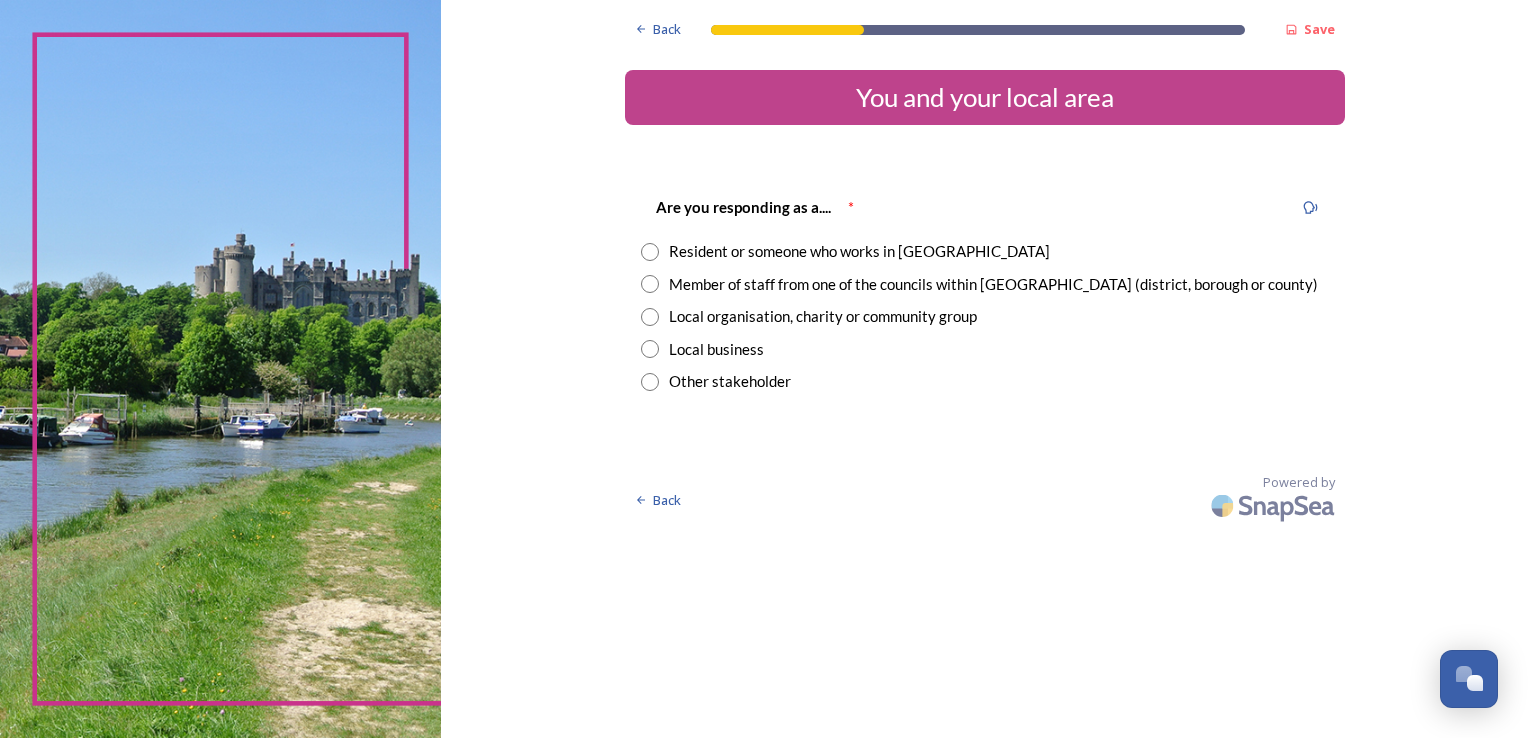 click on "Resident or someone who works in [GEOGRAPHIC_DATA]" at bounding box center (859, 251) 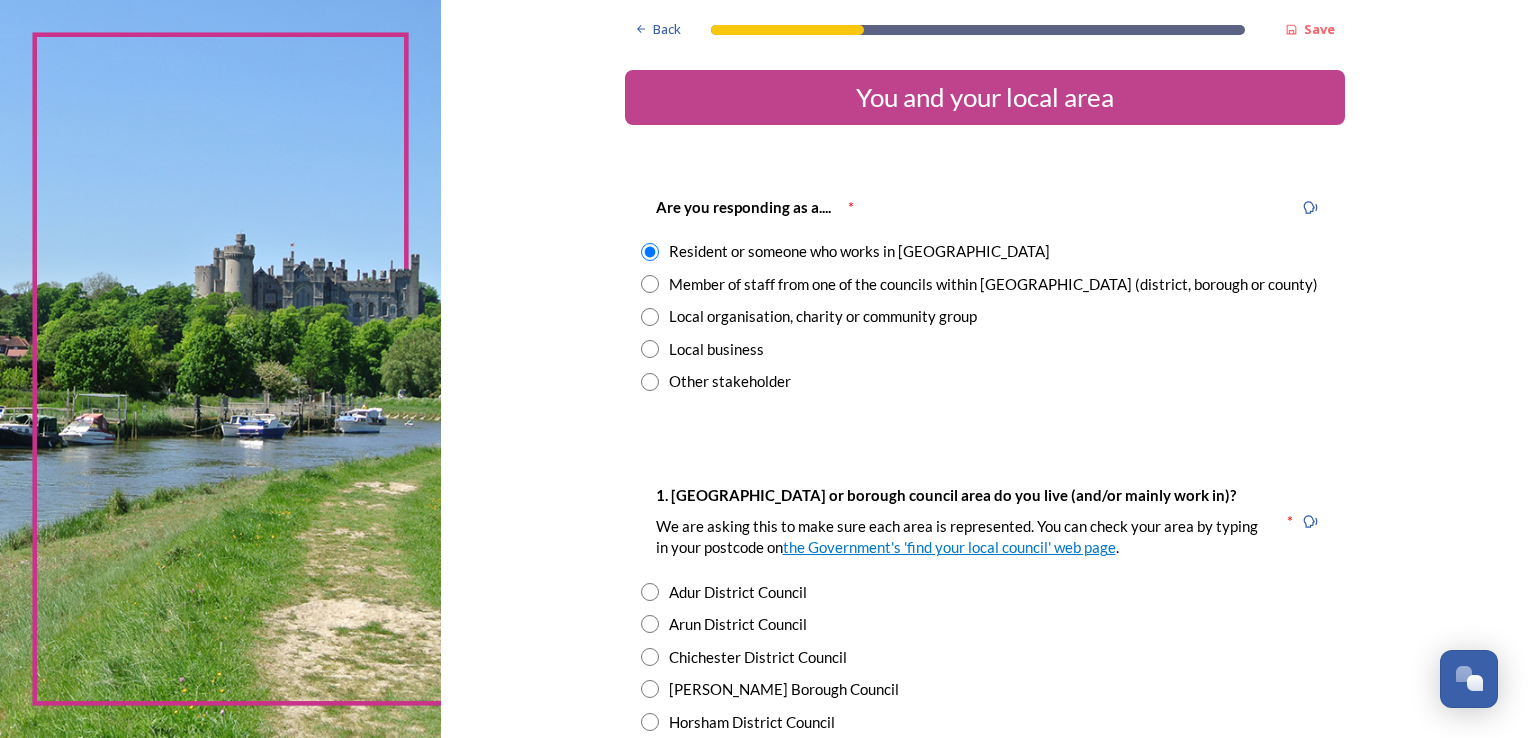 click on "Chichester District Council" at bounding box center [758, 657] 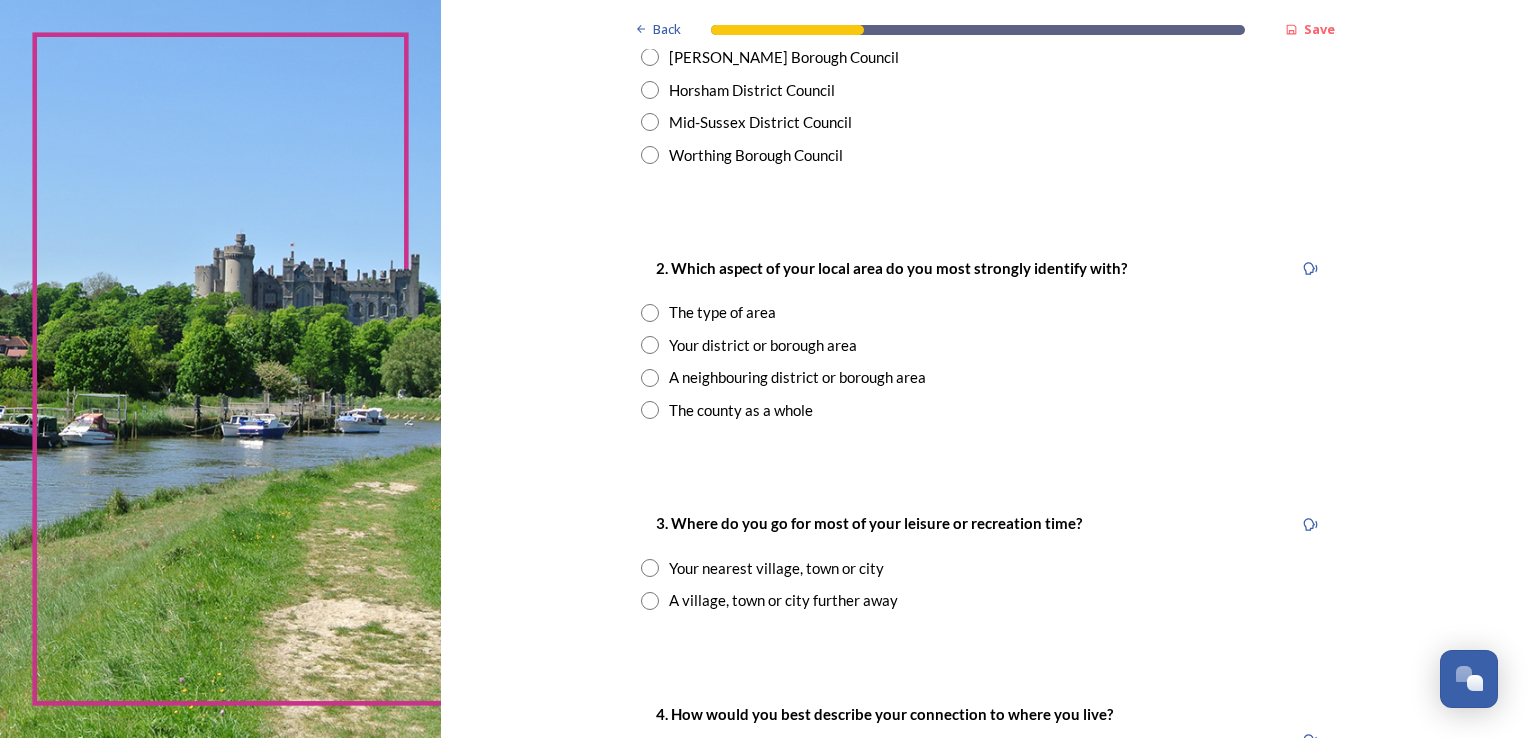 scroll, scrollTop: 637, scrollLeft: 0, axis: vertical 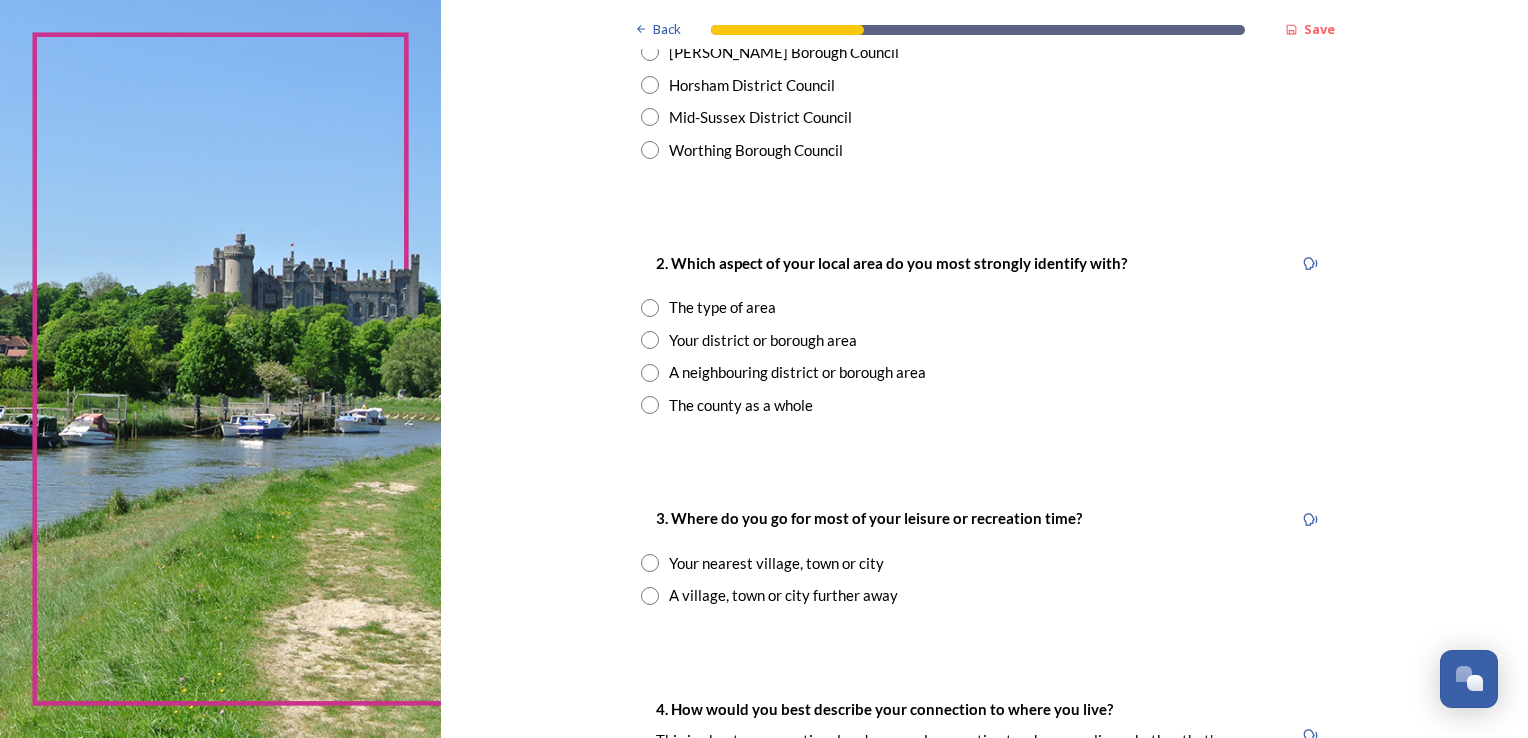 click on "The type of area" at bounding box center (722, 307) 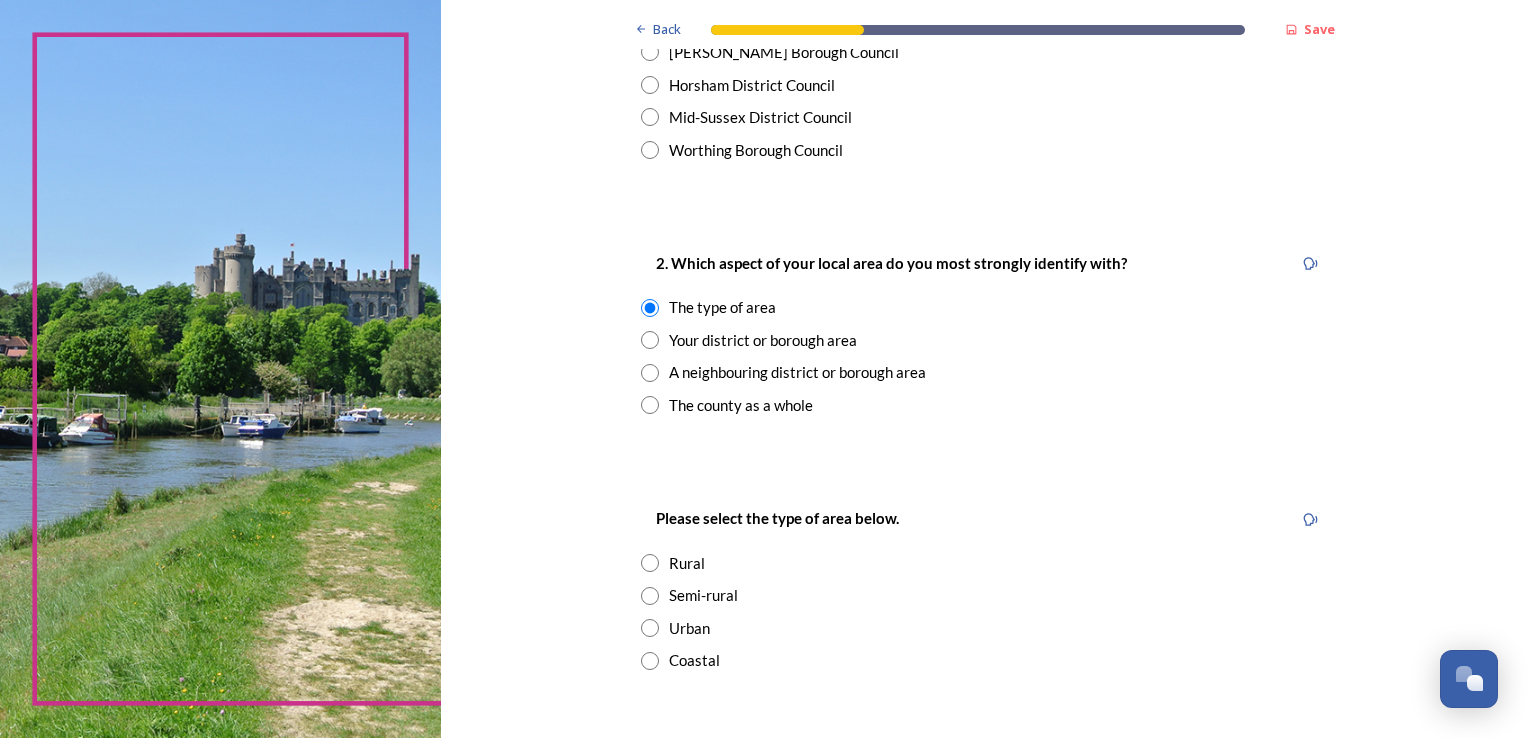 click on "Your district or borough area" at bounding box center (763, 340) 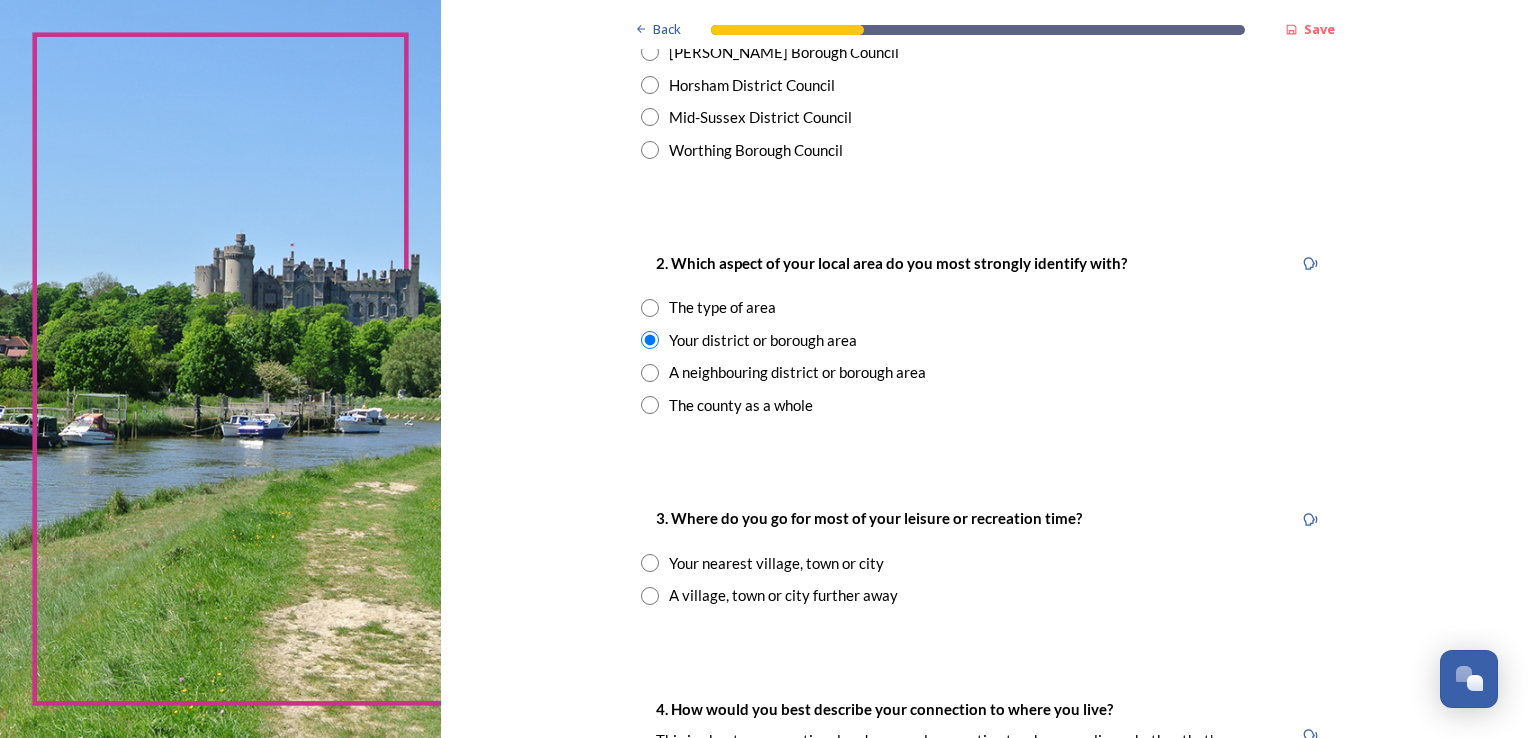 click on "Your nearest village, town or city" at bounding box center (776, 563) 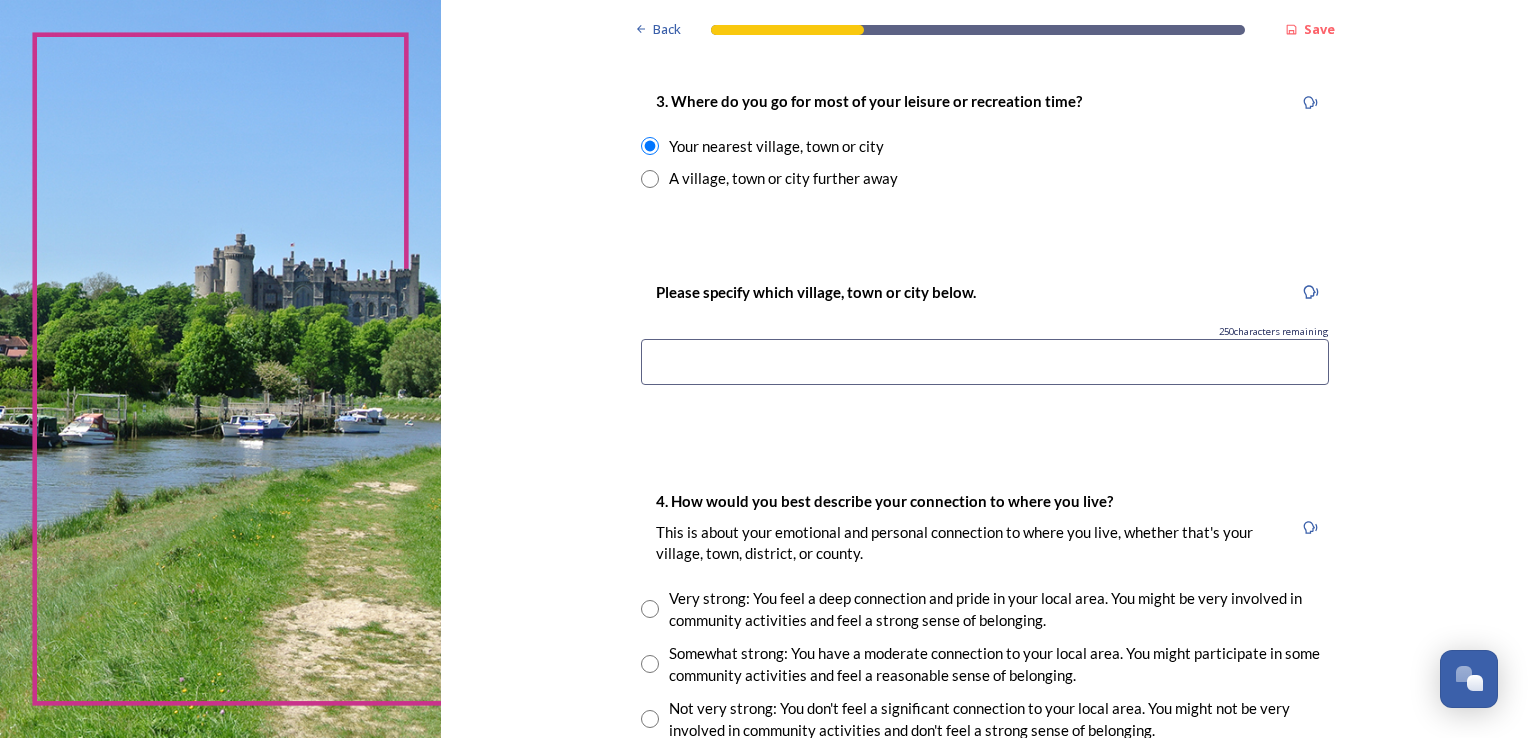 scroll, scrollTop: 1063, scrollLeft: 0, axis: vertical 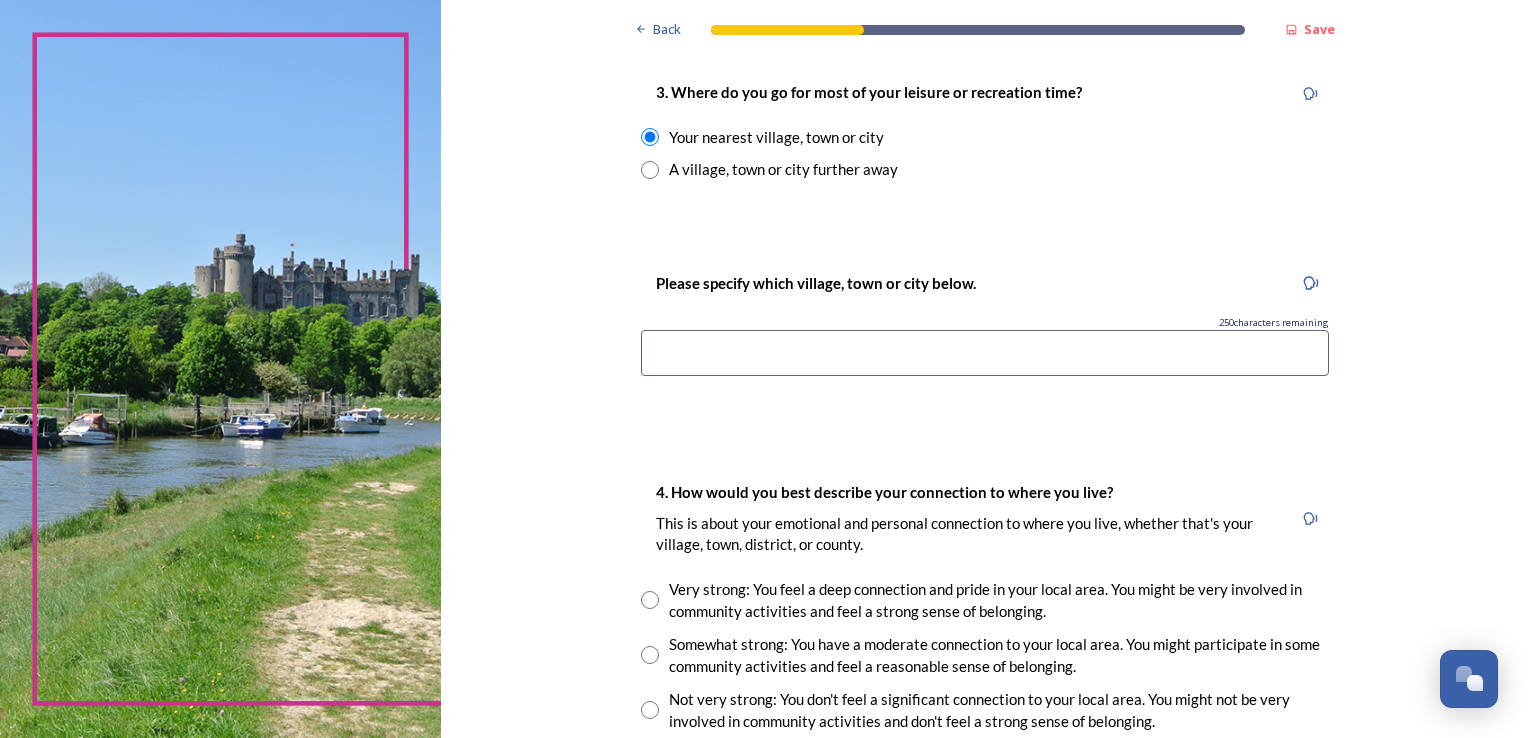 click at bounding box center [985, 353] 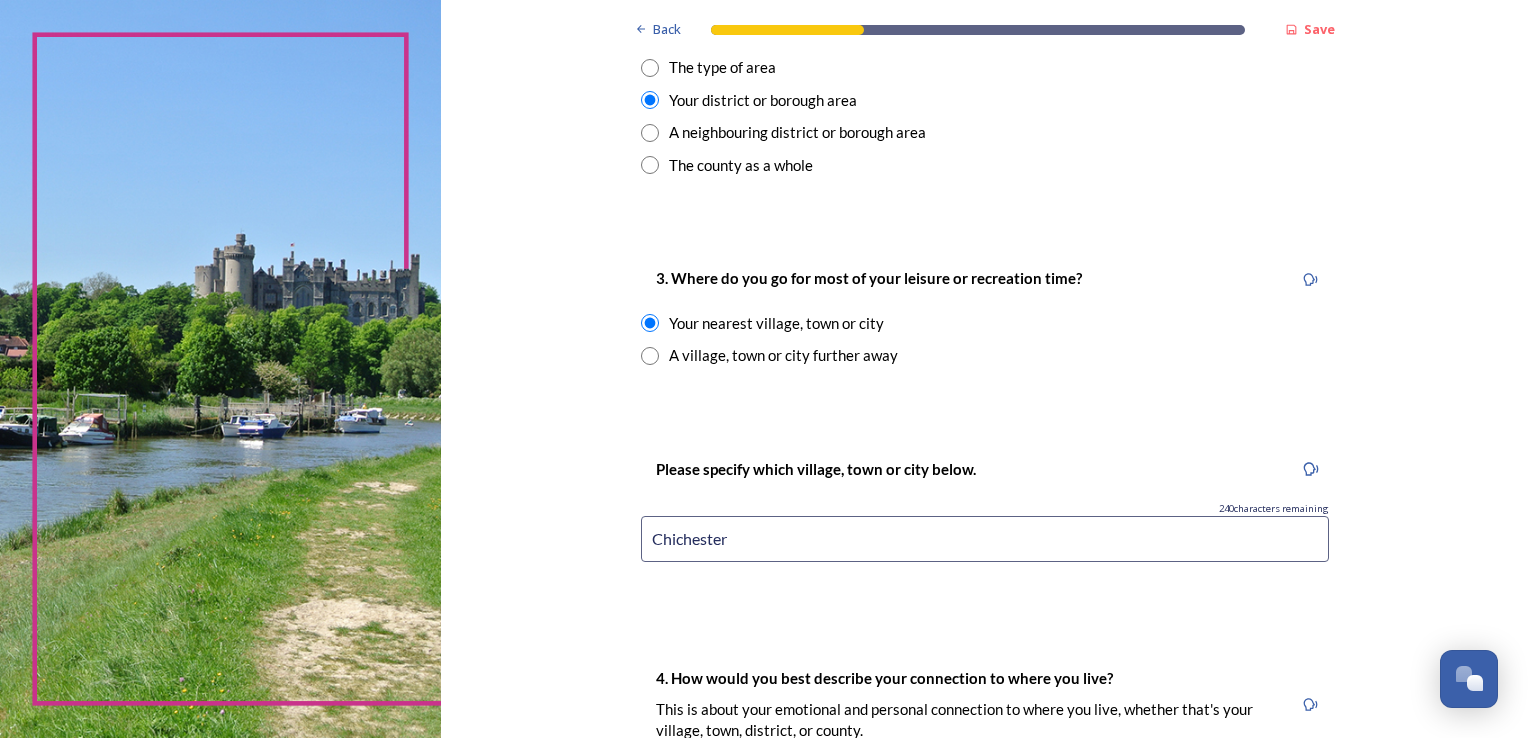 scroll, scrollTop: 922, scrollLeft: 0, axis: vertical 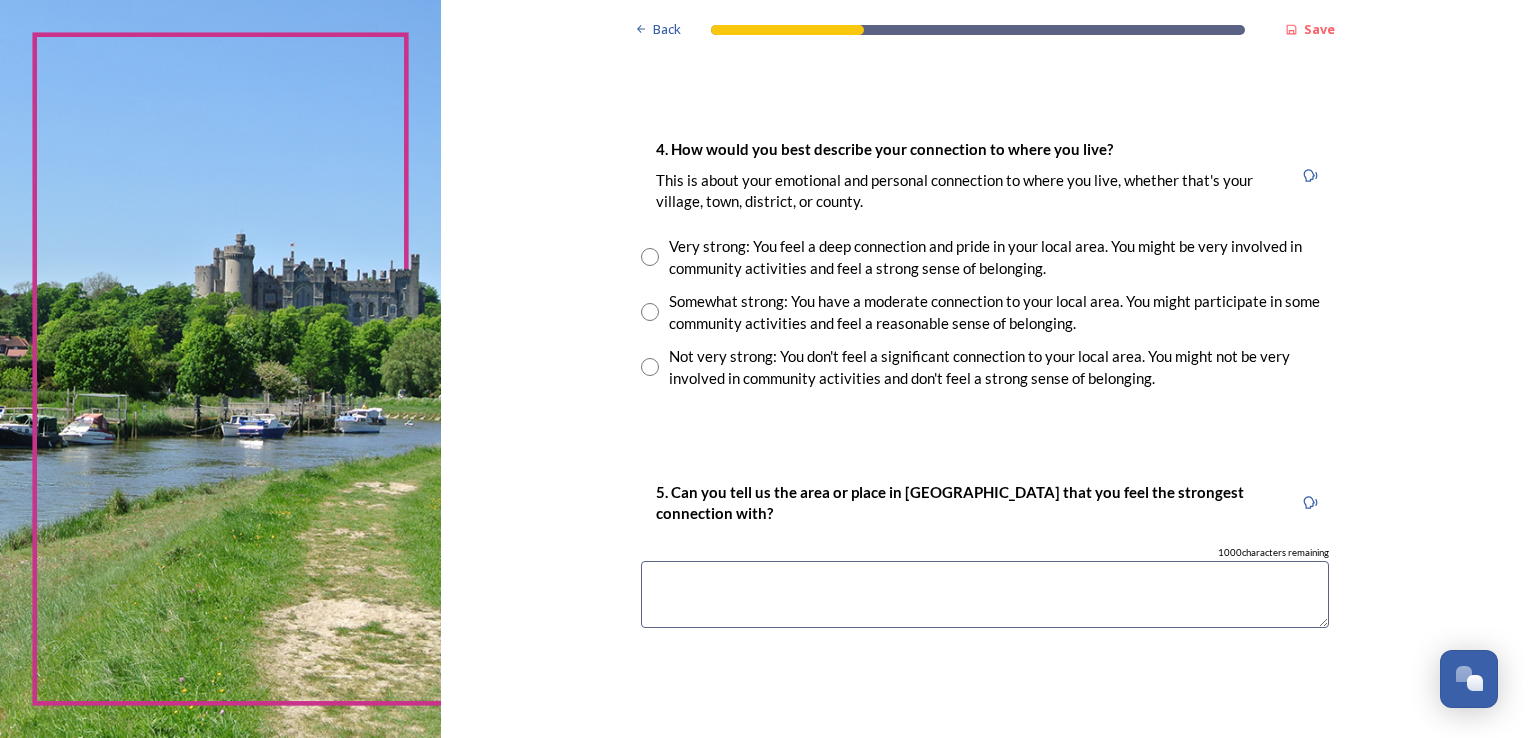 type on "Chichester" 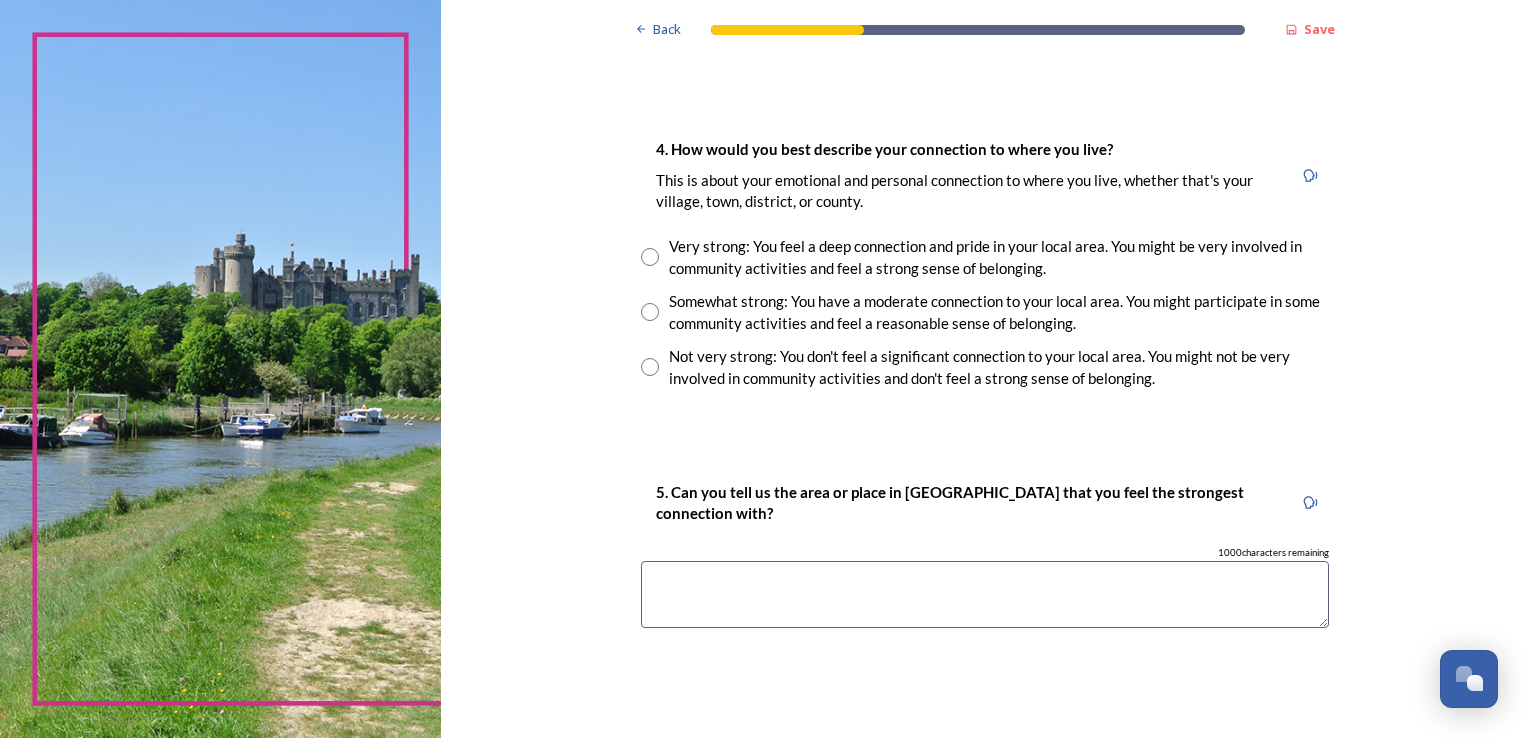 radio on "true" 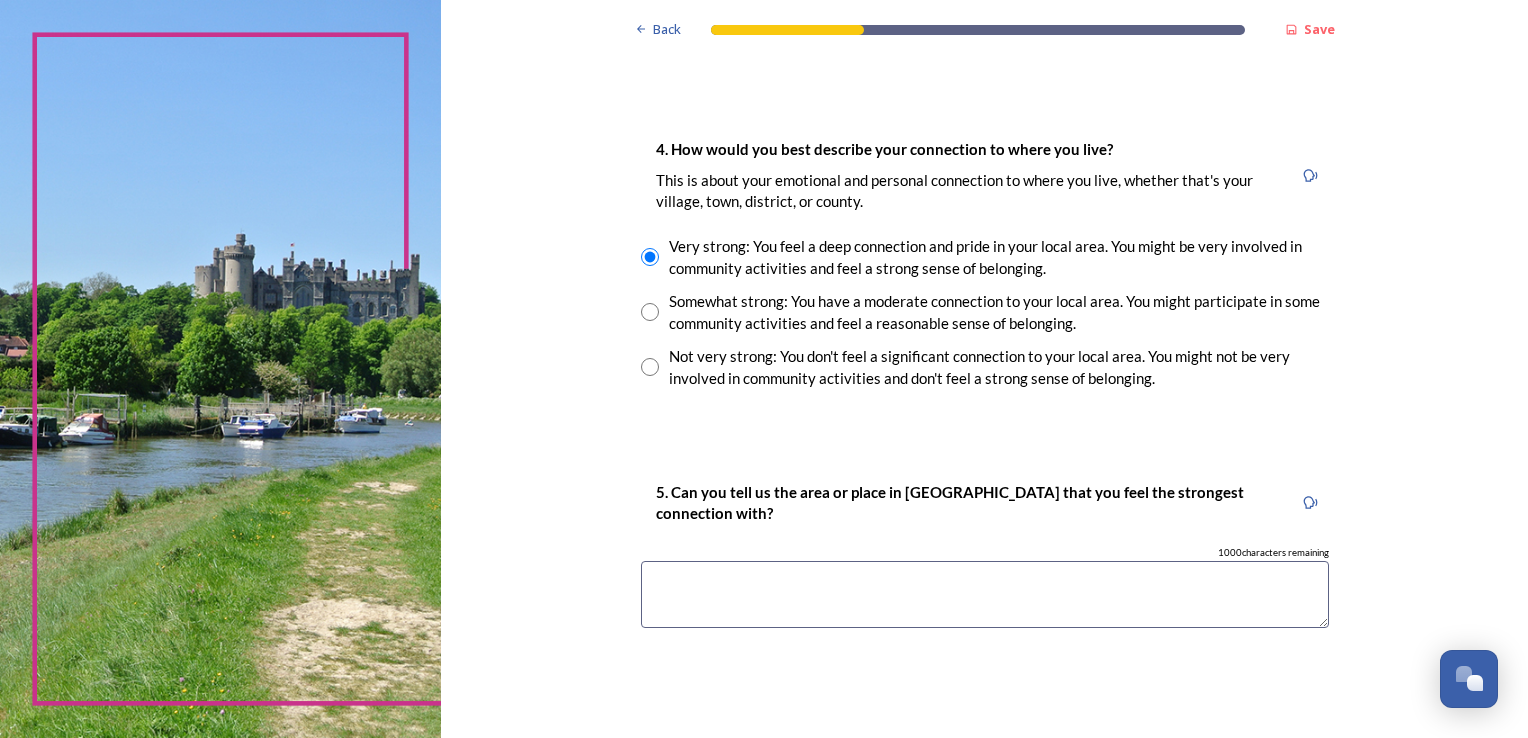 click at bounding box center [985, 594] 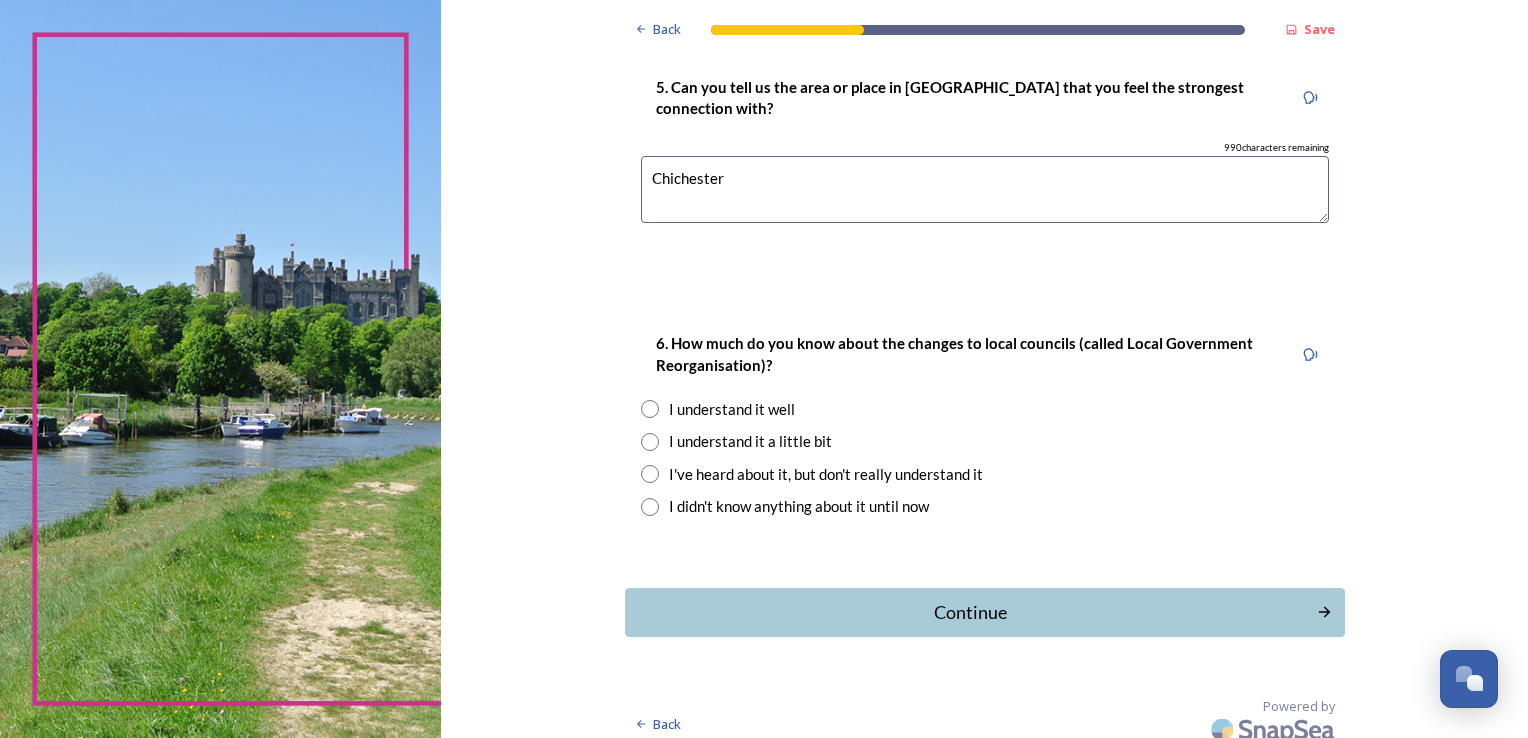 scroll, scrollTop: 1824, scrollLeft: 0, axis: vertical 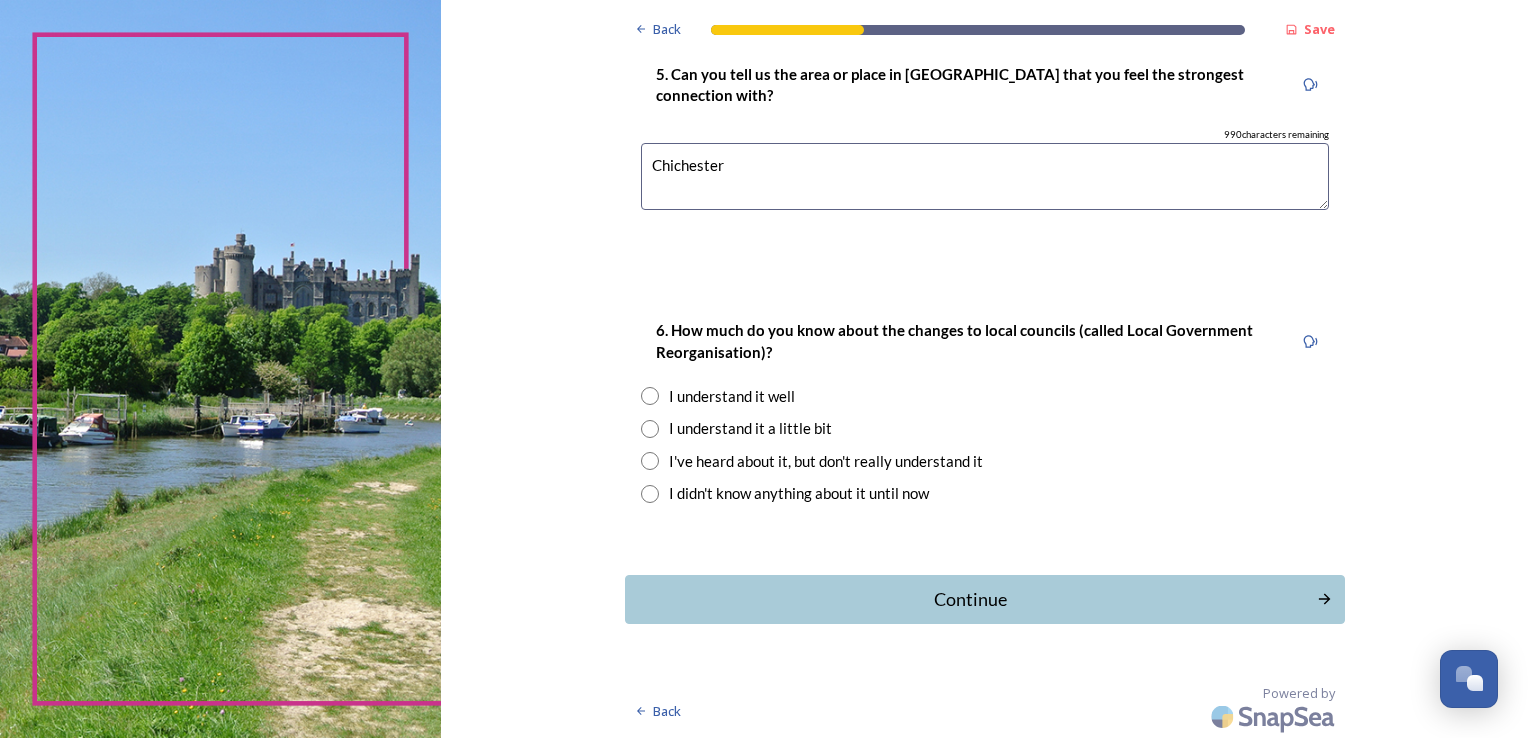 type on "Chichester" 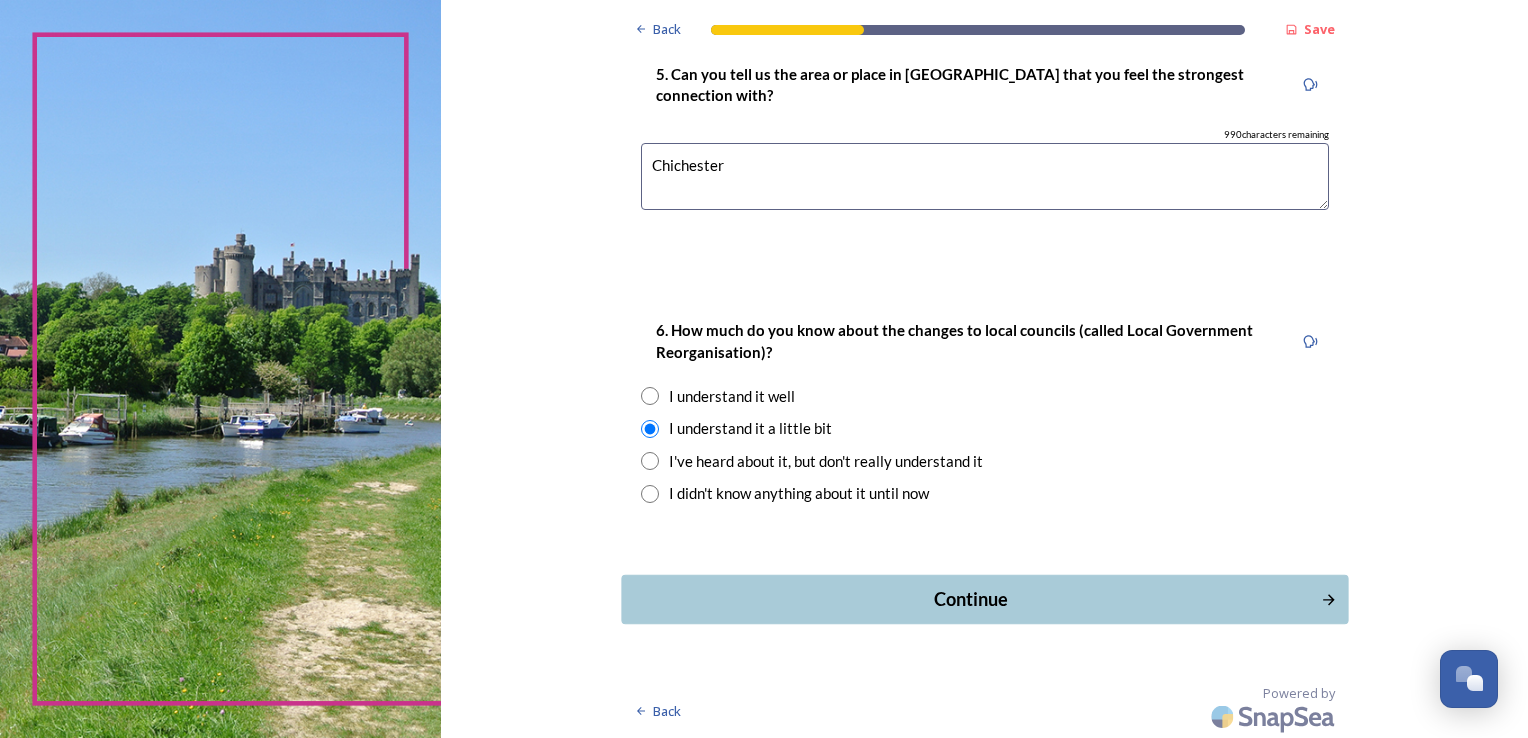 click on "Continue" at bounding box center (970, 599) 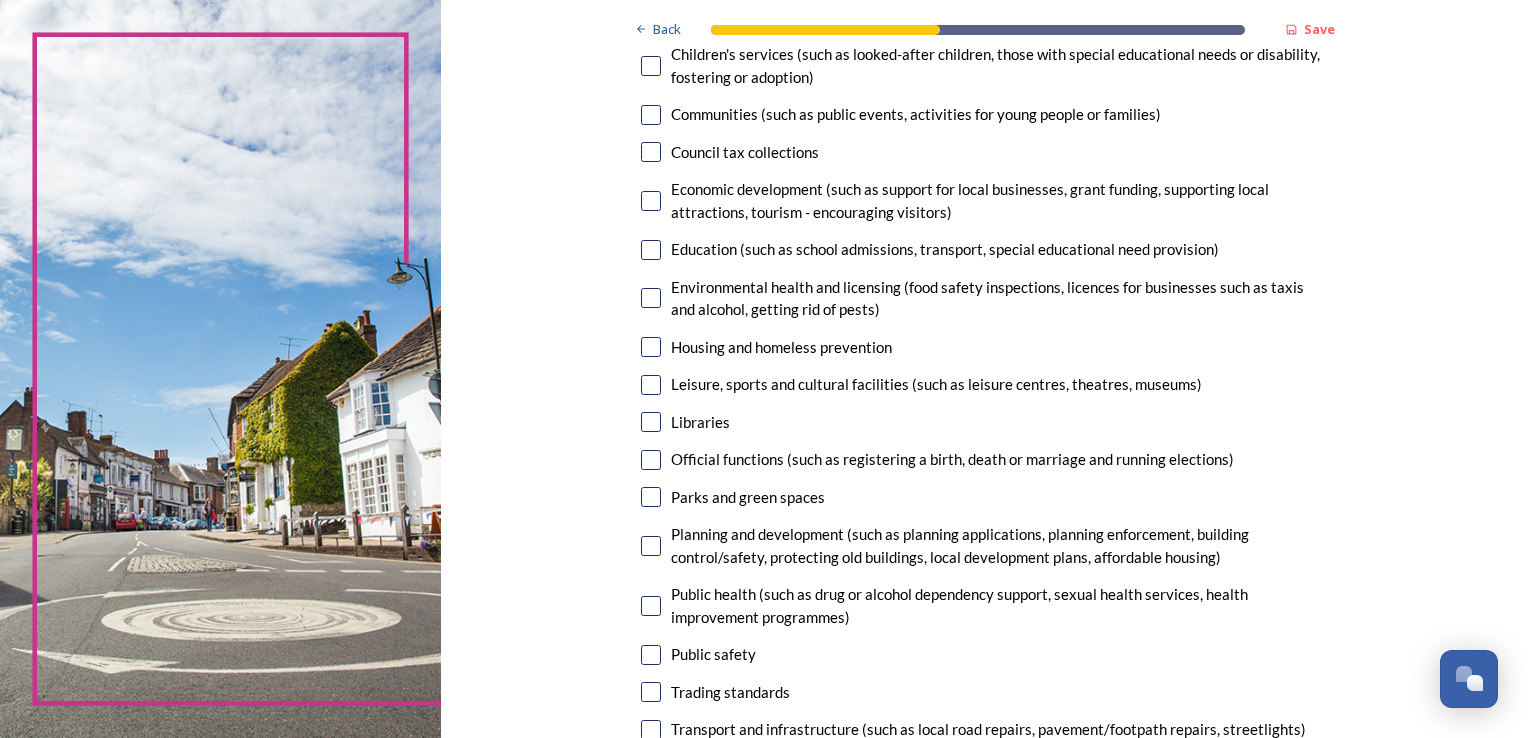 scroll, scrollTop: 320, scrollLeft: 0, axis: vertical 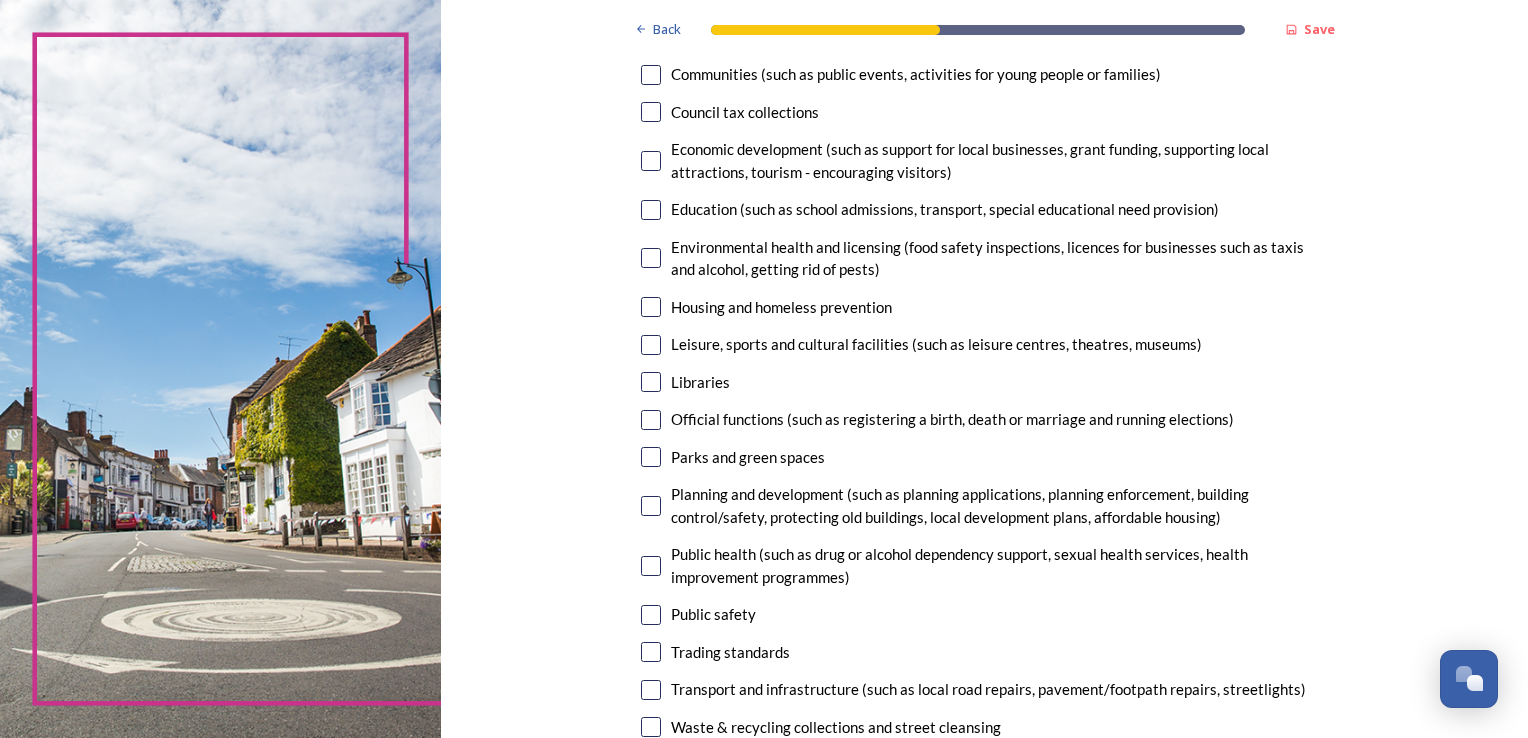 click at bounding box center [651, 210] 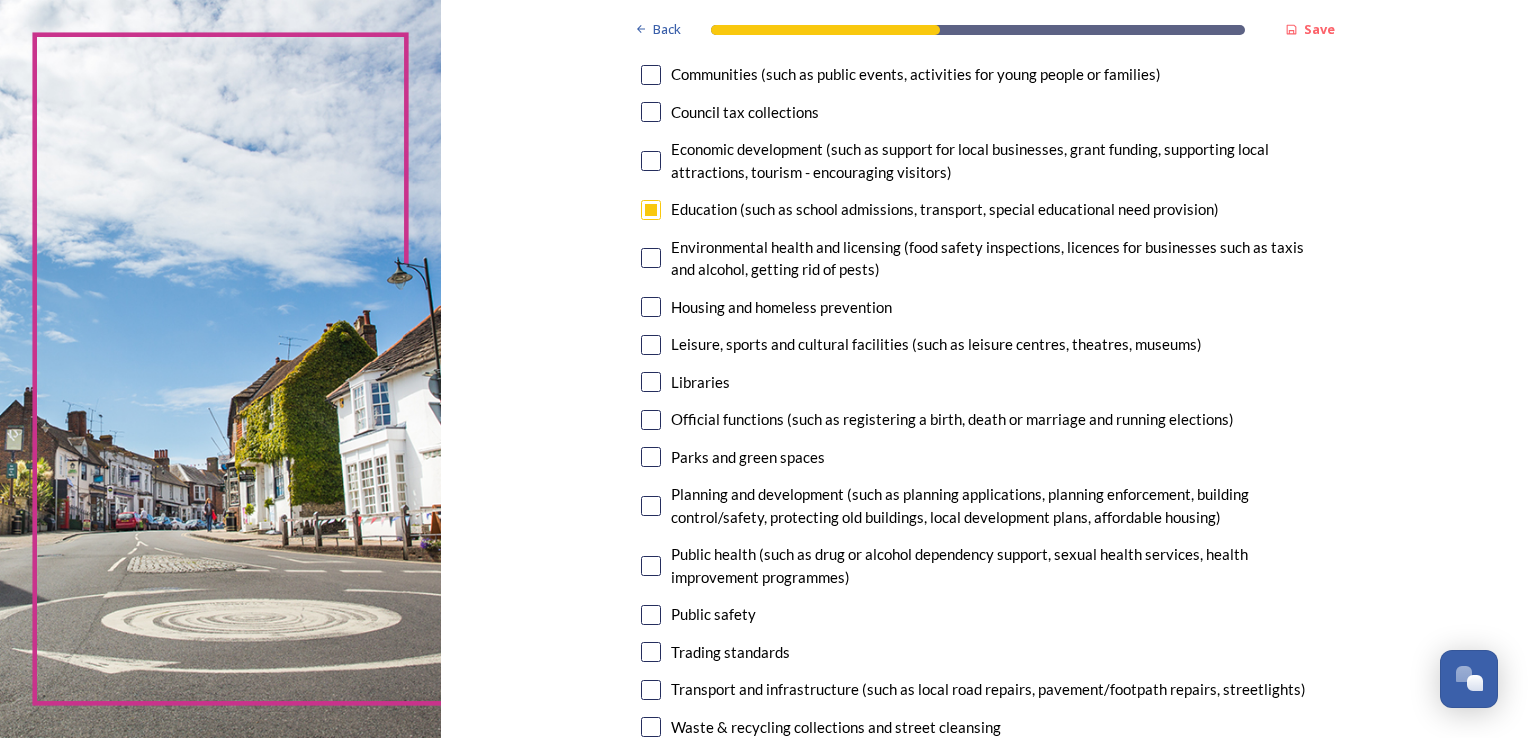 click at bounding box center (651, 345) 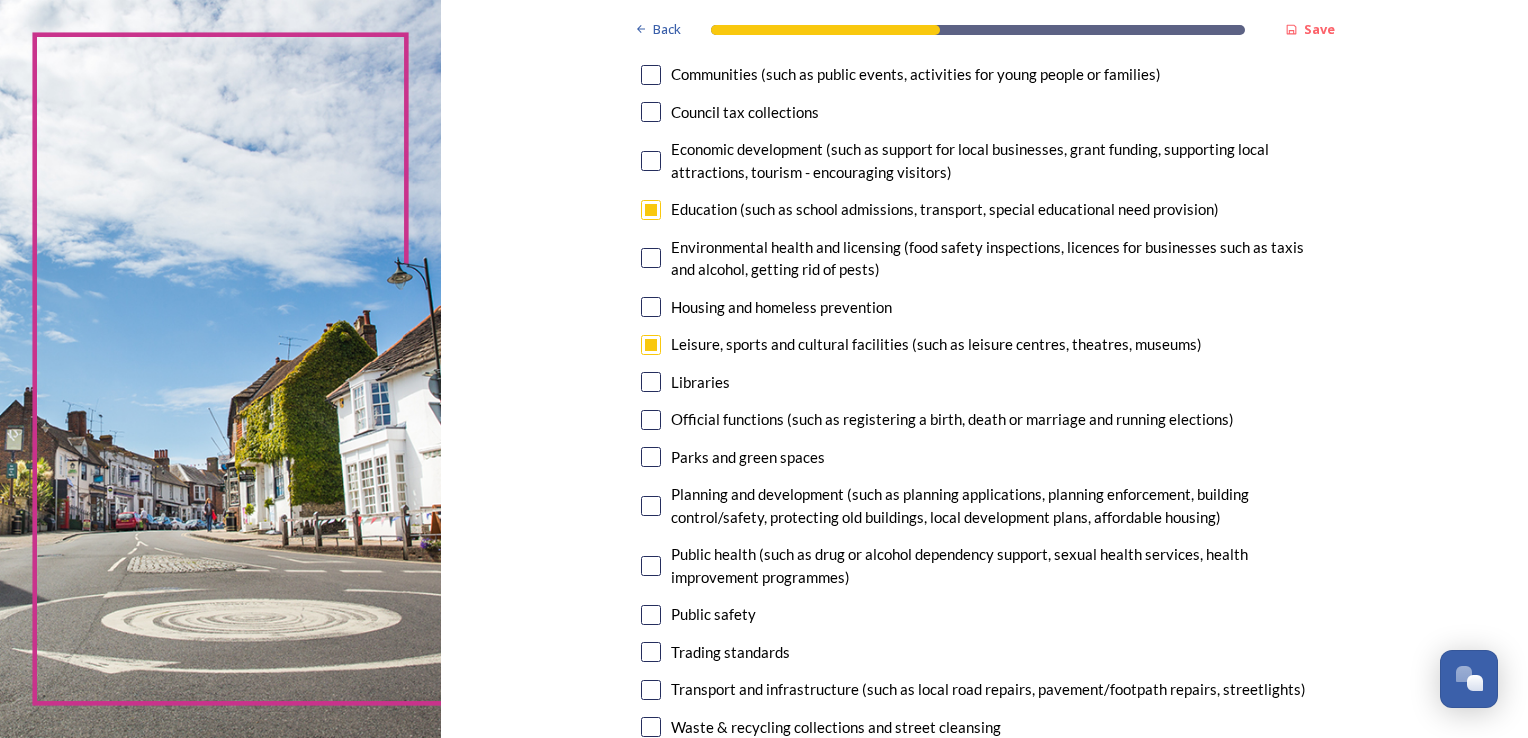 click at bounding box center (651, 420) 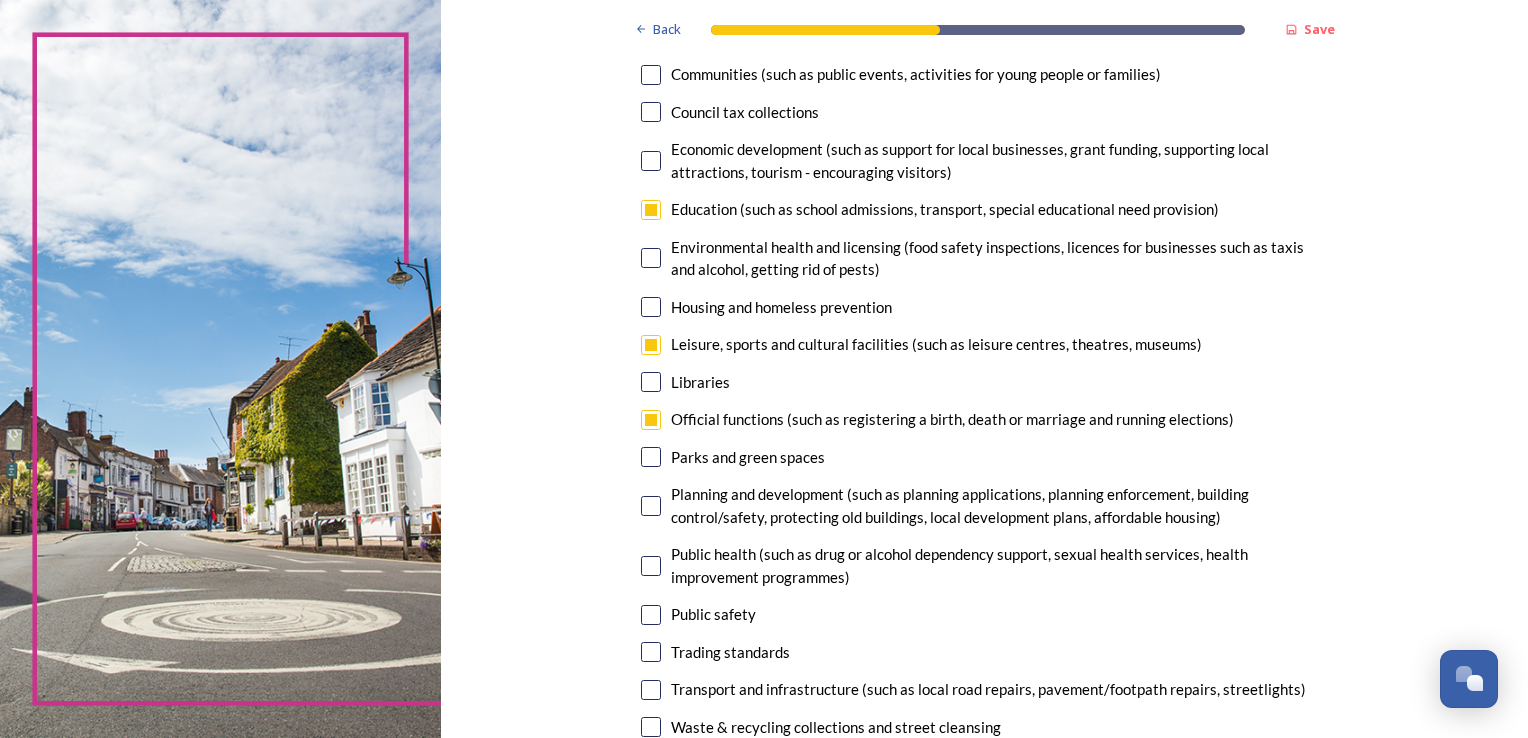 click at bounding box center [651, 457] 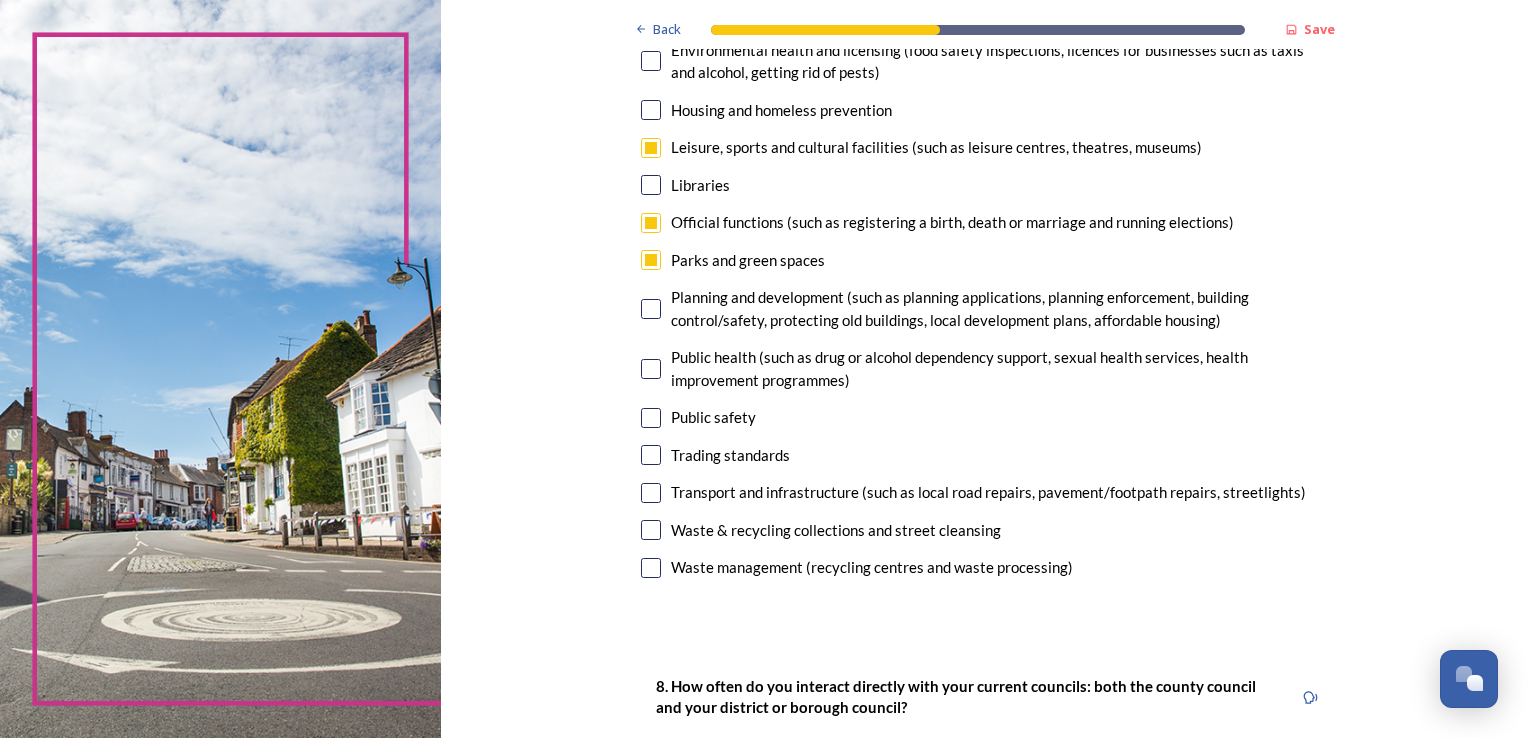 scroll, scrollTop: 520, scrollLeft: 0, axis: vertical 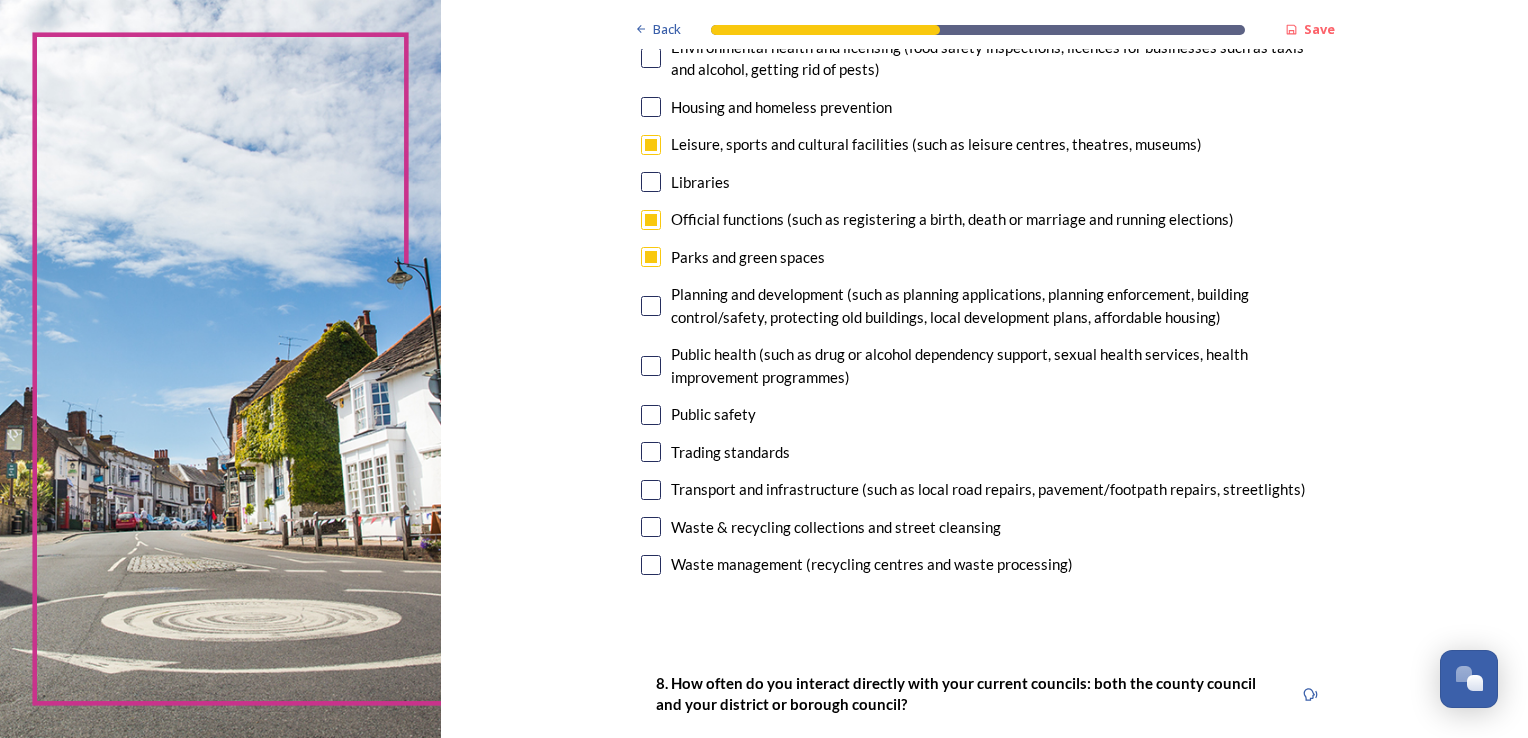 click at bounding box center (651, 306) 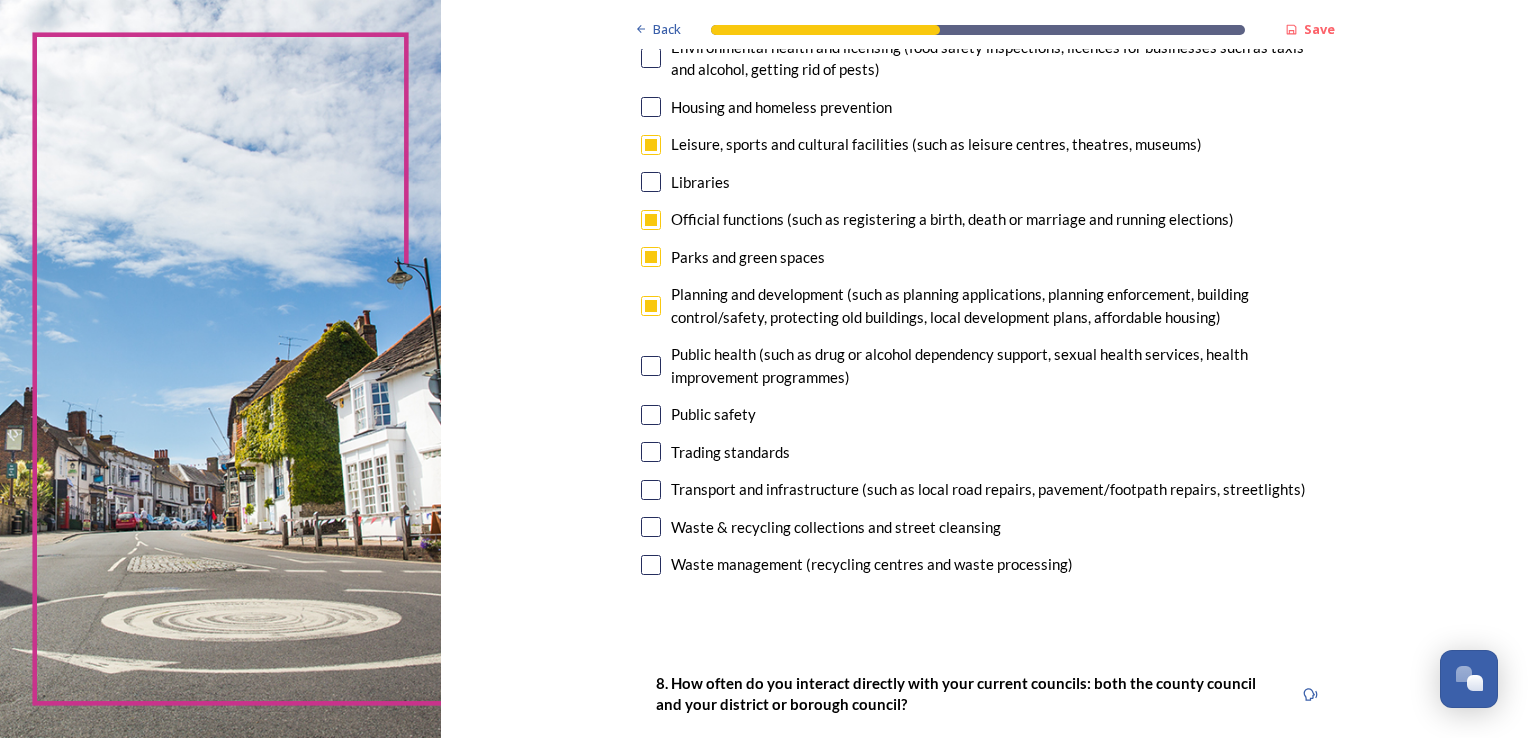 click at bounding box center [651, 415] 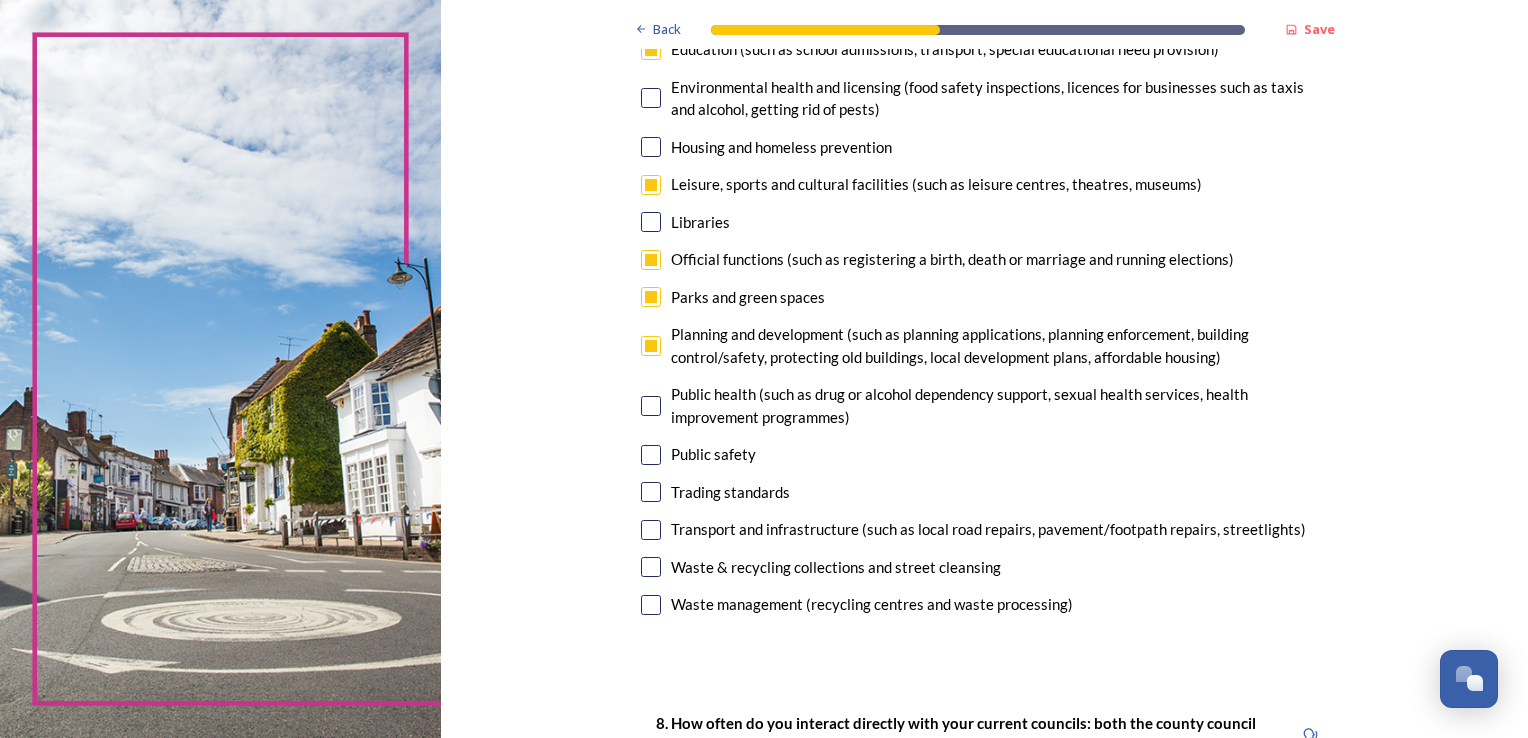scroll, scrollTop: 484, scrollLeft: 0, axis: vertical 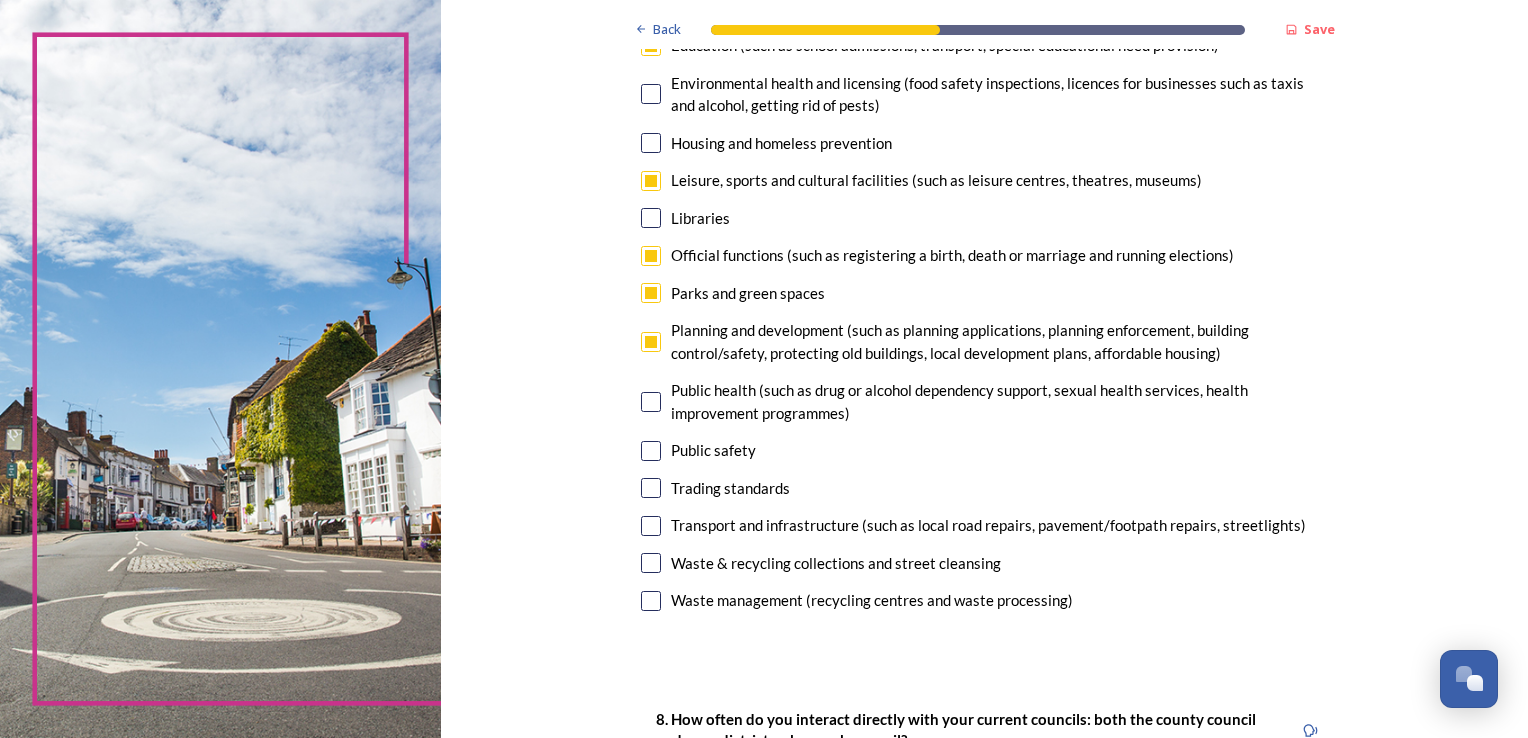 click at bounding box center (651, 181) 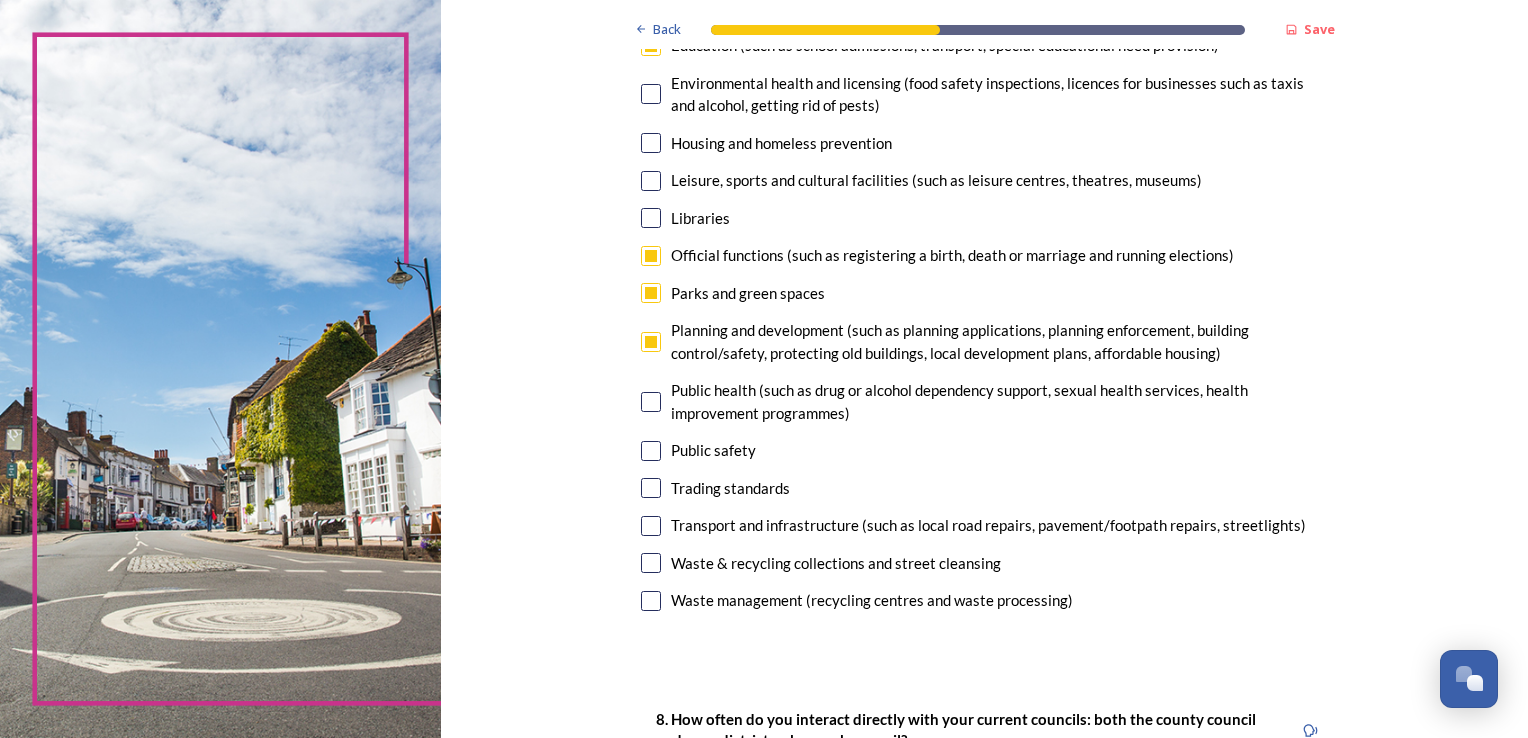 click at bounding box center [651, 451] 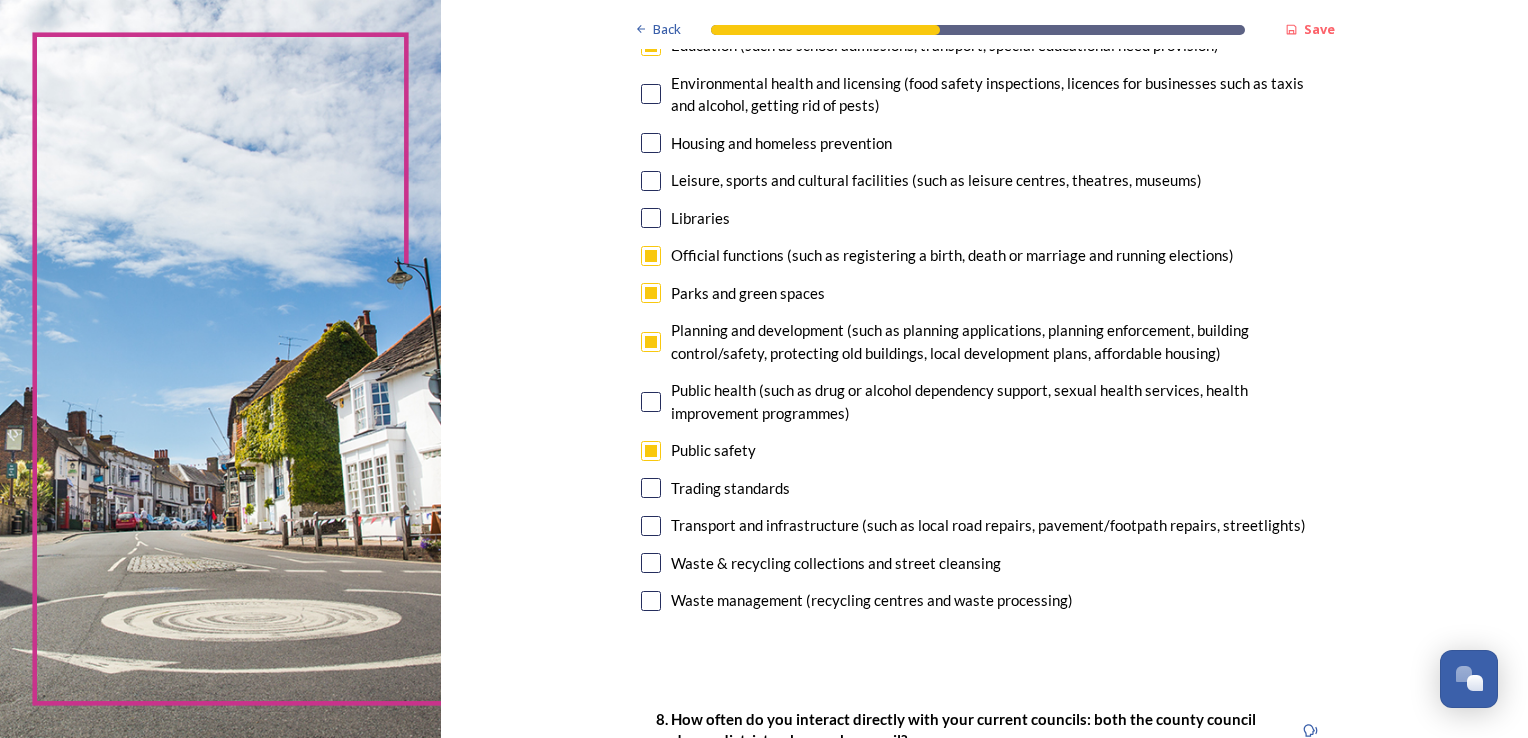 click at bounding box center (651, 342) 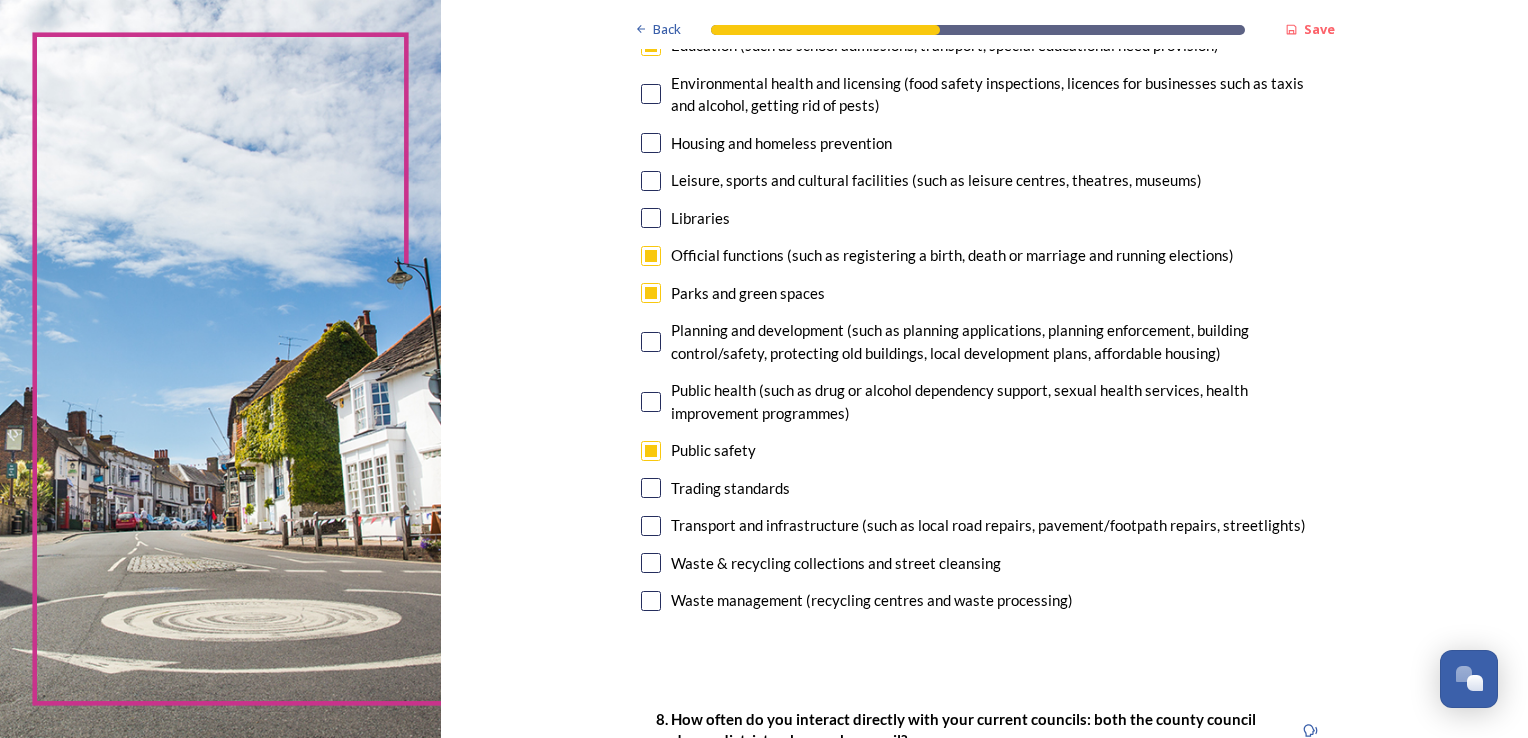 click at bounding box center [651, 526] 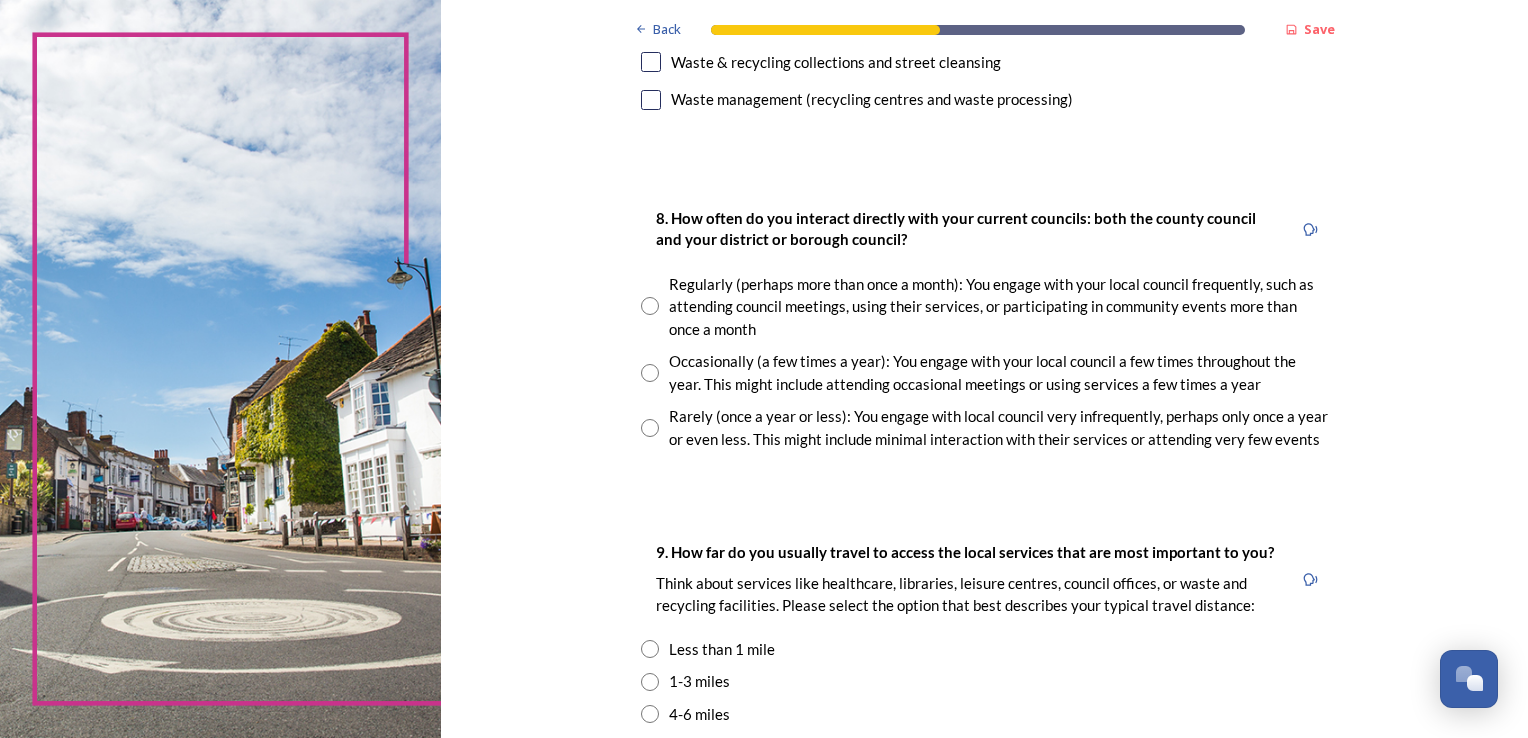 scroll, scrollTop: 988, scrollLeft: 0, axis: vertical 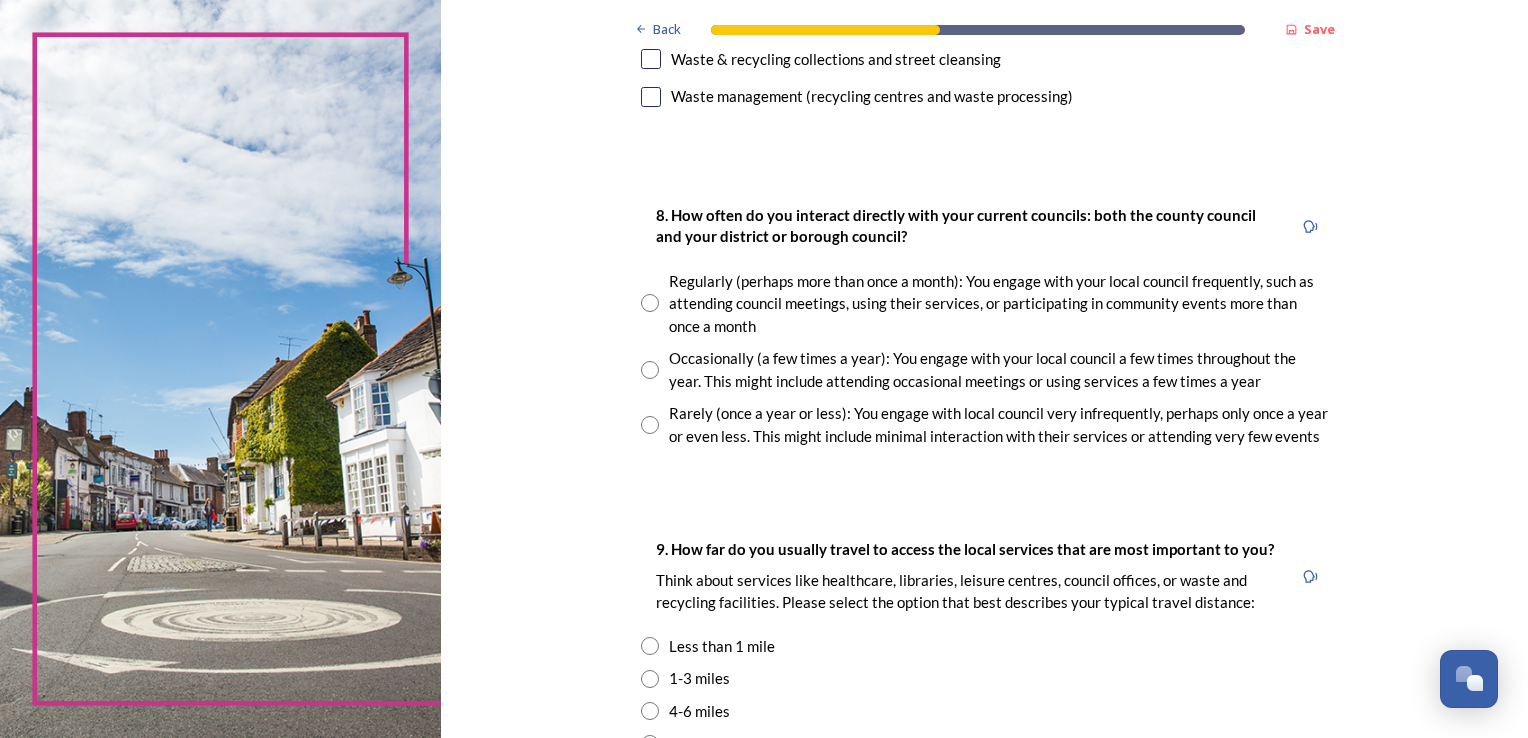 click at bounding box center (650, 425) 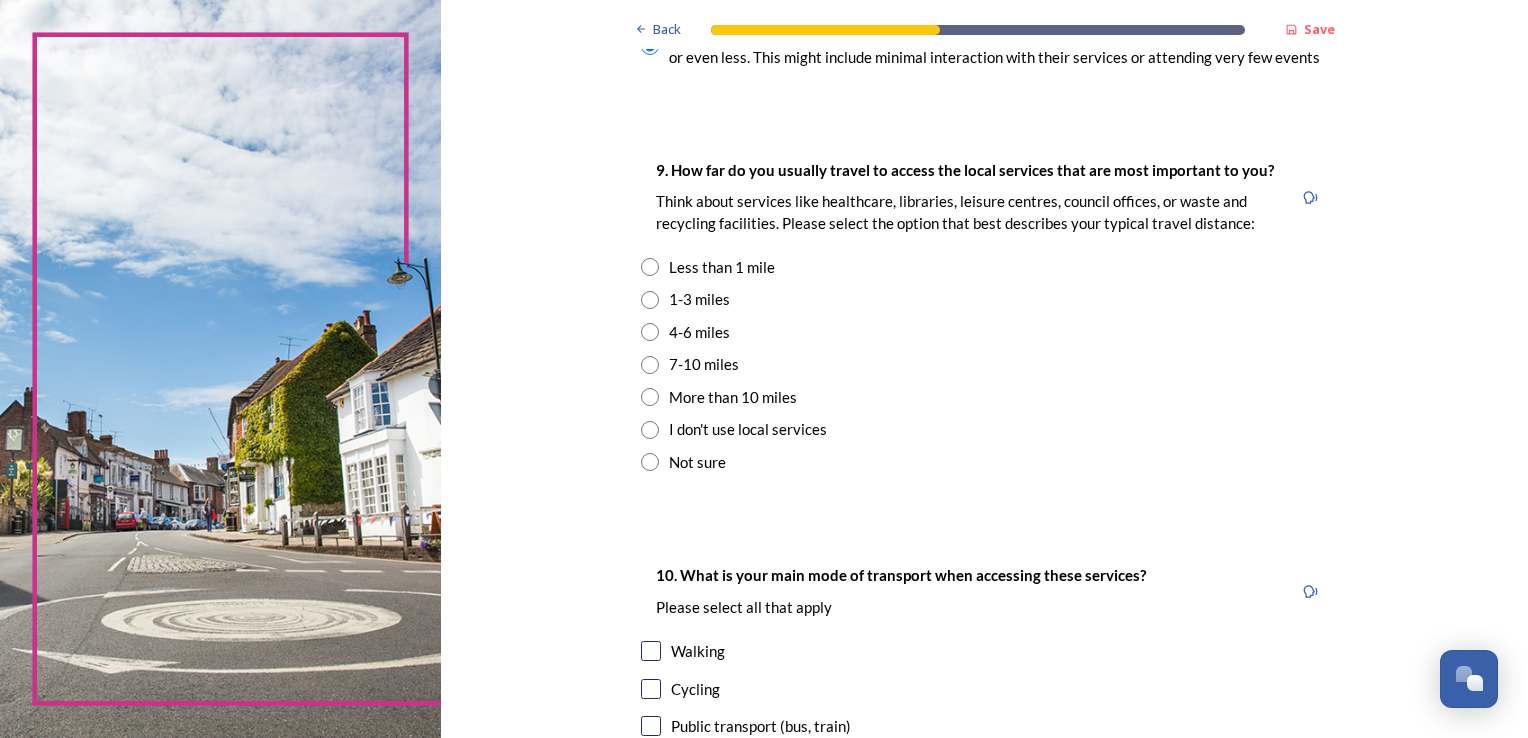 scroll, scrollTop: 1370, scrollLeft: 0, axis: vertical 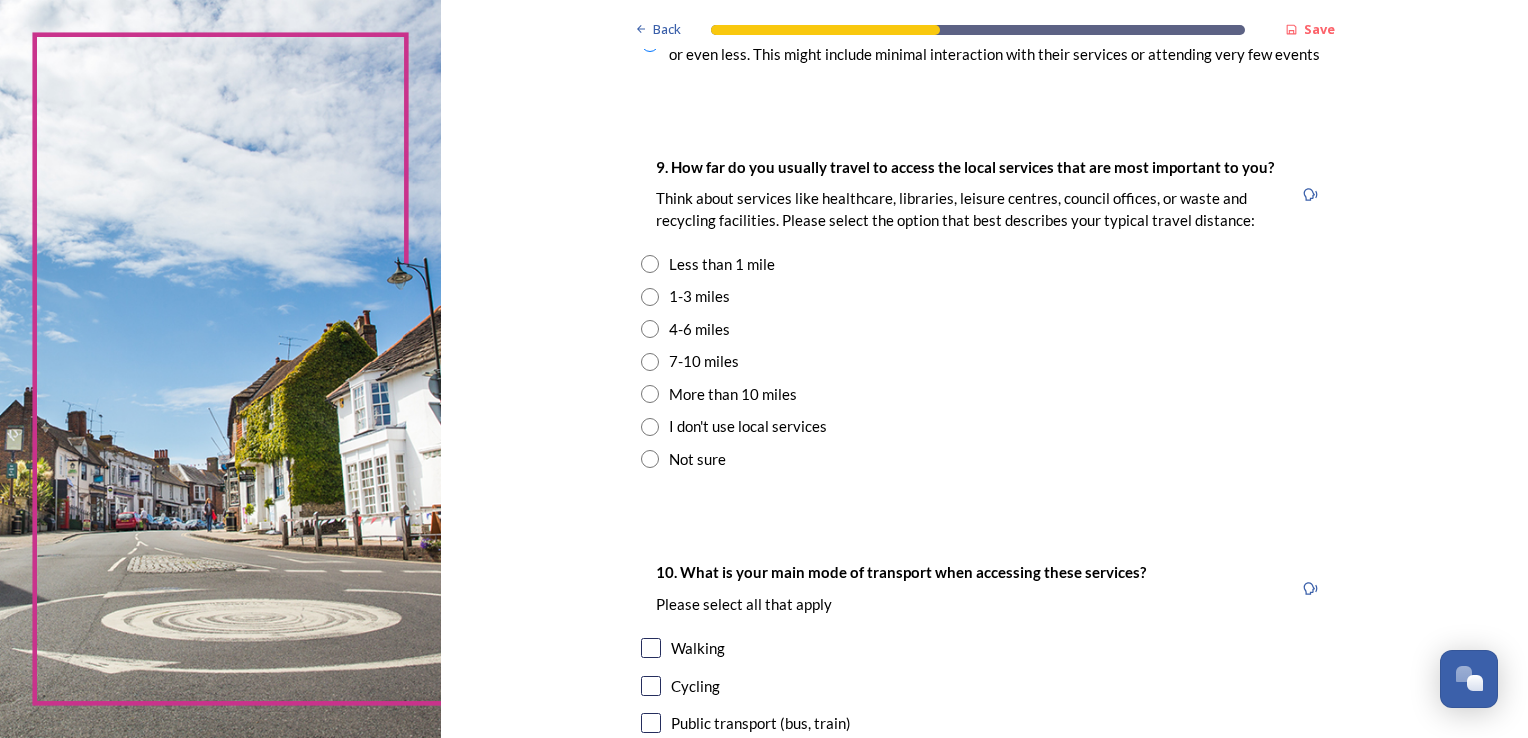 click on "1-3 miles" at bounding box center (699, 296) 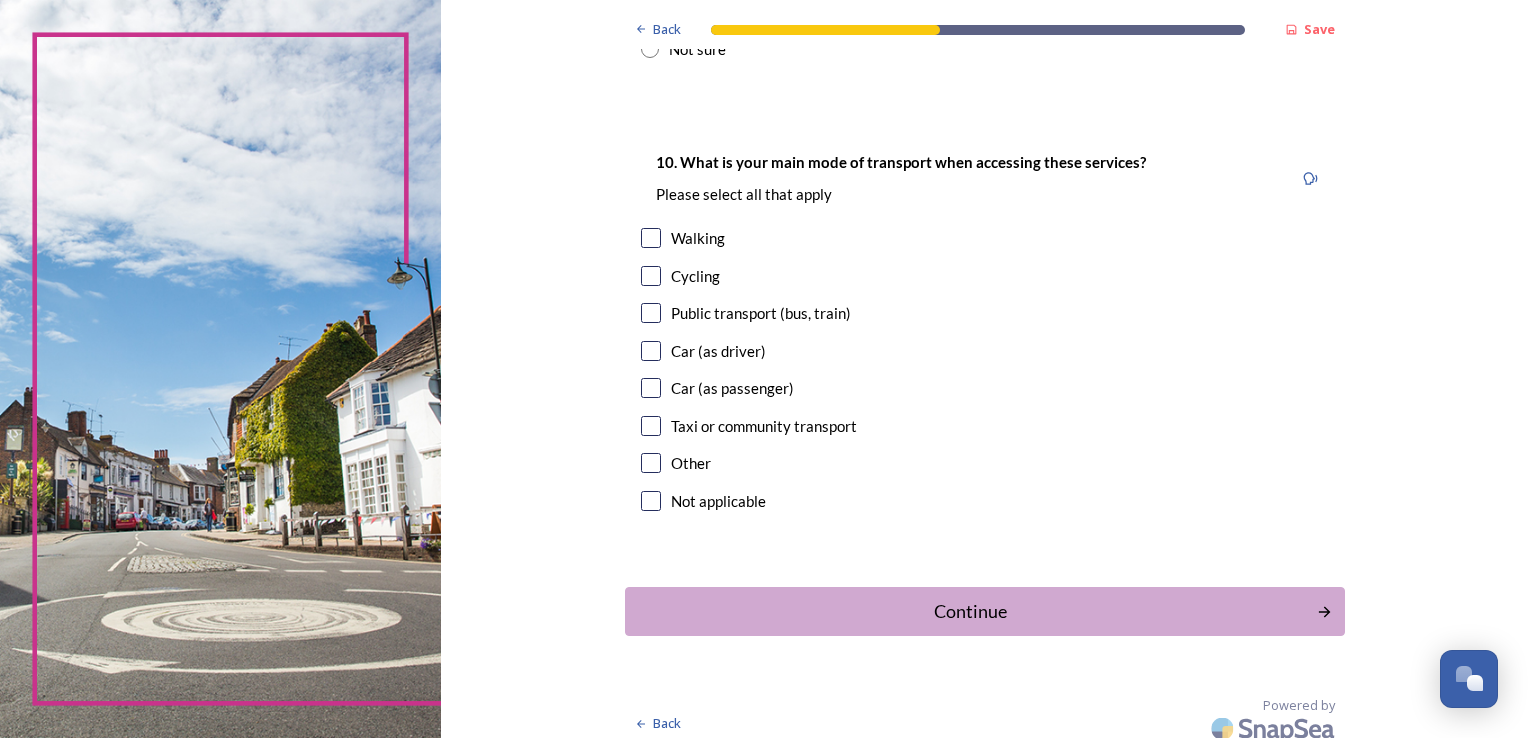 scroll, scrollTop: 1785, scrollLeft: 0, axis: vertical 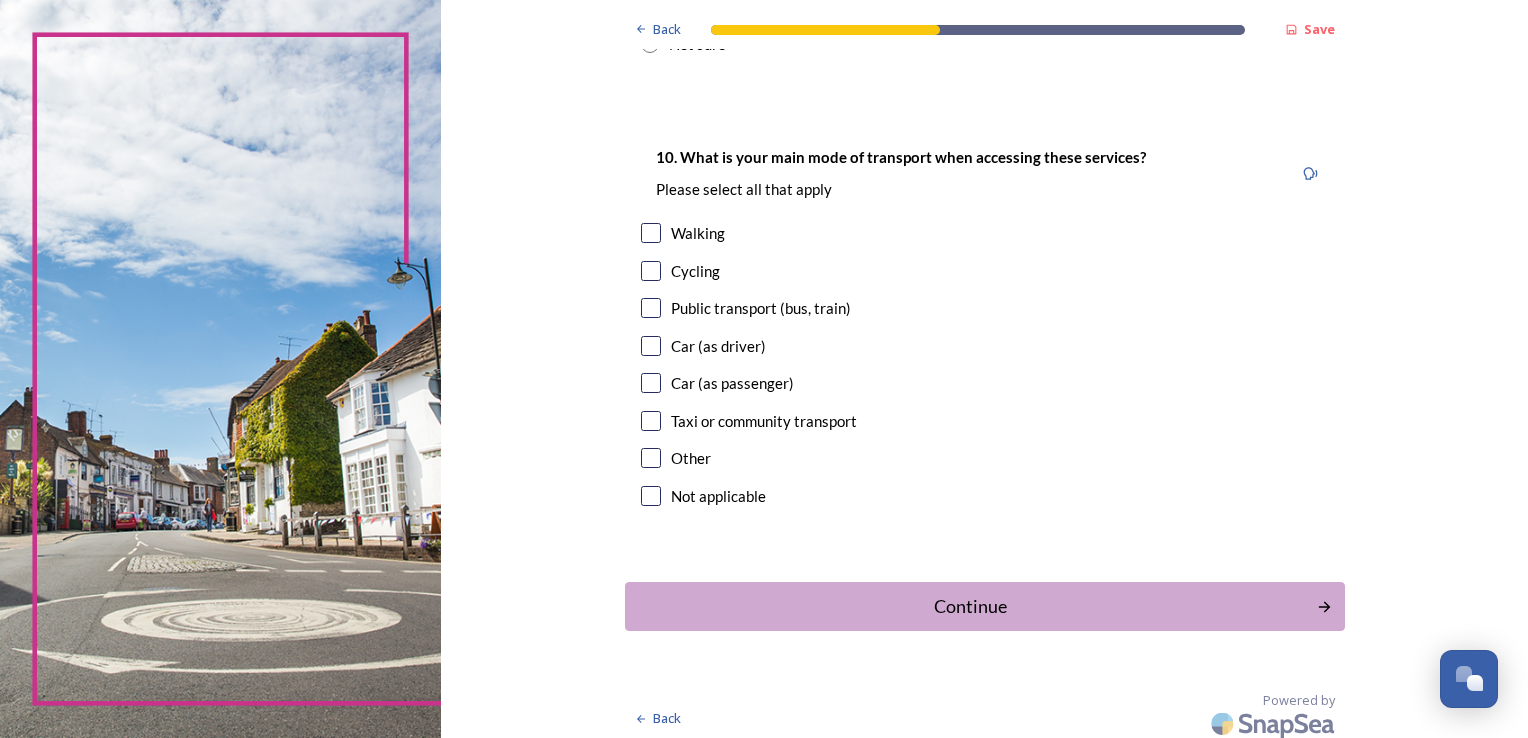 click at bounding box center [651, 233] 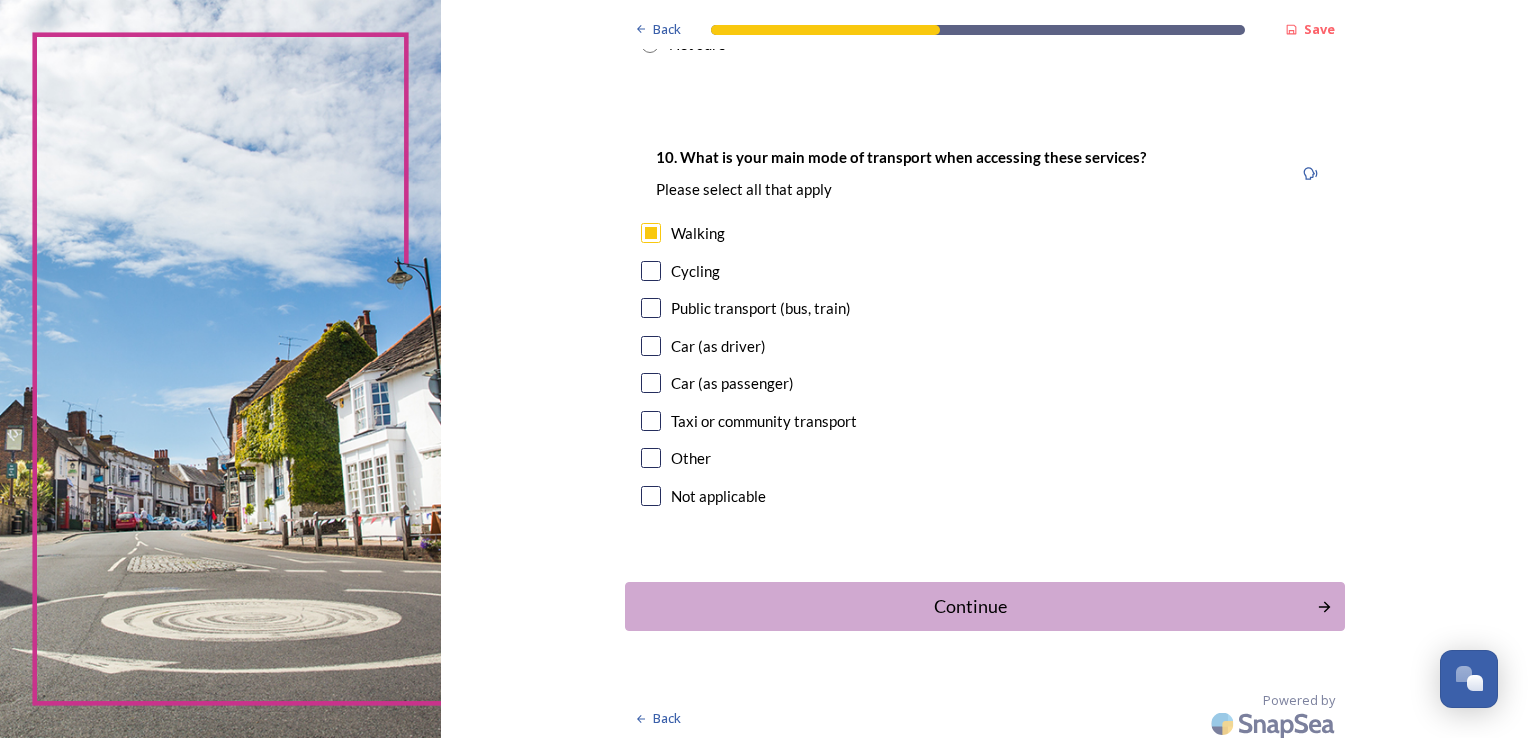 click at bounding box center [651, 271] 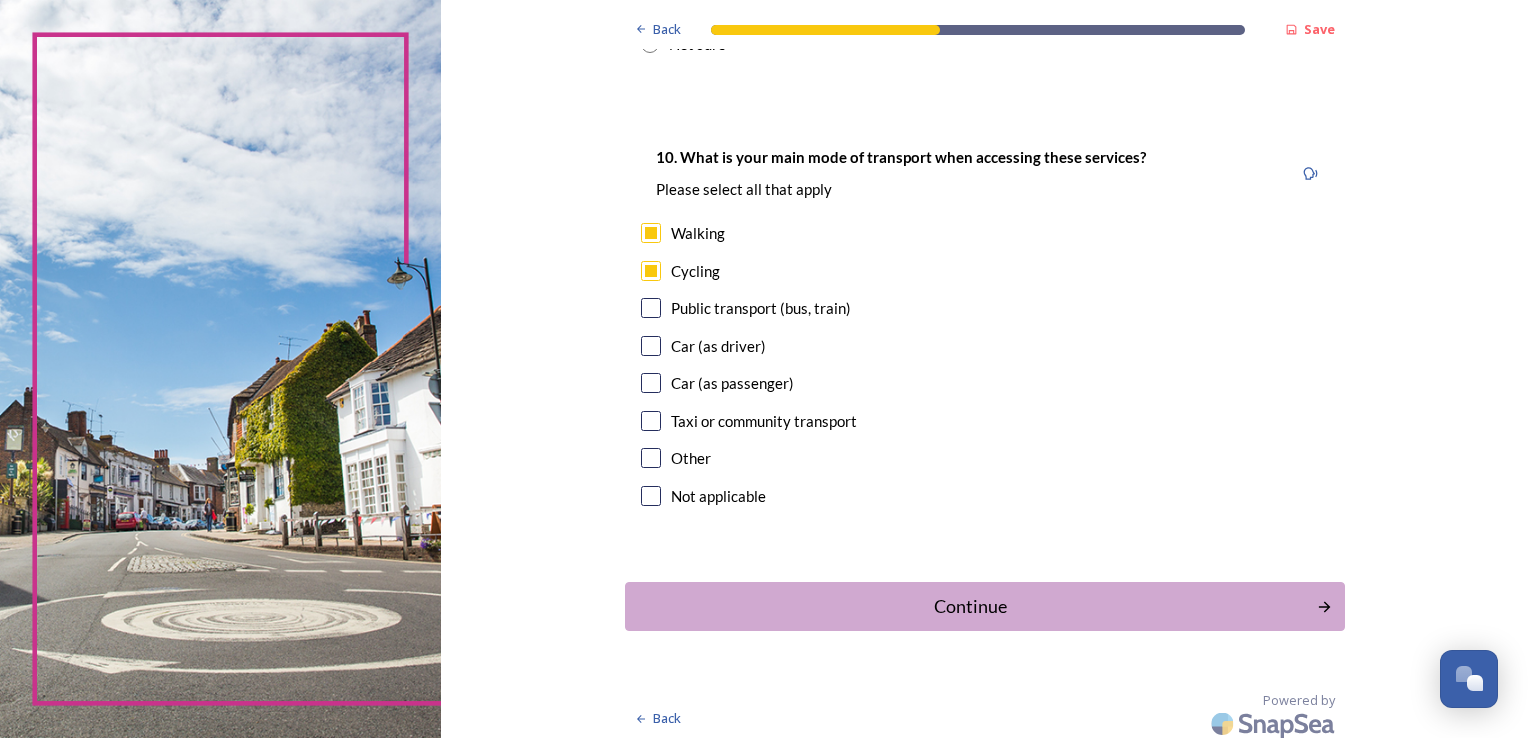 click at bounding box center [651, 346] 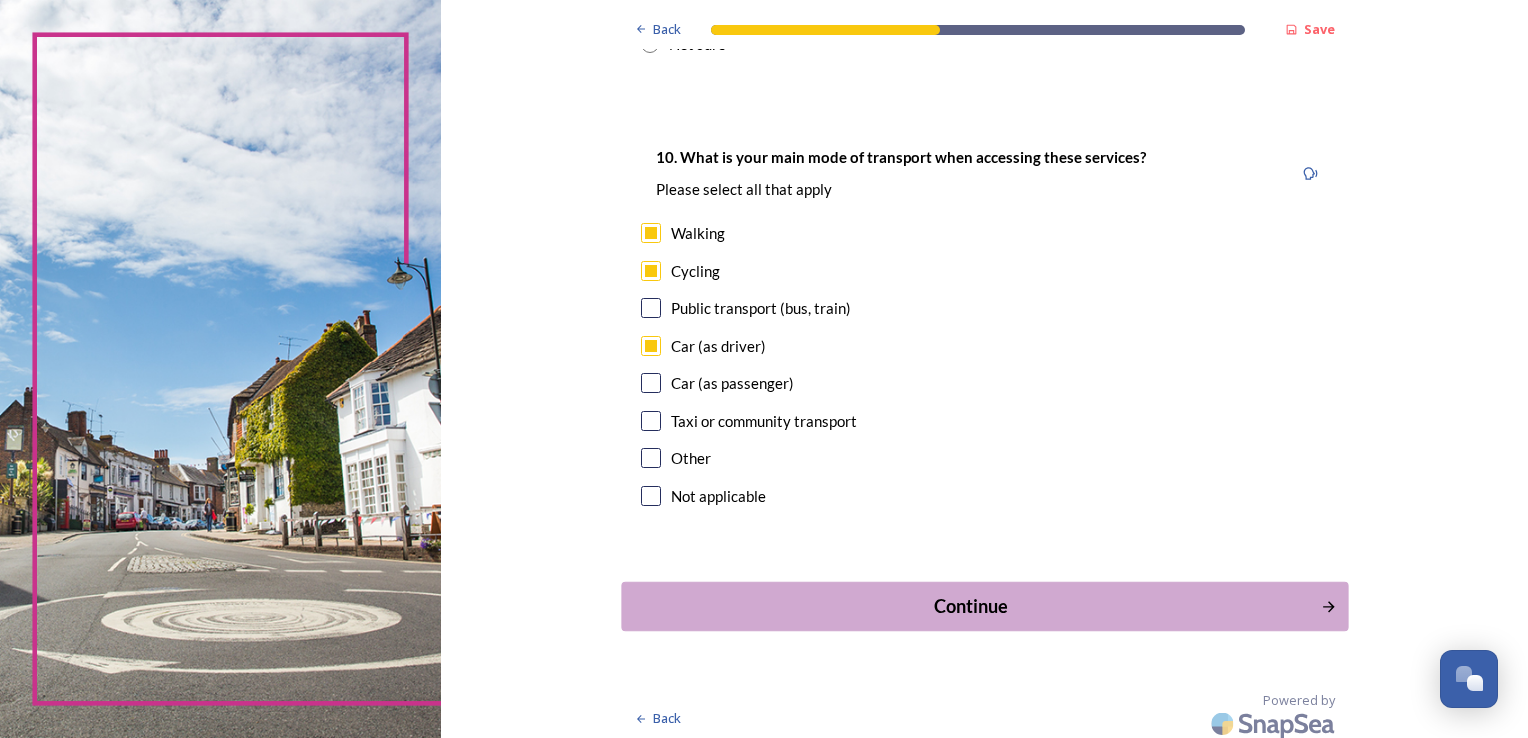 click on "Continue" at bounding box center [970, 606] 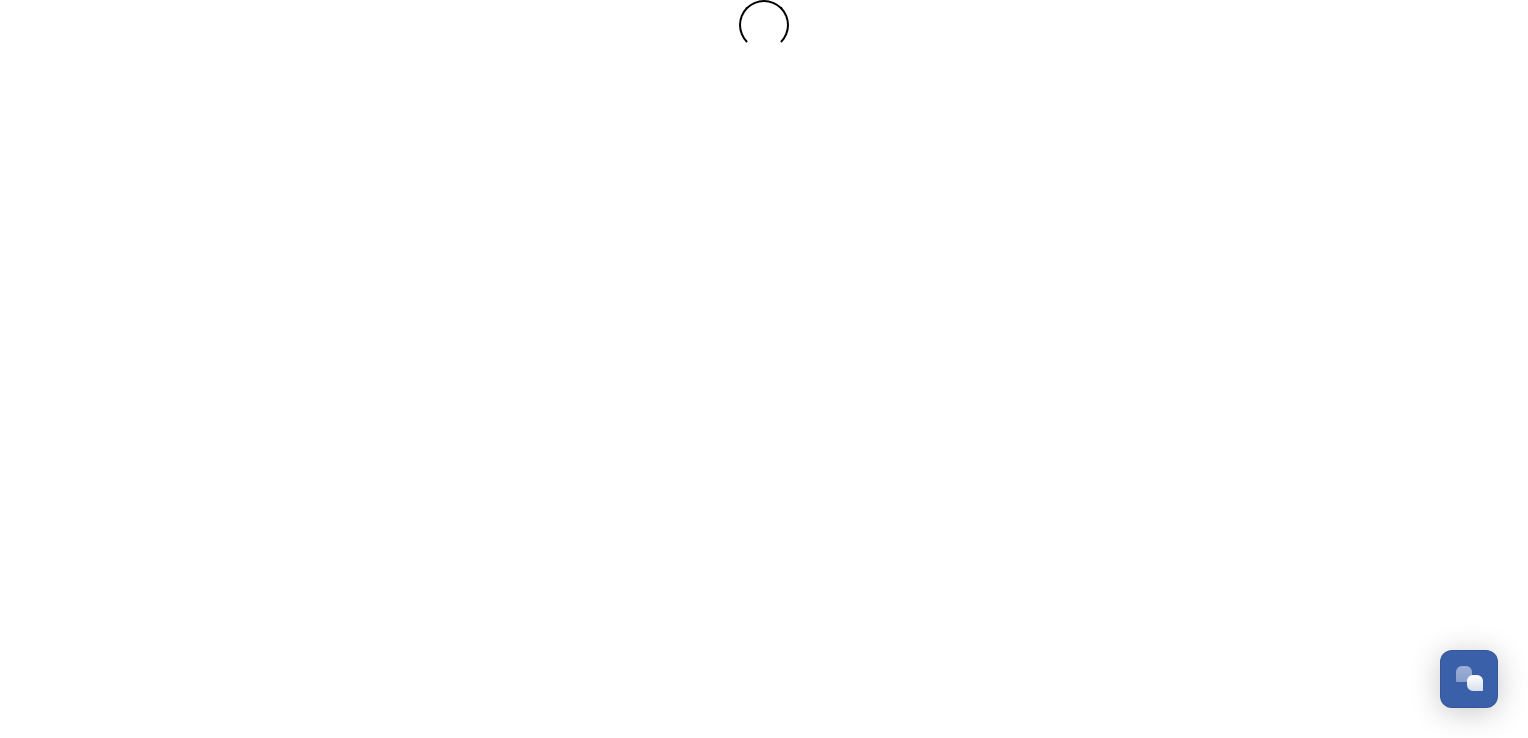 scroll, scrollTop: 0, scrollLeft: 0, axis: both 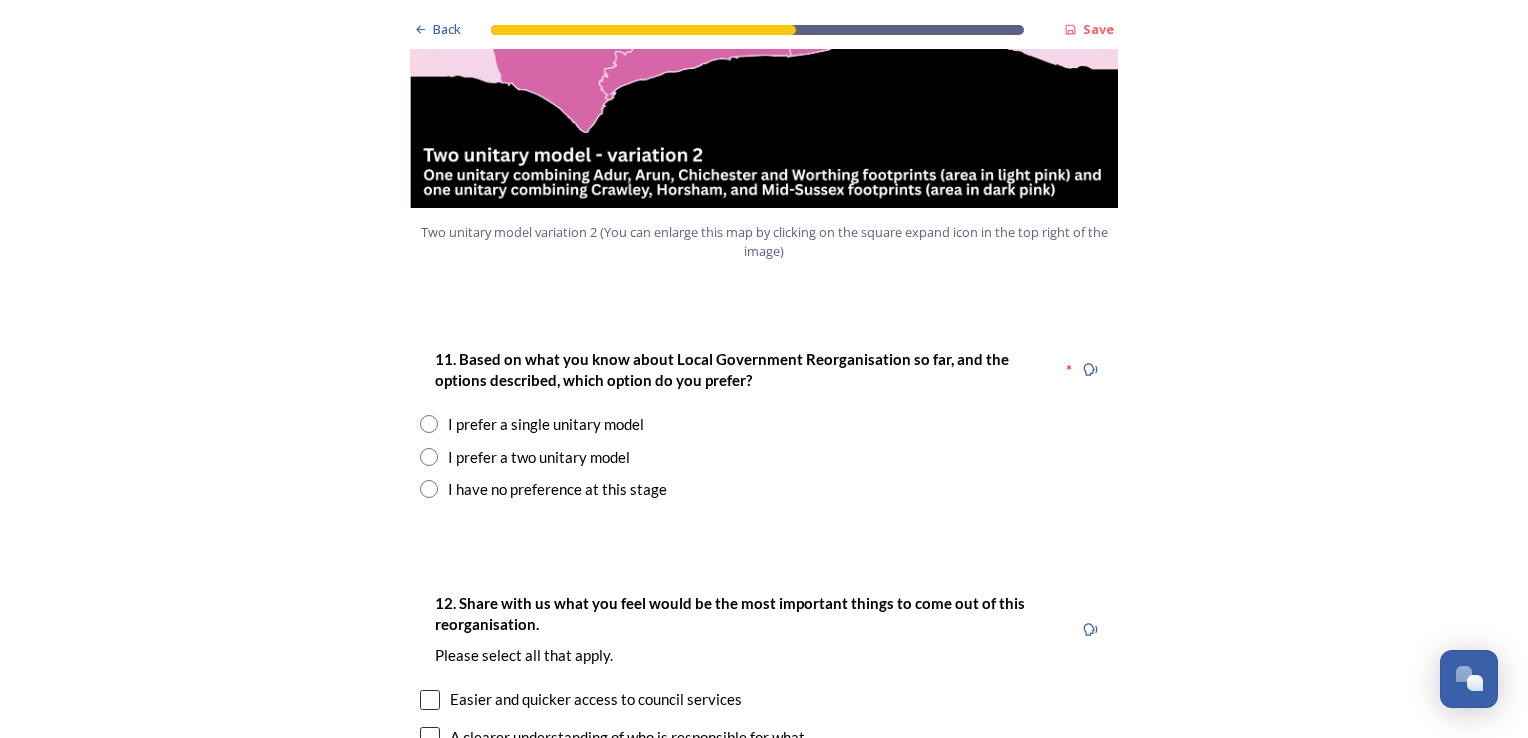 click at bounding box center (429, 457) 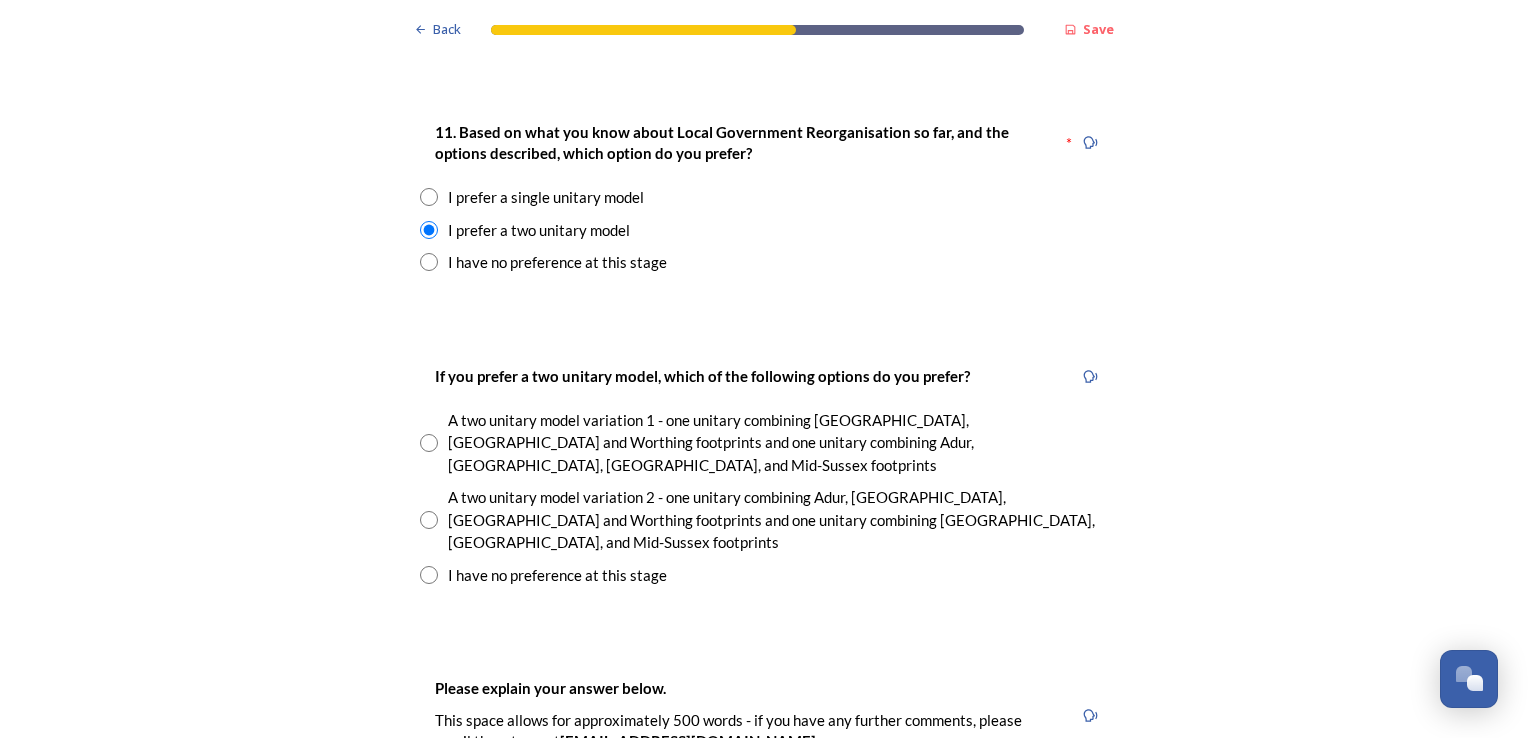scroll, scrollTop: 2718, scrollLeft: 0, axis: vertical 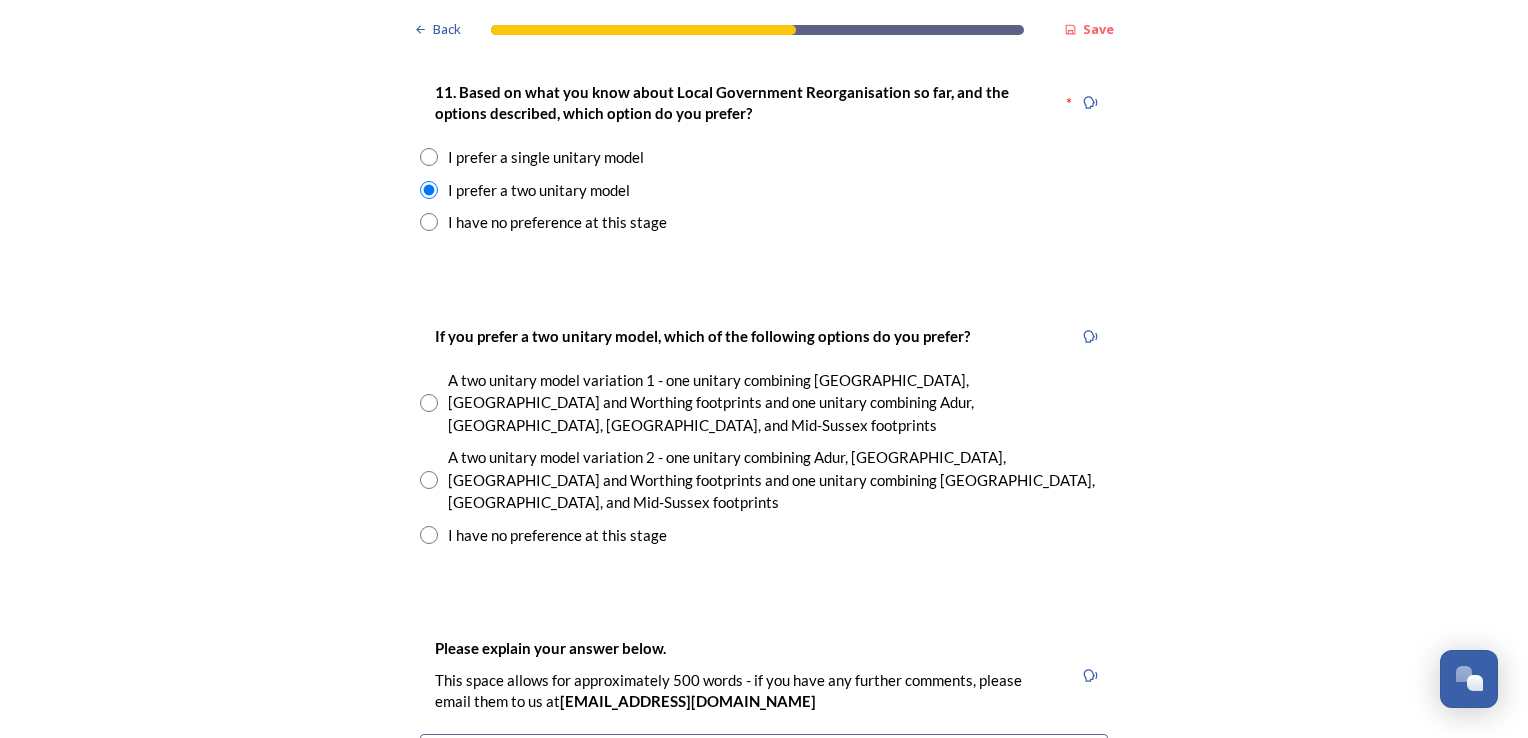 click at bounding box center [429, 480] 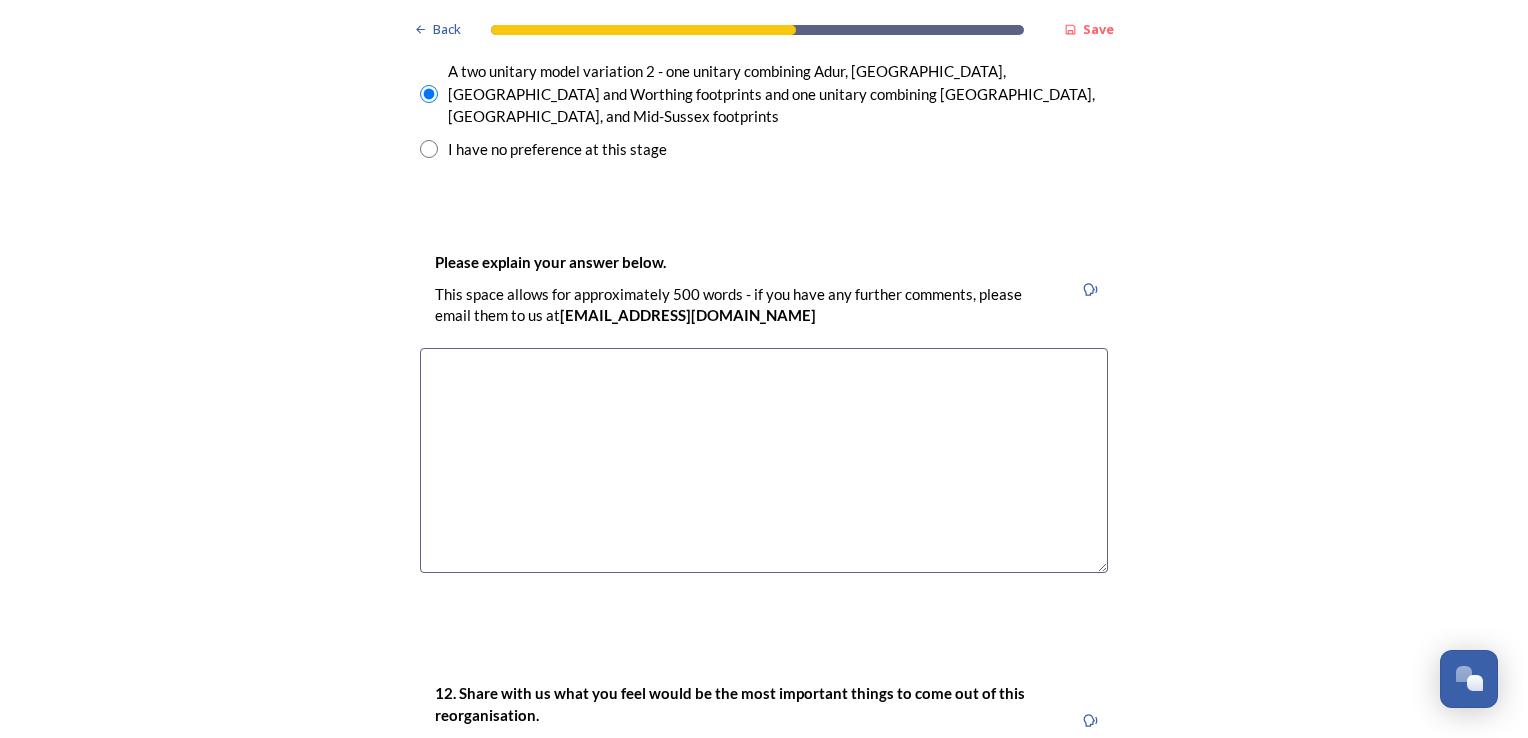 scroll, scrollTop: 3168, scrollLeft: 0, axis: vertical 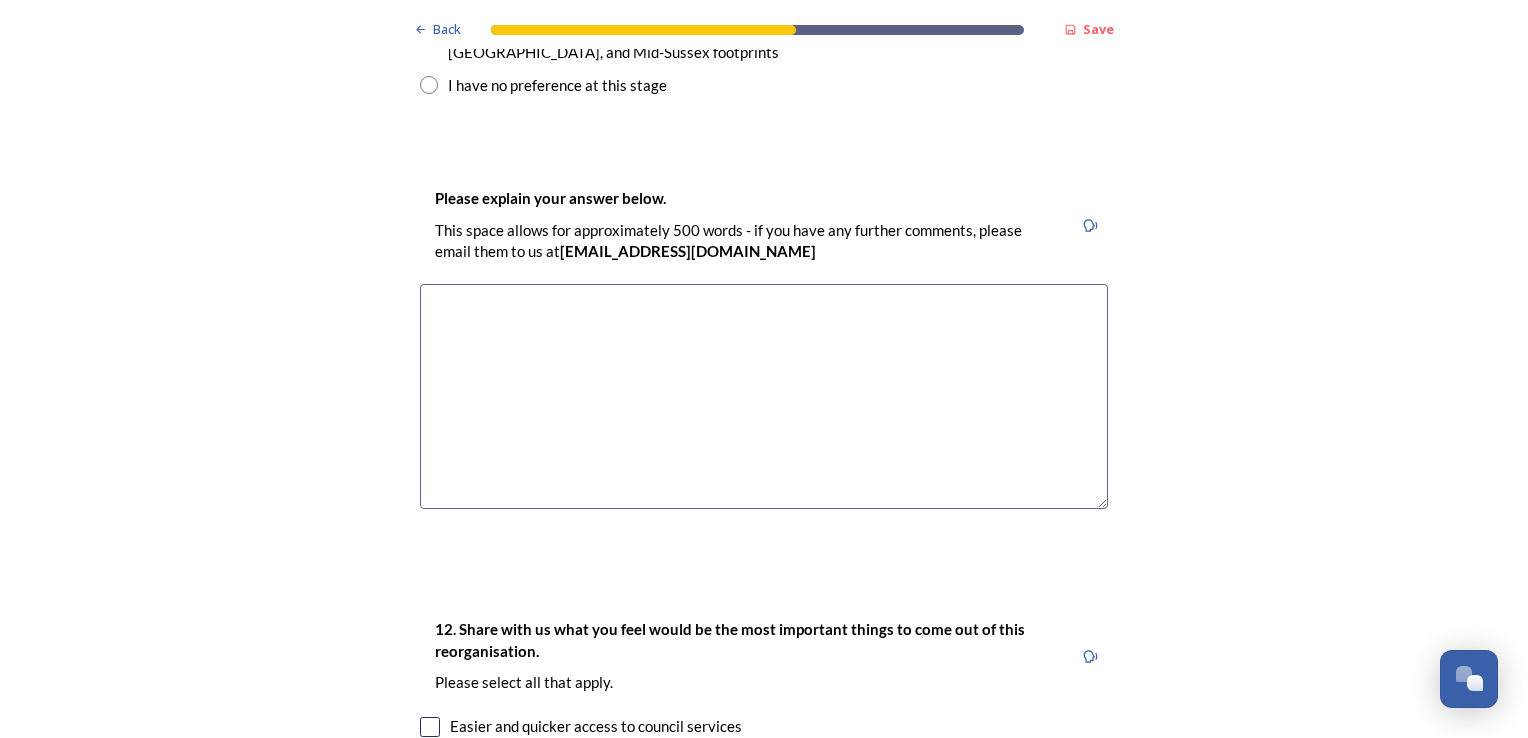 click at bounding box center (764, 396) 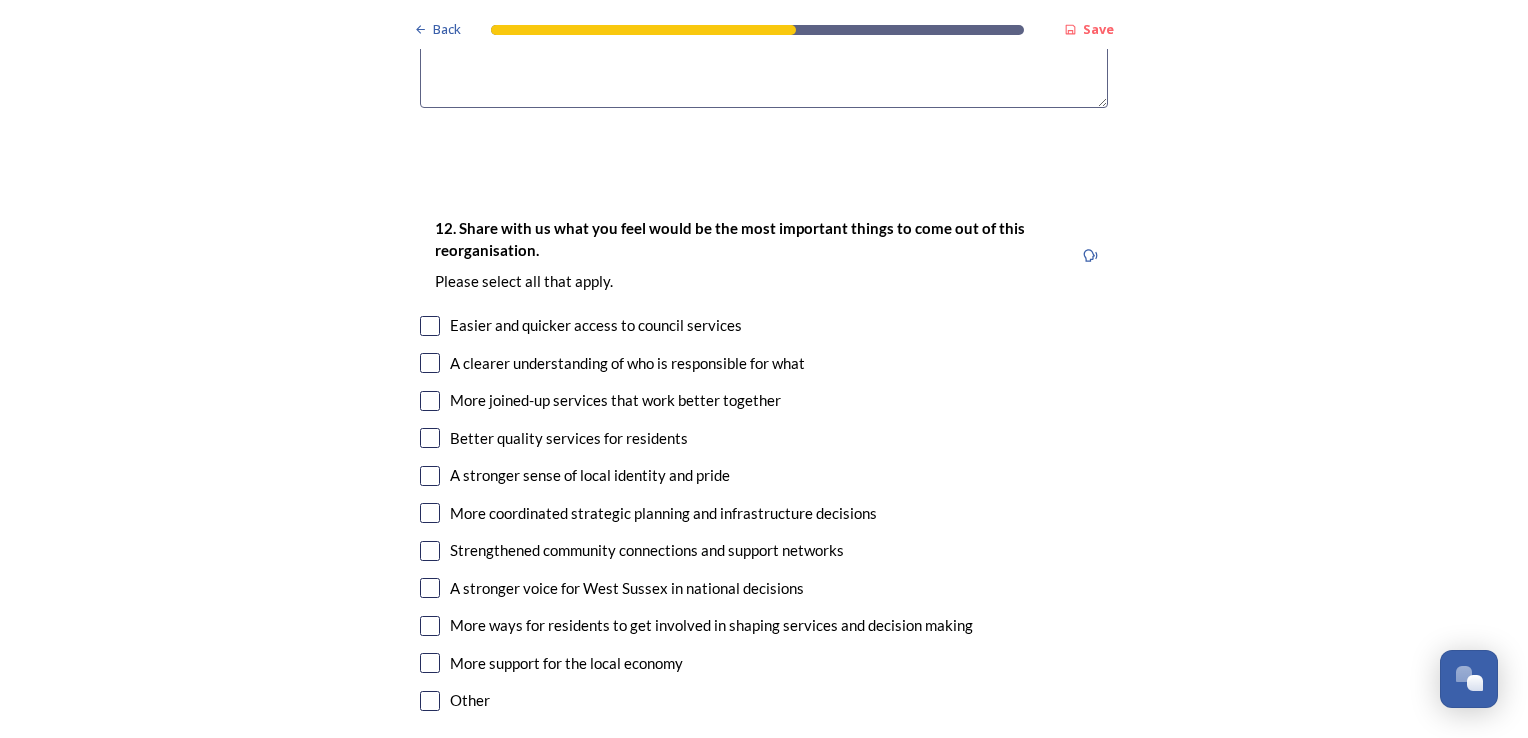 scroll, scrollTop: 3561, scrollLeft: 0, axis: vertical 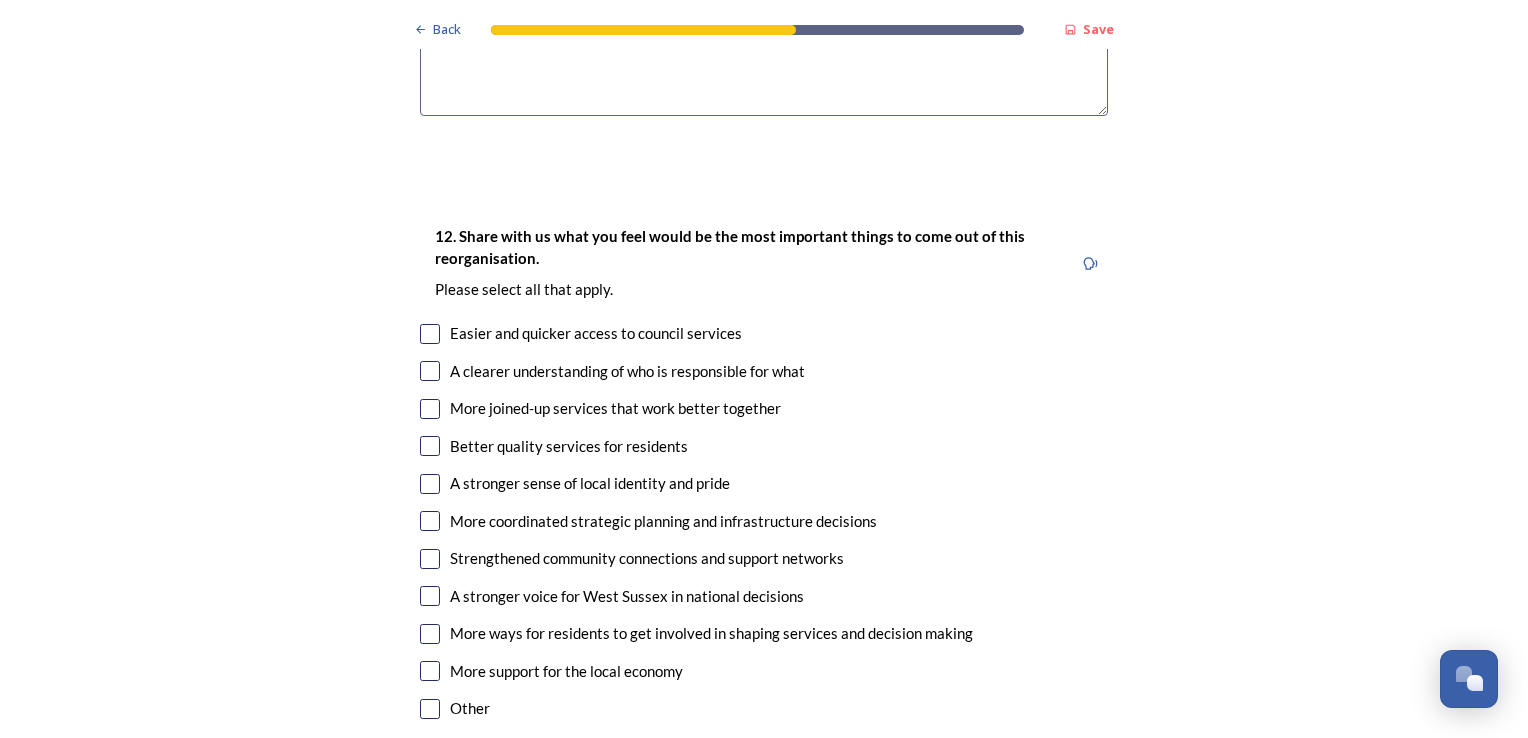 type on "I feel the coastal communities have very different needs to the other areas in [GEOGRAPHIC_DATA] and should be separate" 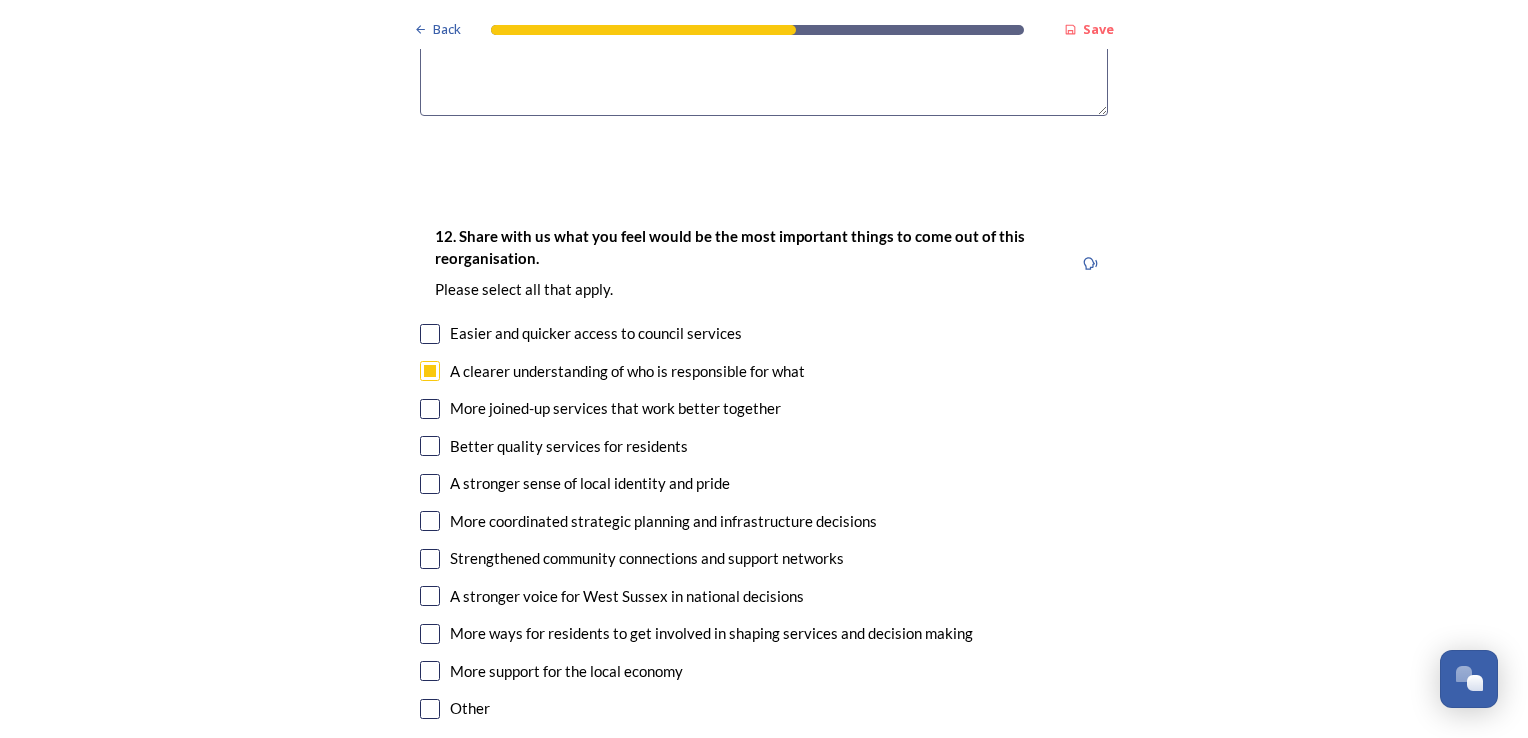 click at bounding box center [430, 409] 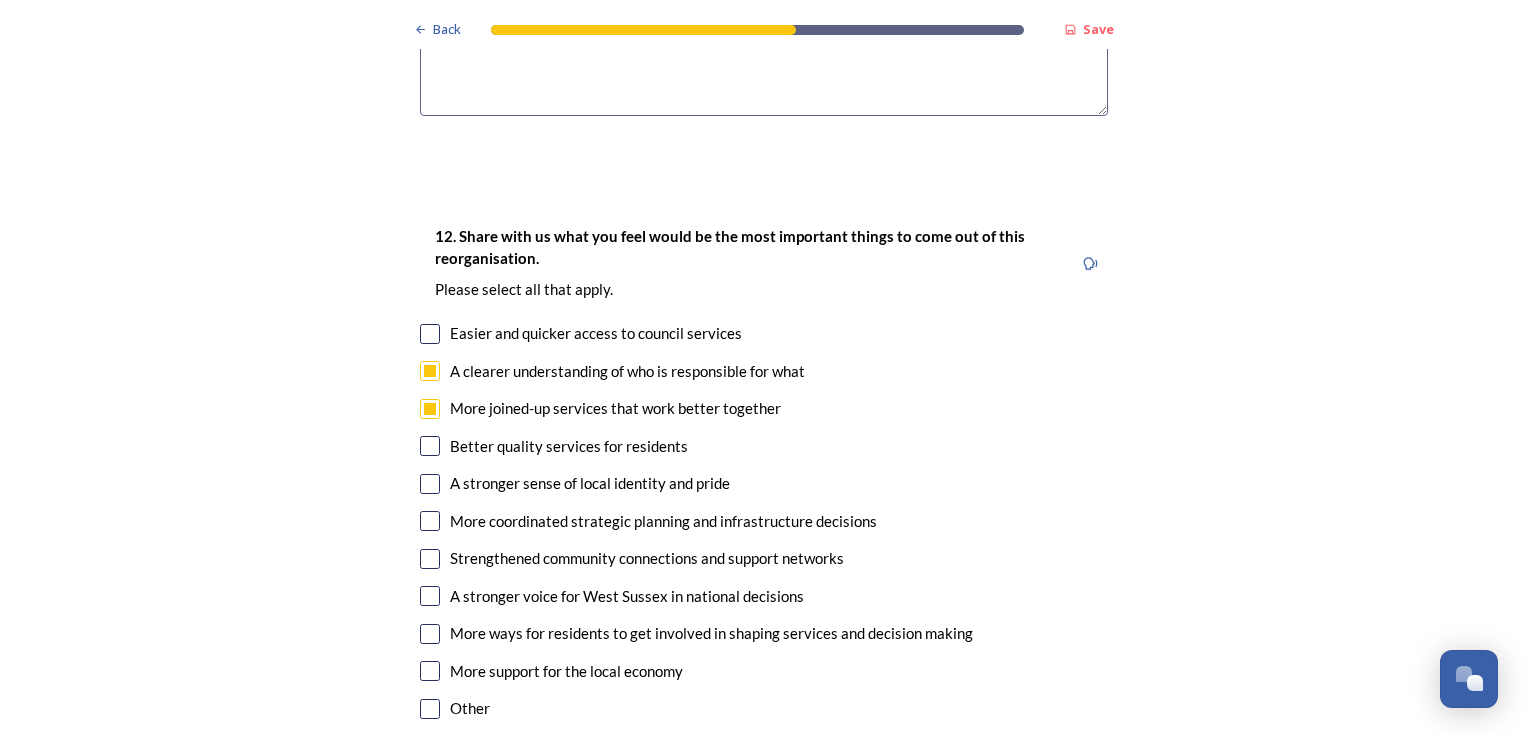 click at bounding box center (430, 446) 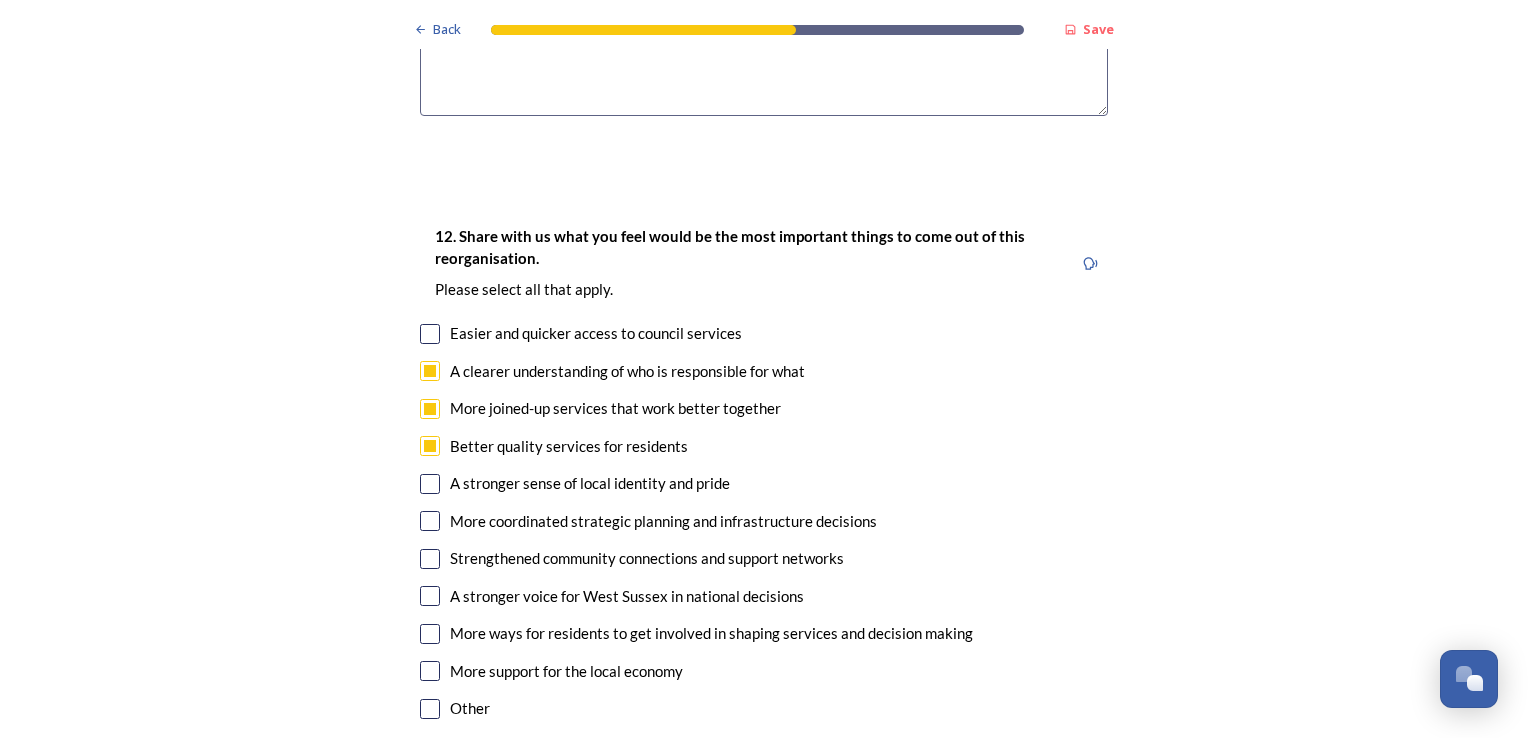 click at bounding box center (430, 484) 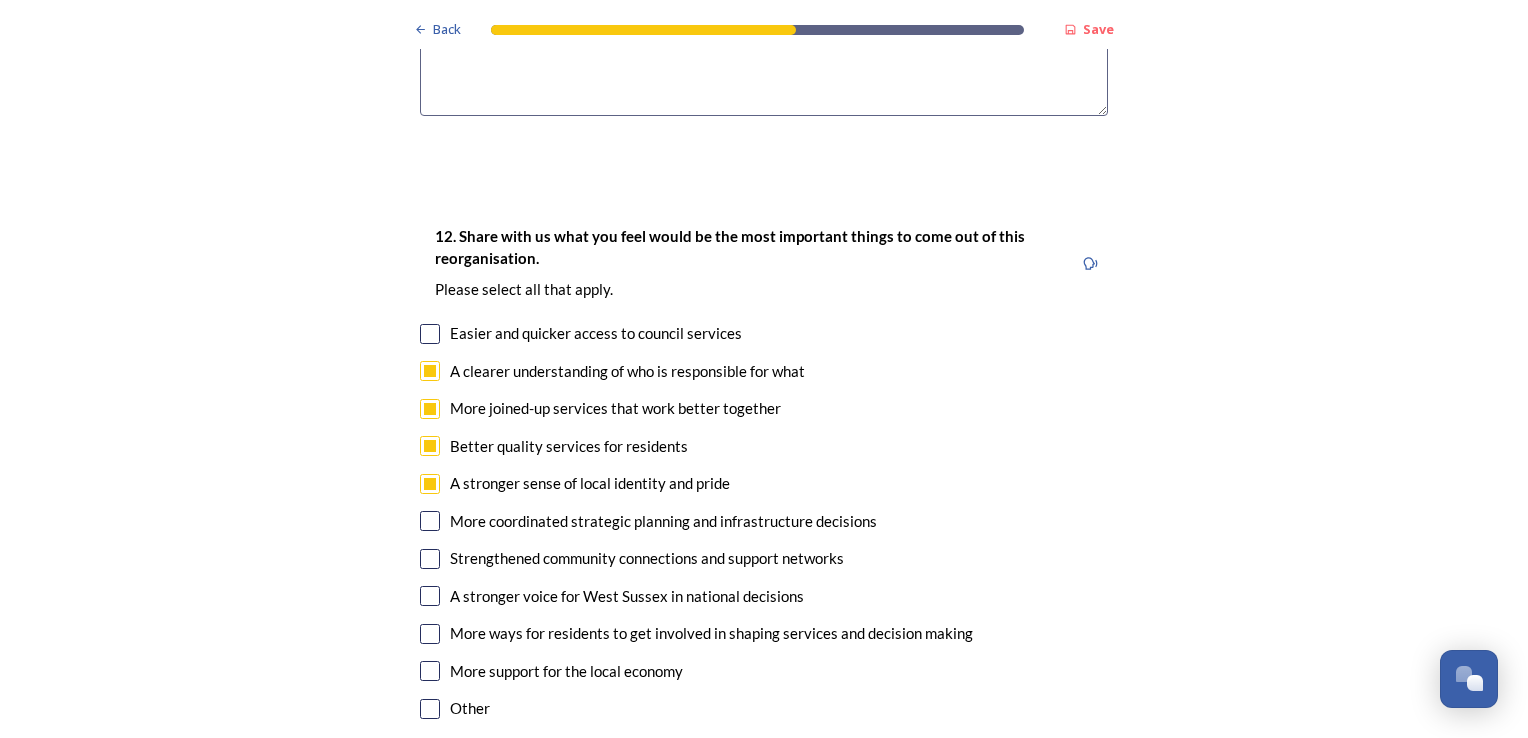 click at bounding box center (430, 521) 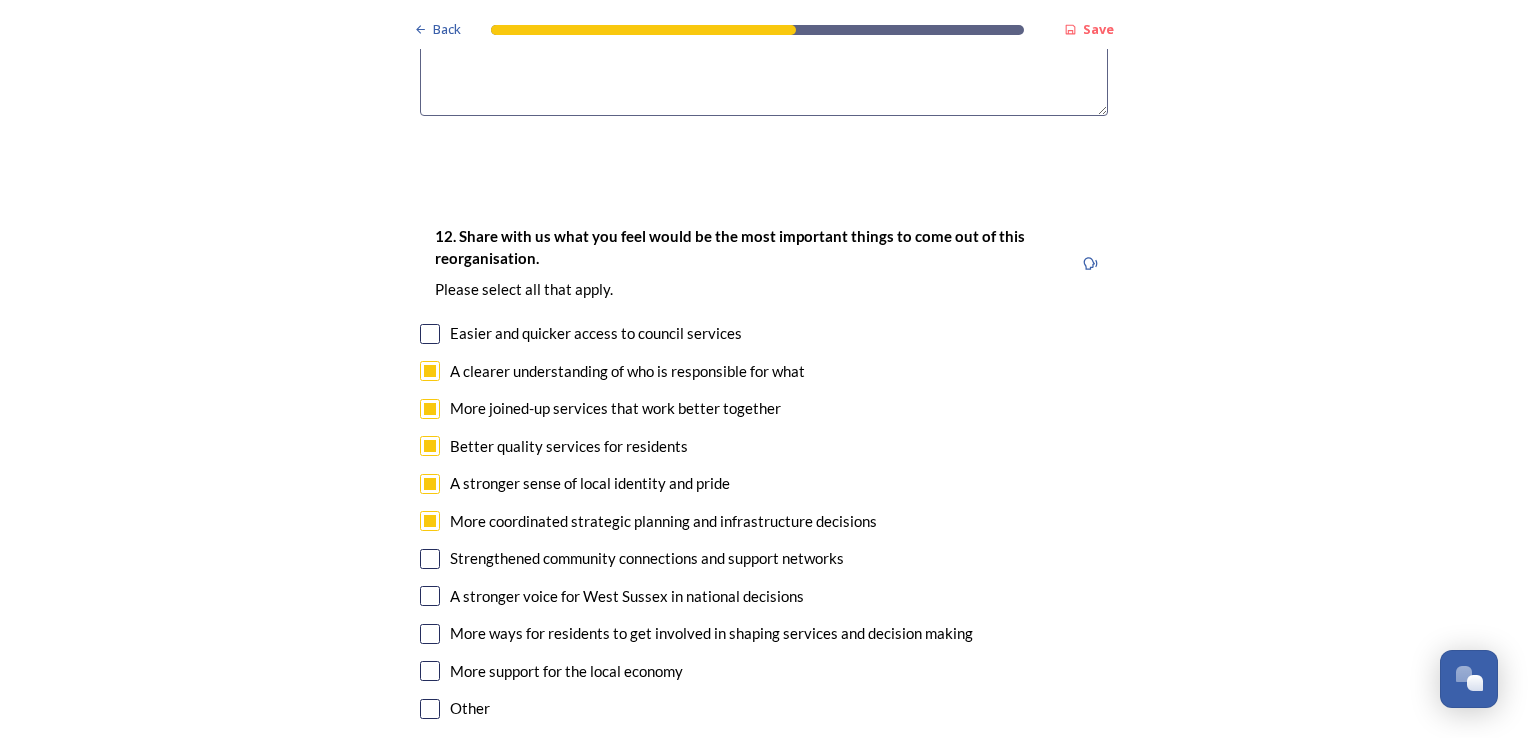 click at bounding box center (430, 334) 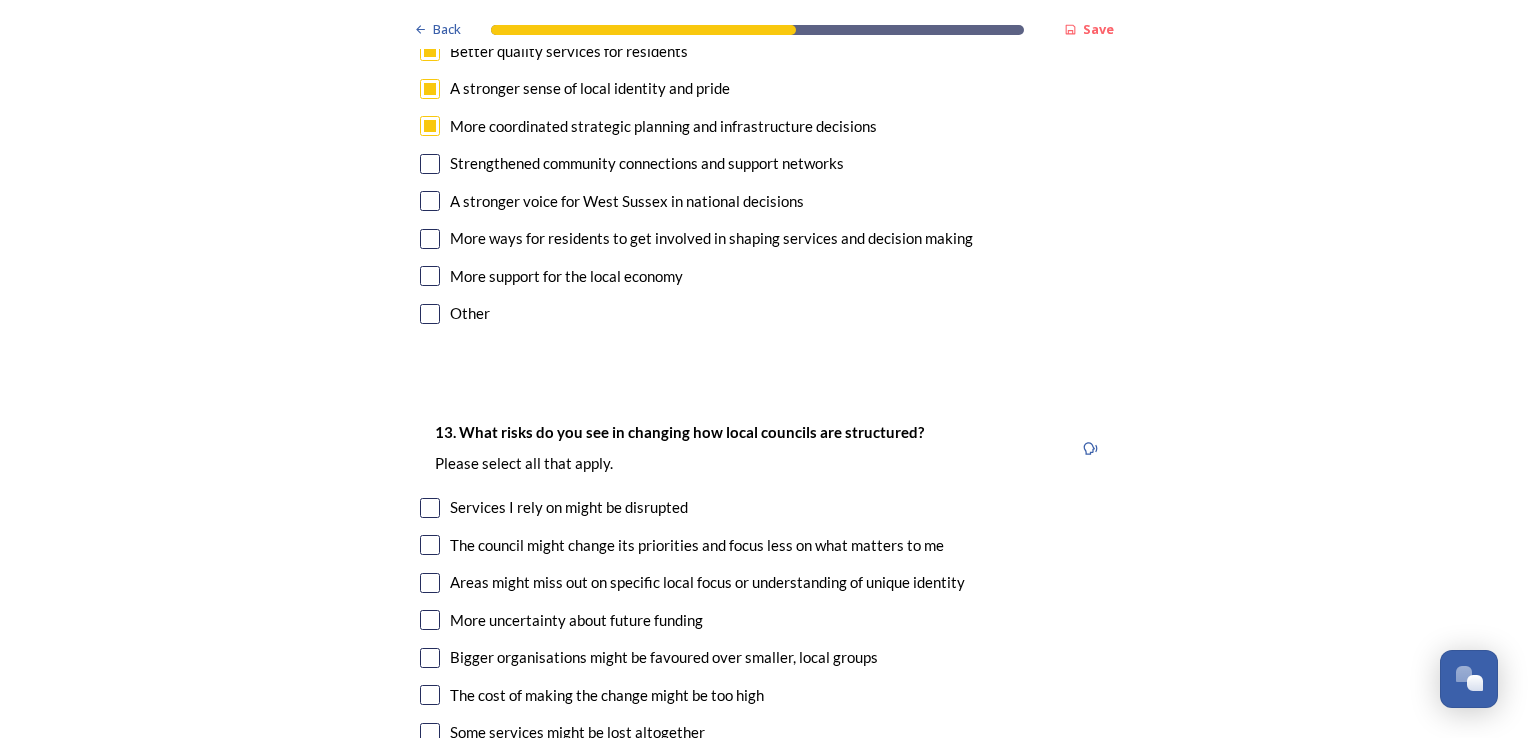 scroll, scrollTop: 4043, scrollLeft: 0, axis: vertical 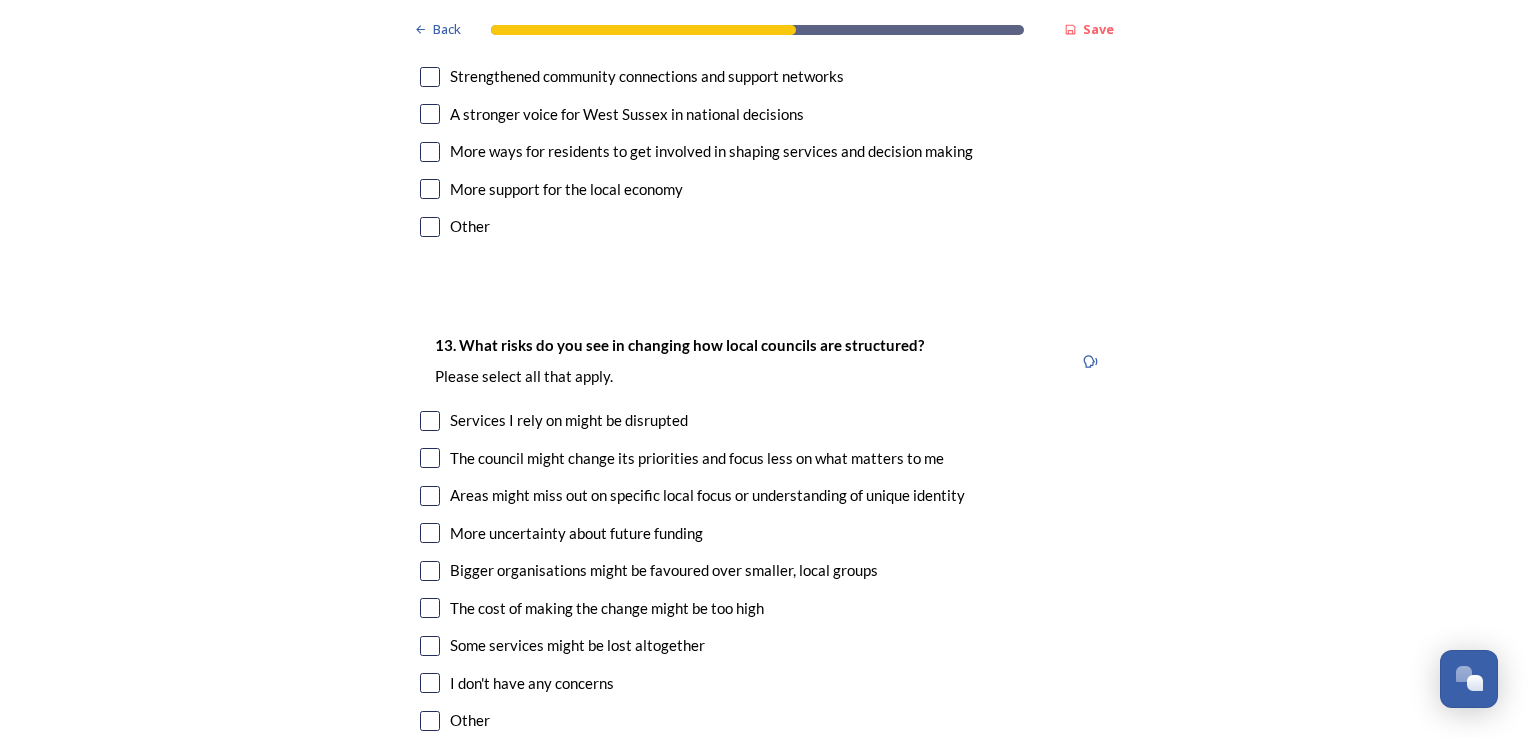 click at bounding box center (430, 458) 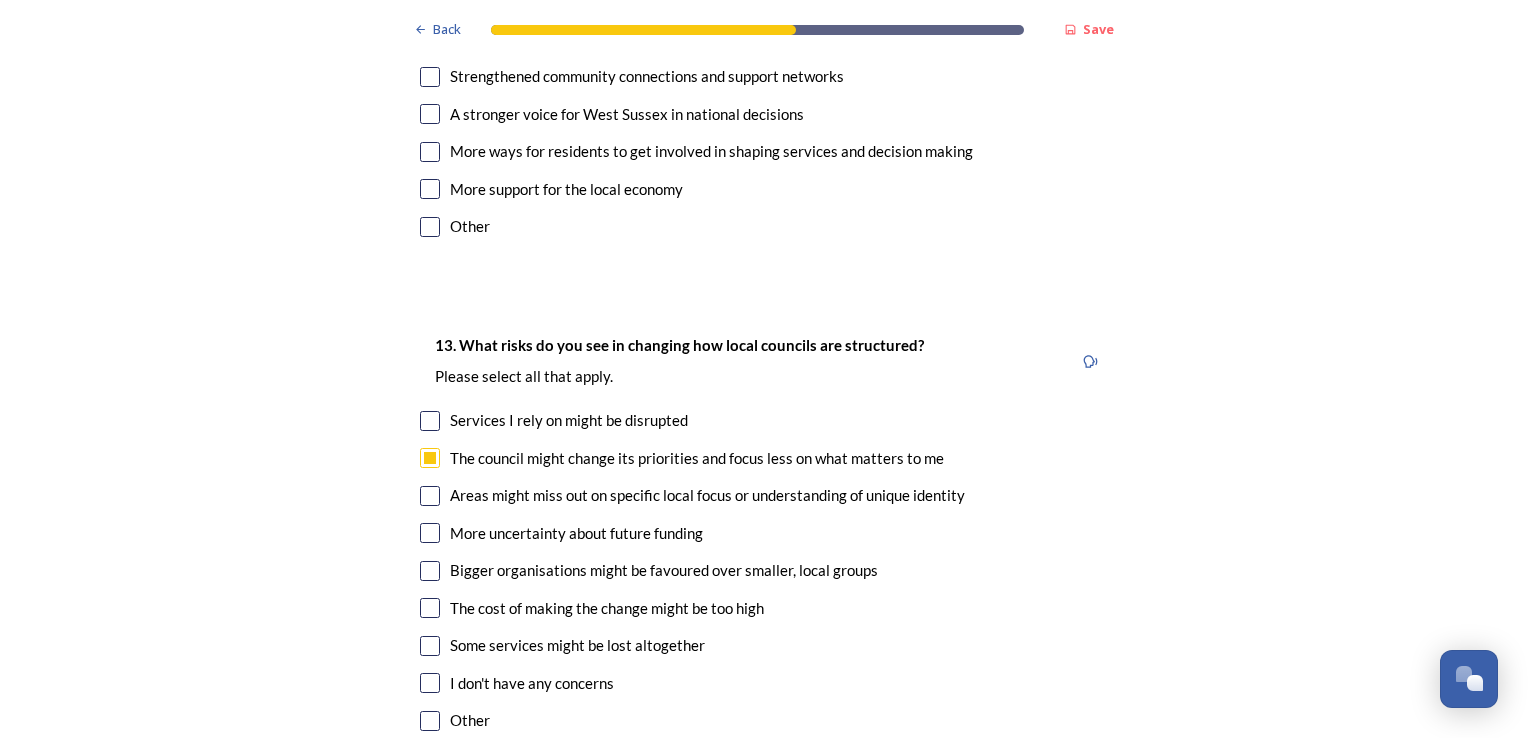 click at bounding box center (430, 496) 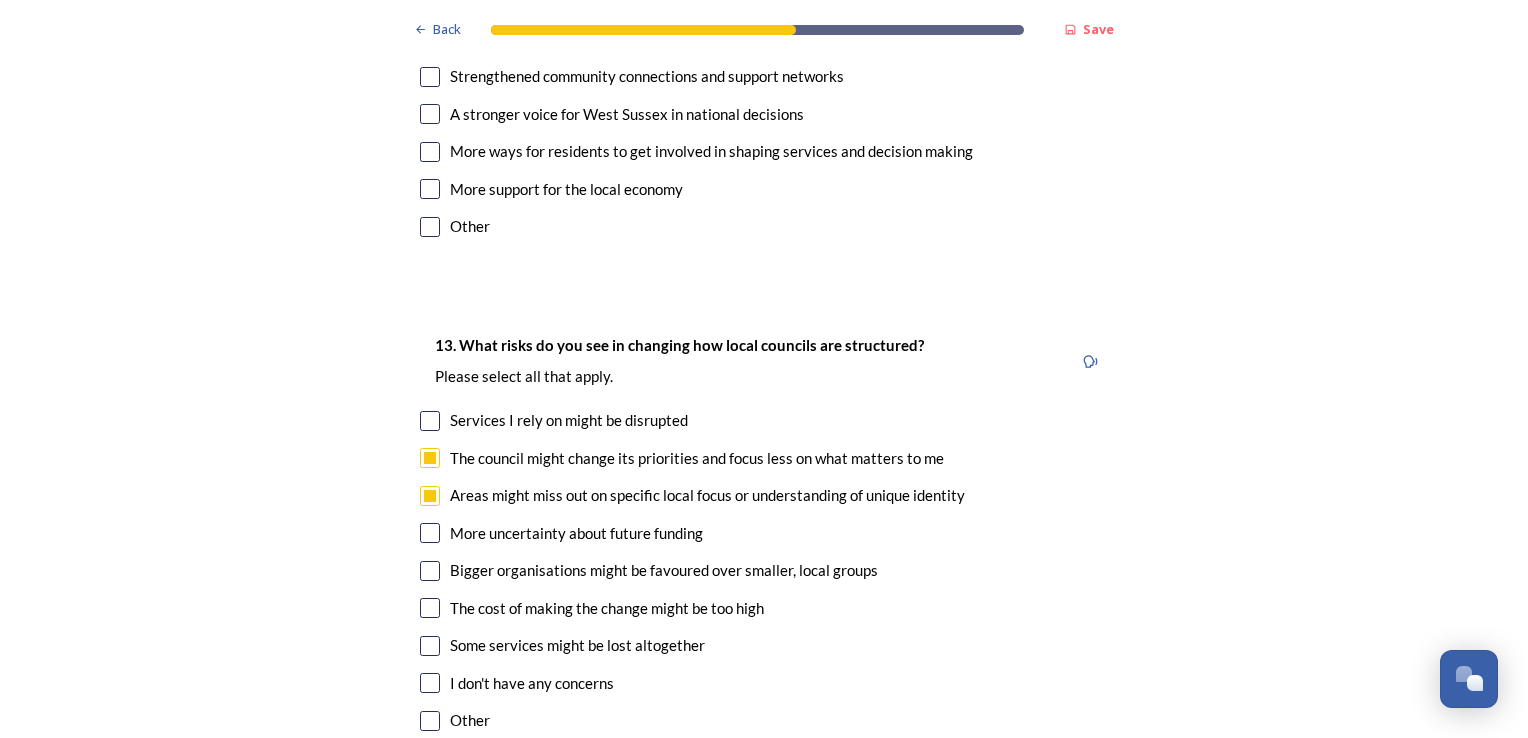 click at bounding box center [430, 571] 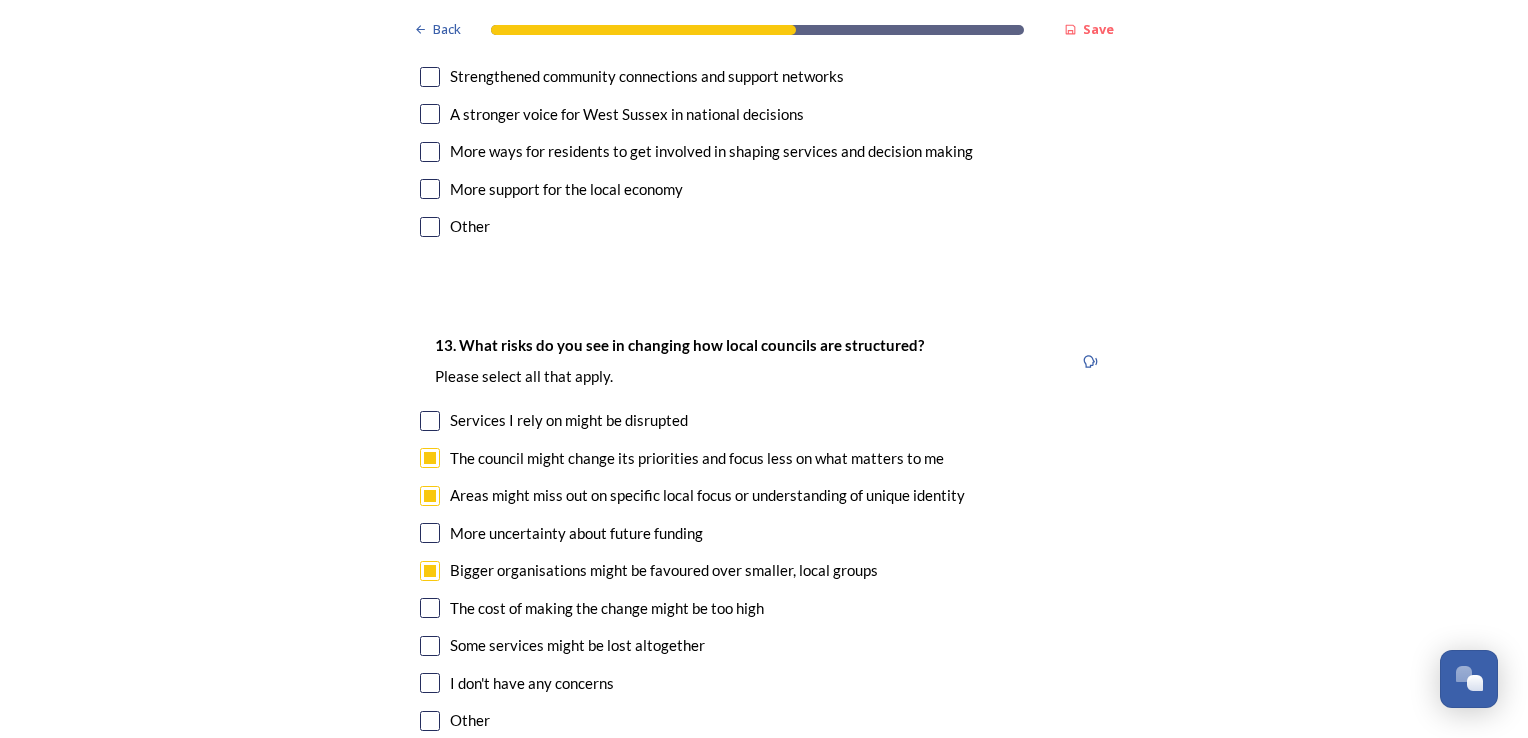 click at bounding box center [430, 608] 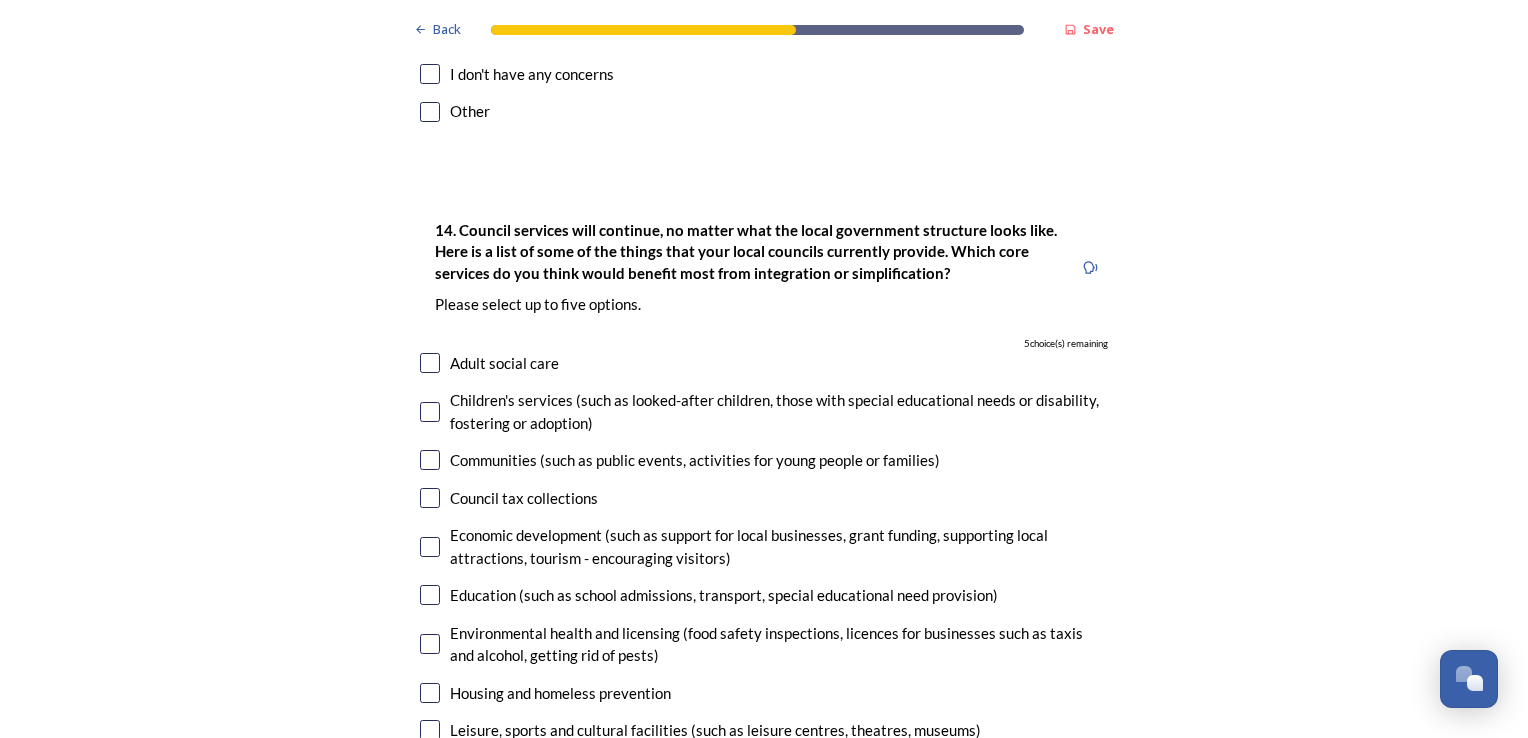 scroll, scrollTop: 4644, scrollLeft: 0, axis: vertical 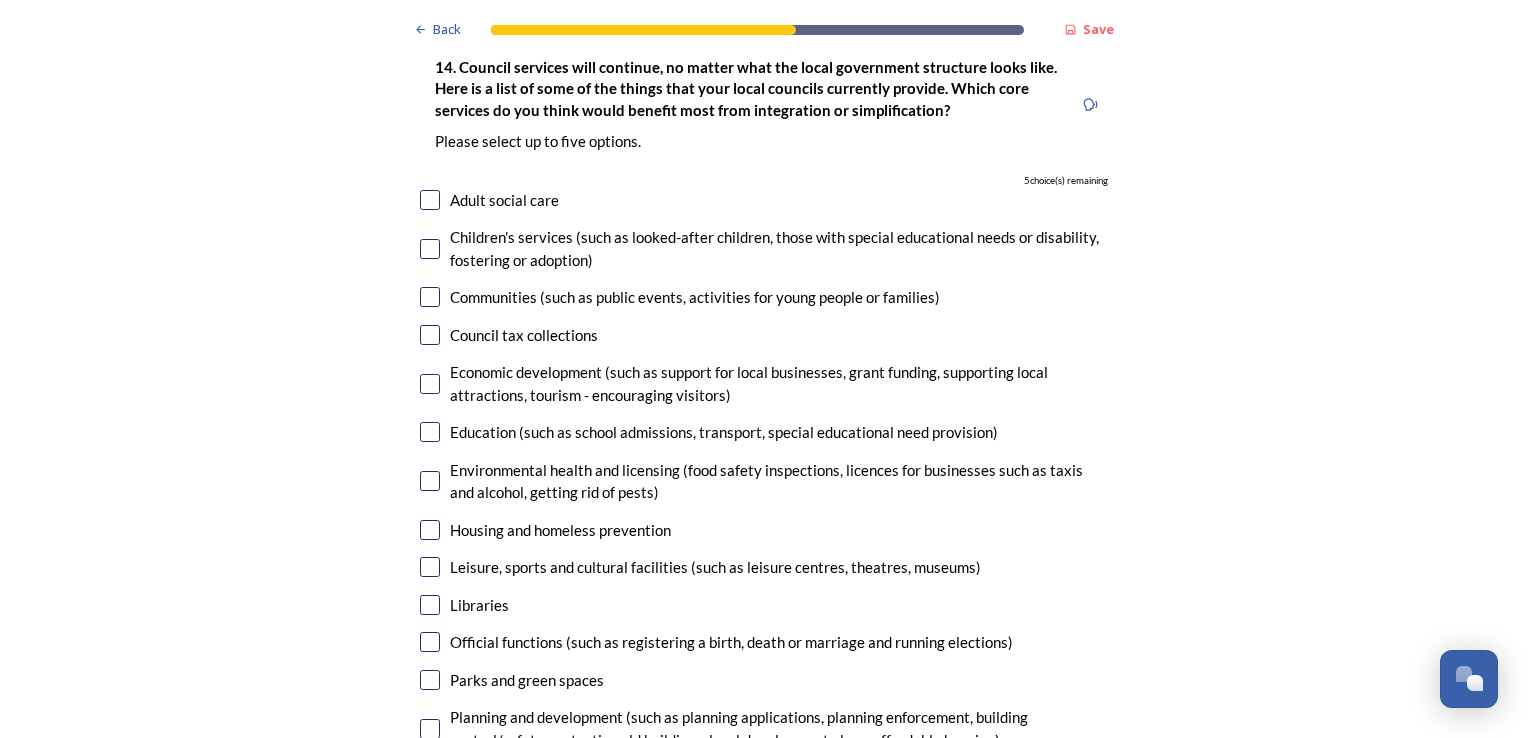 click at bounding box center (430, 481) 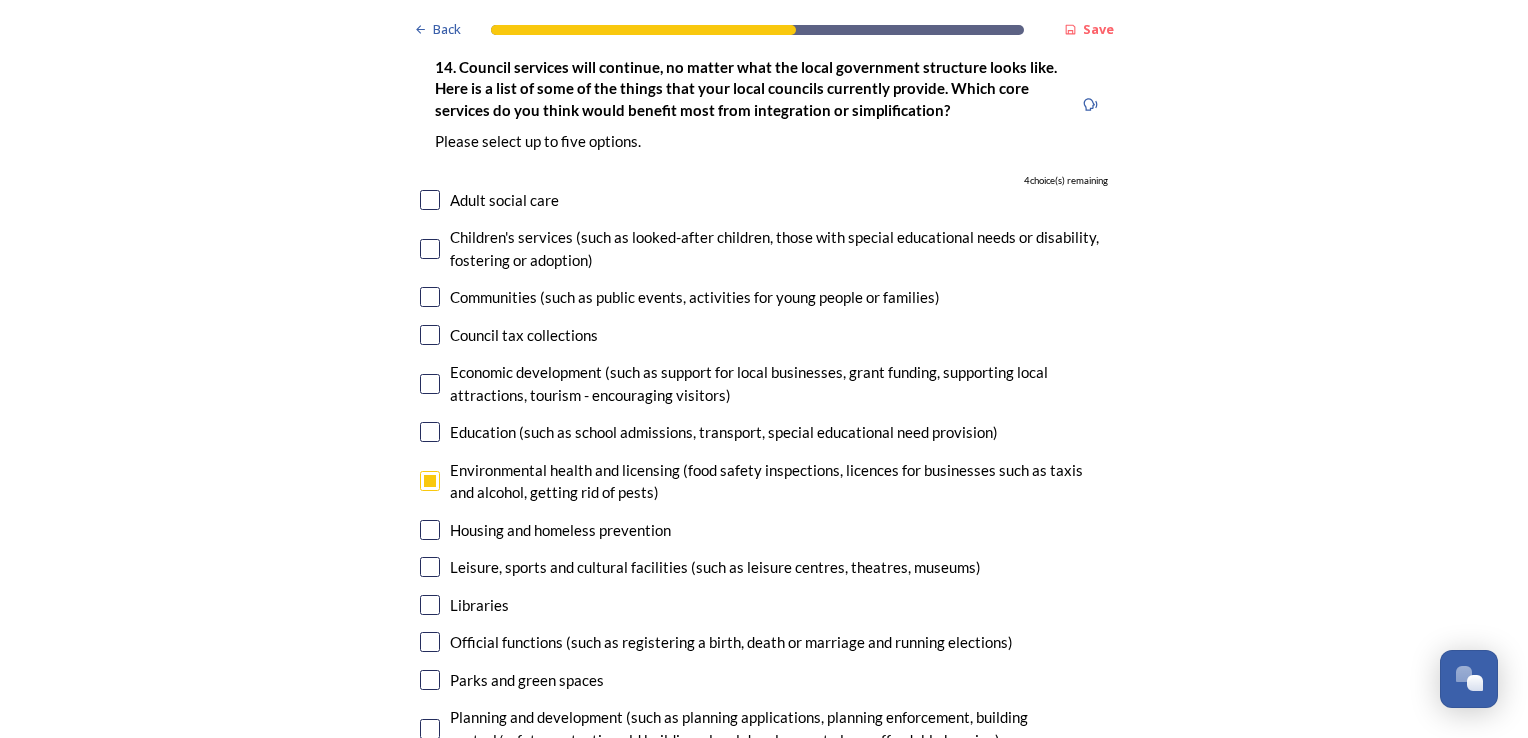 click at bounding box center [430, 530] 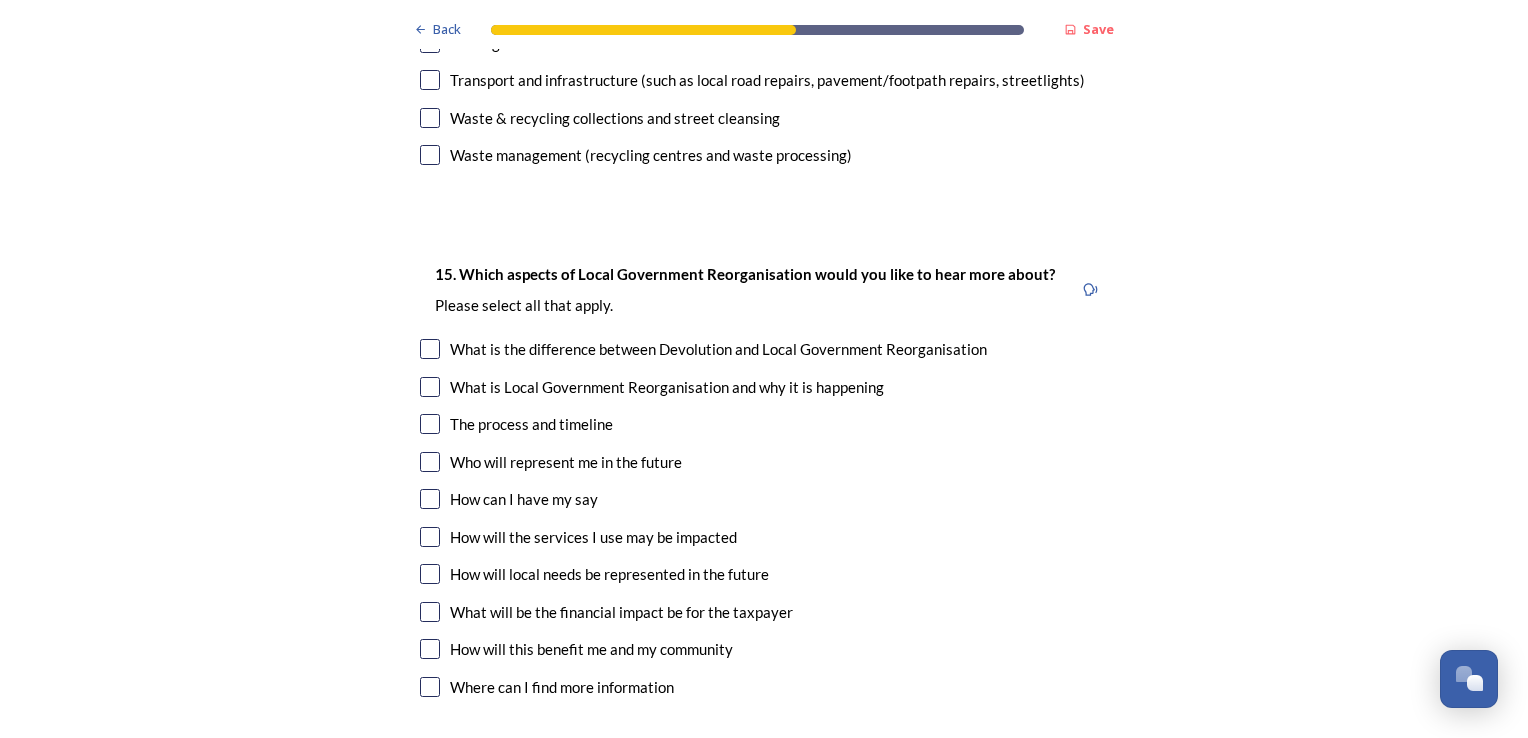 scroll, scrollTop: 5663, scrollLeft: 0, axis: vertical 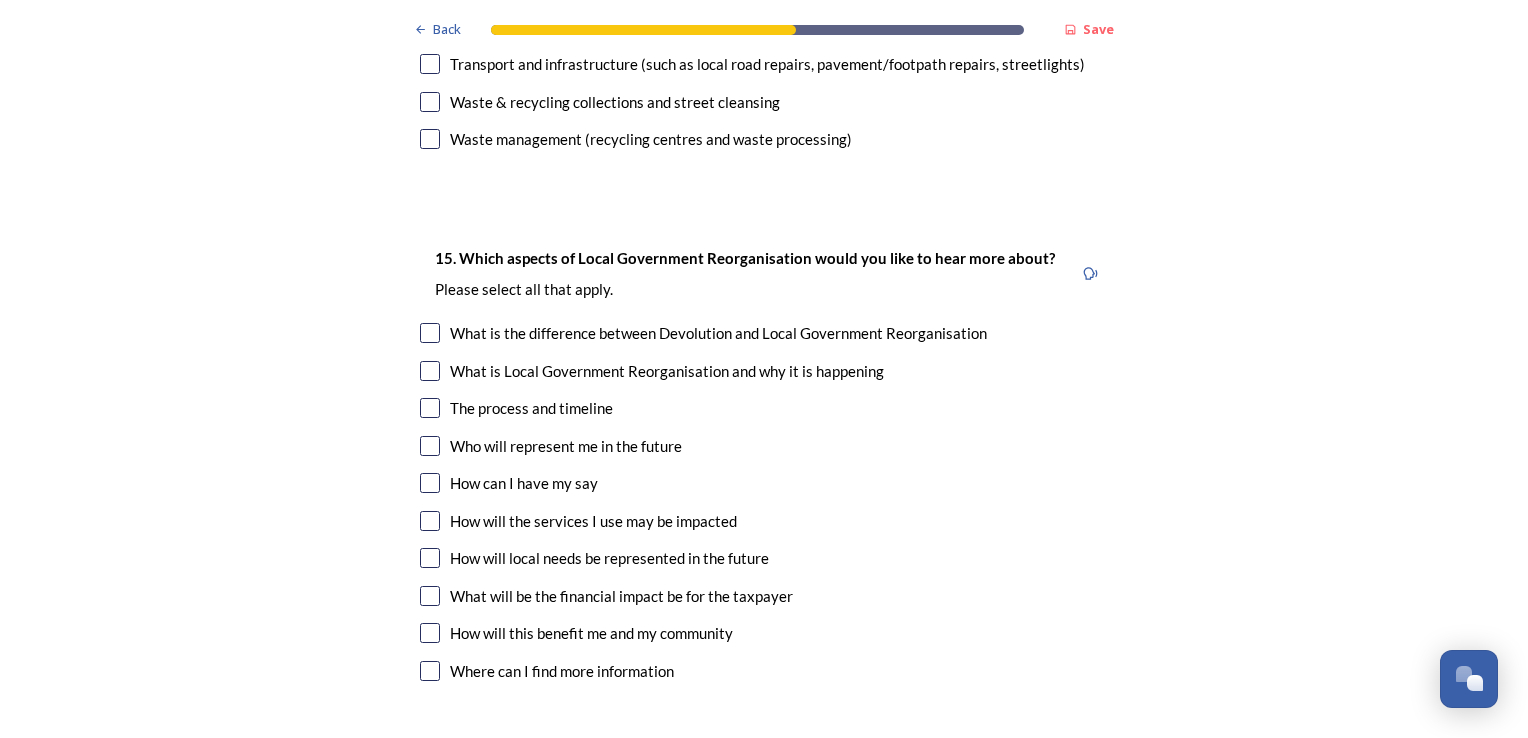 click at bounding box center [430, 408] 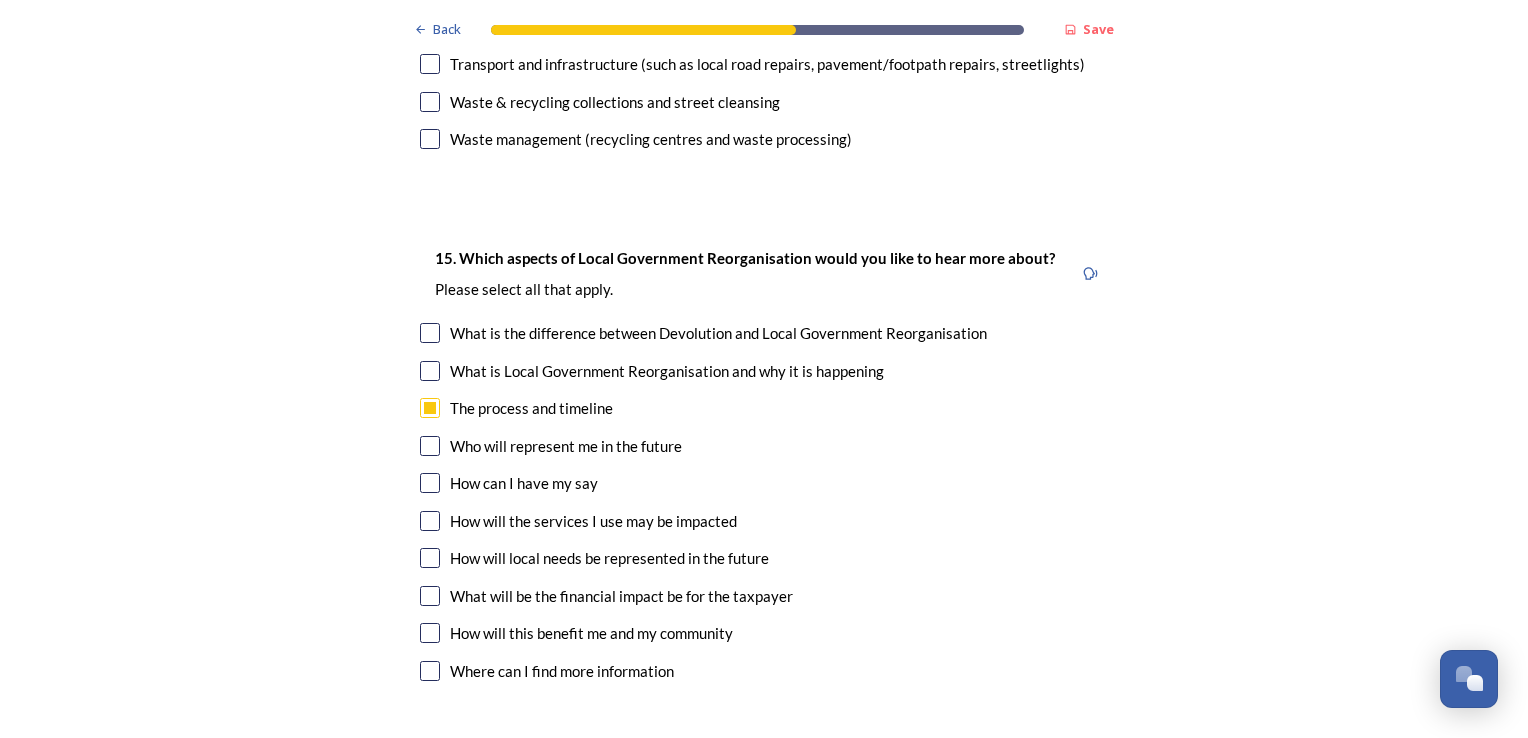 click at bounding box center [430, 446] 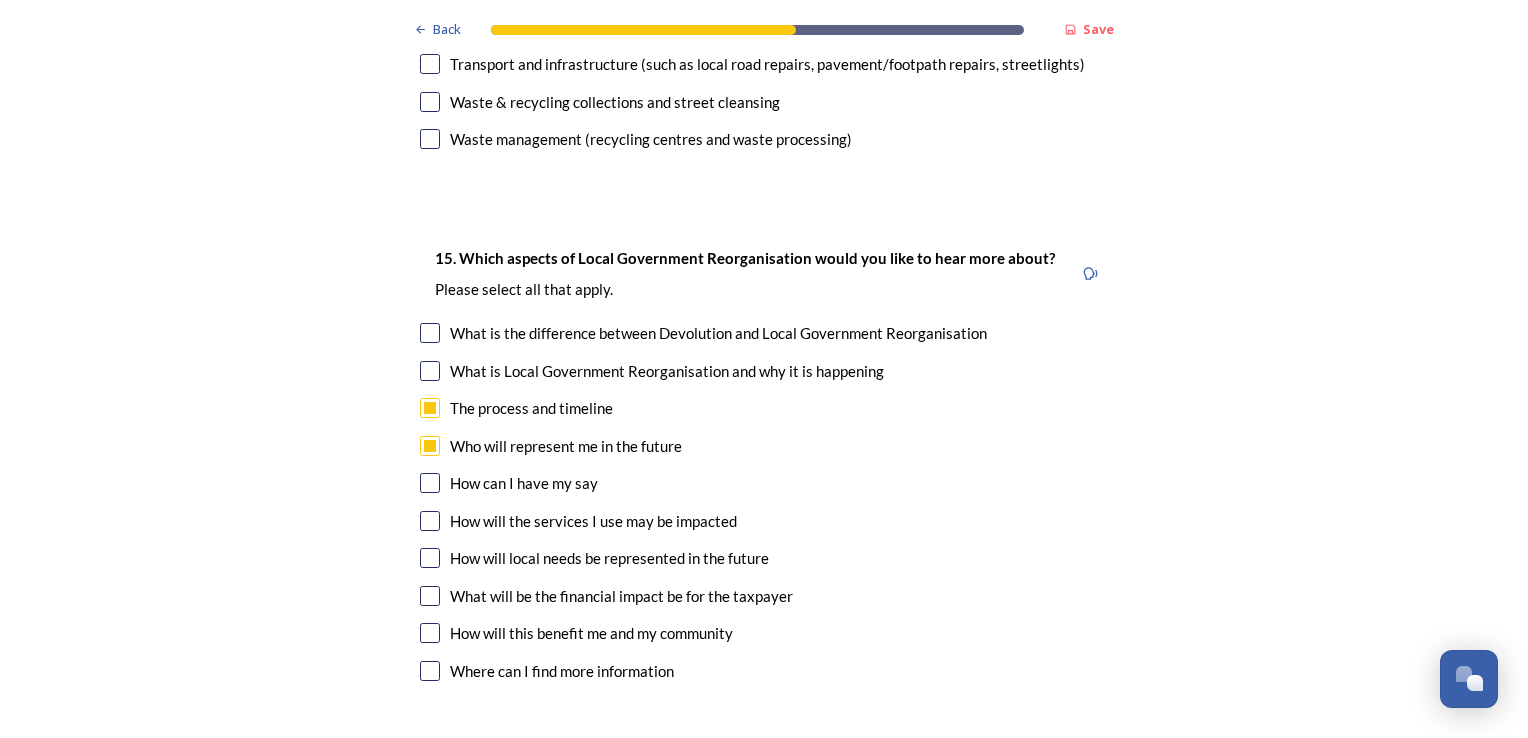 click at bounding box center (430, 483) 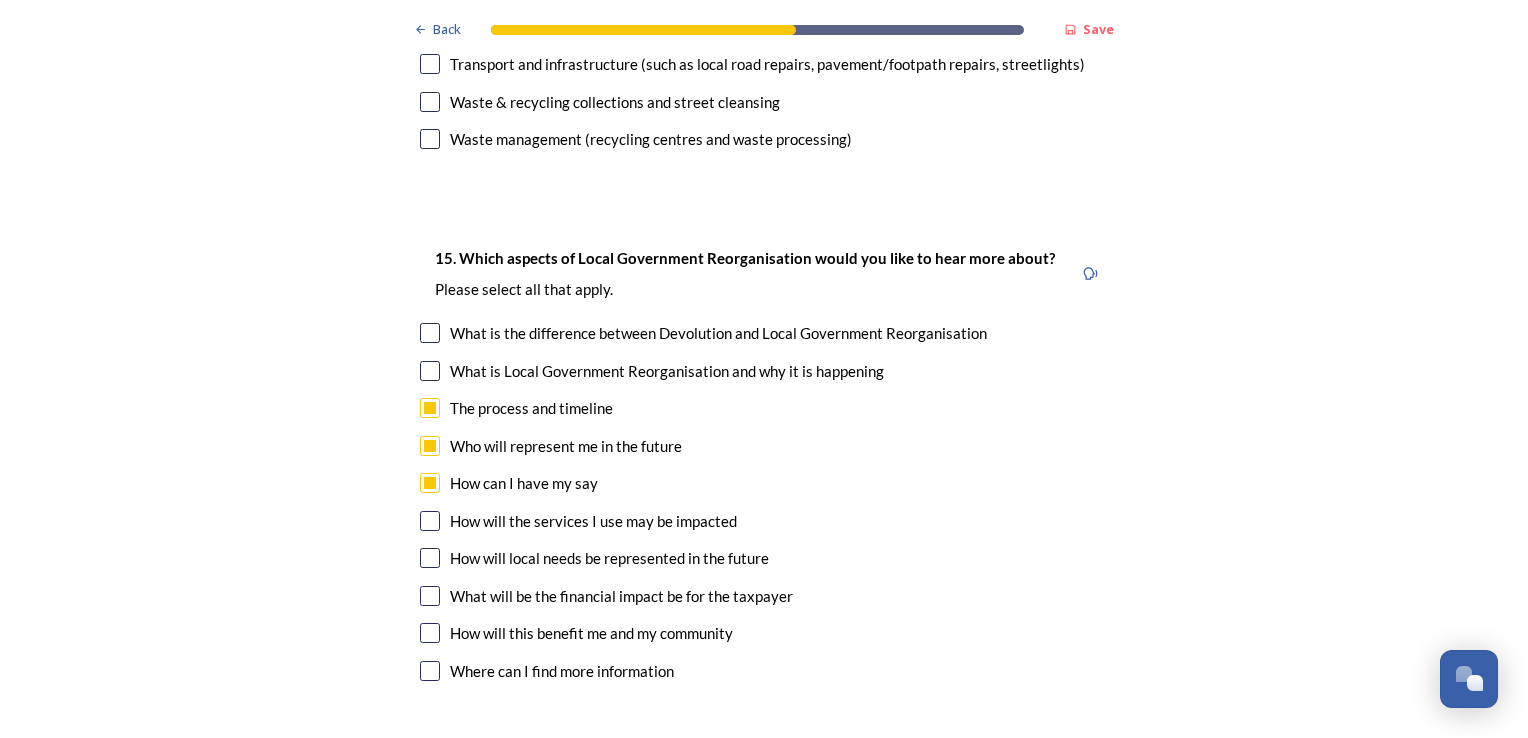 click at bounding box center (430, 558) 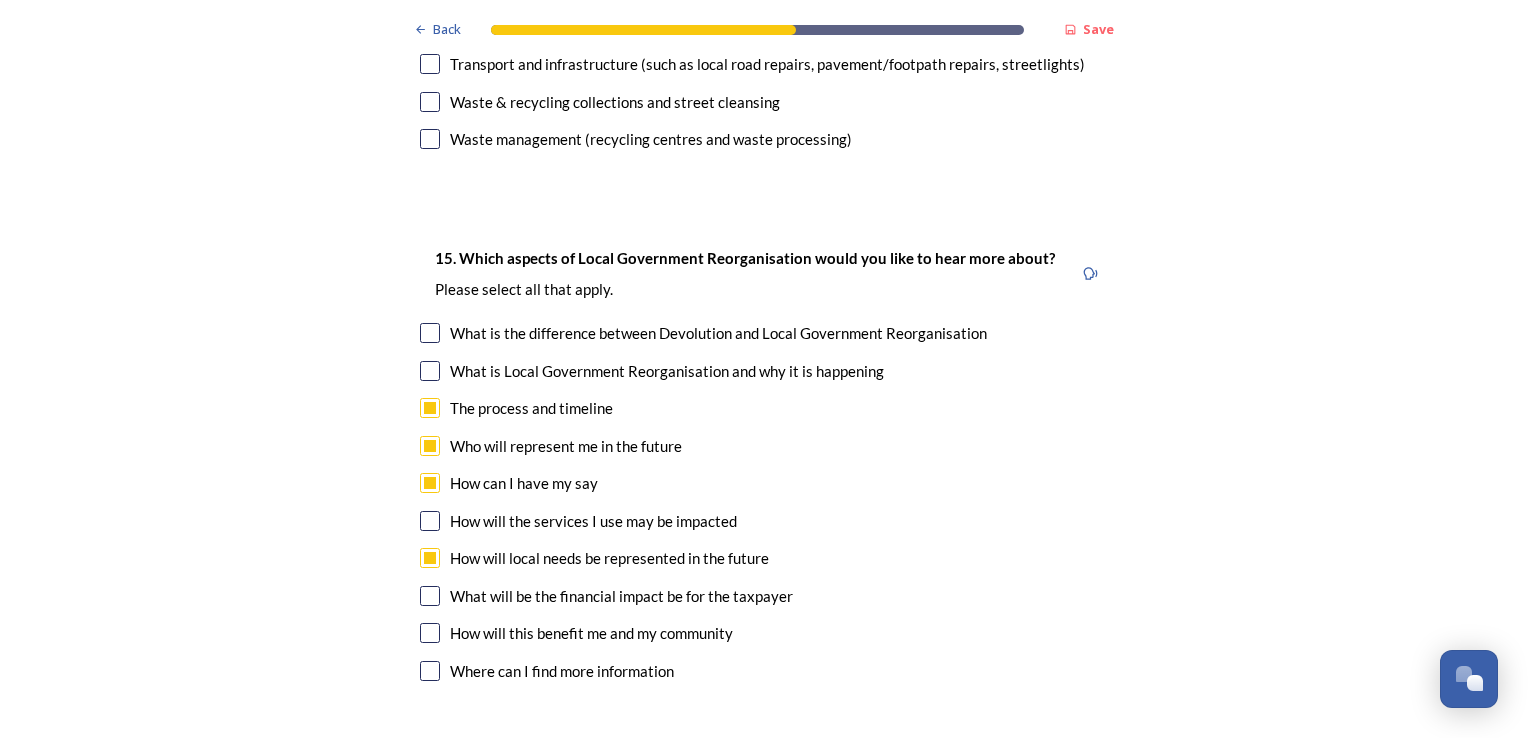 click at bounding box center (430, 596) 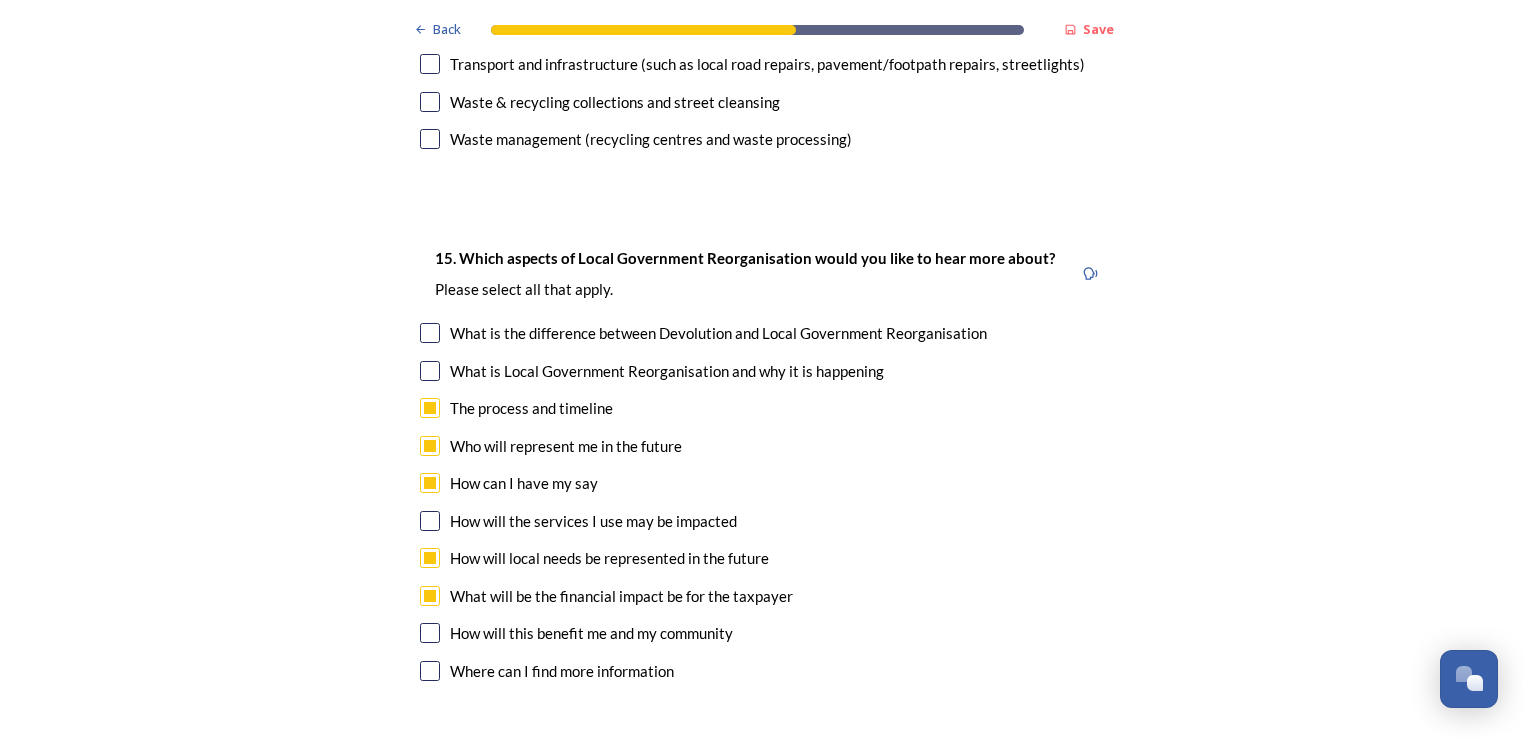 click at bounding box center [430, 633] 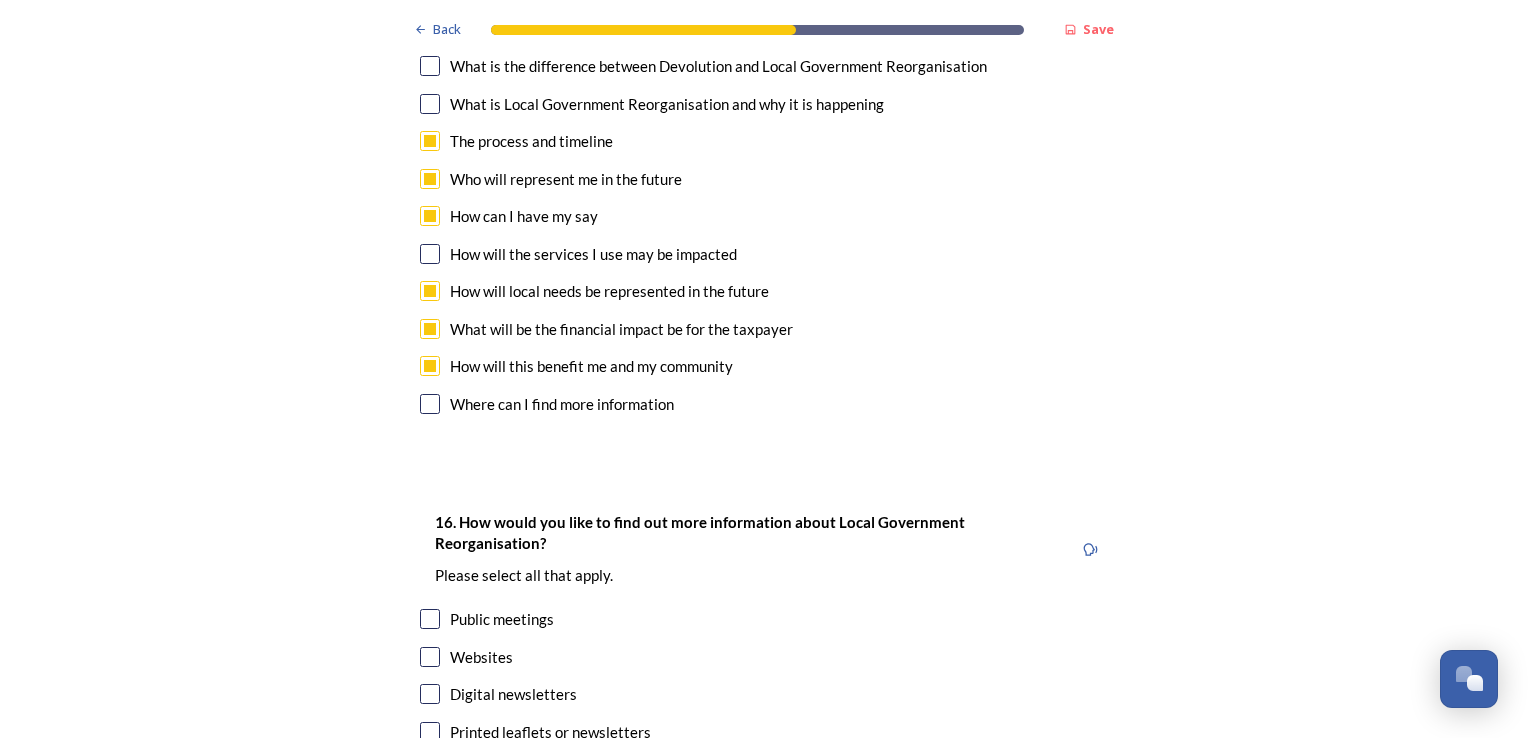 scroll, scrollTop: 6144, scrollLeft: 0, axis: vertical 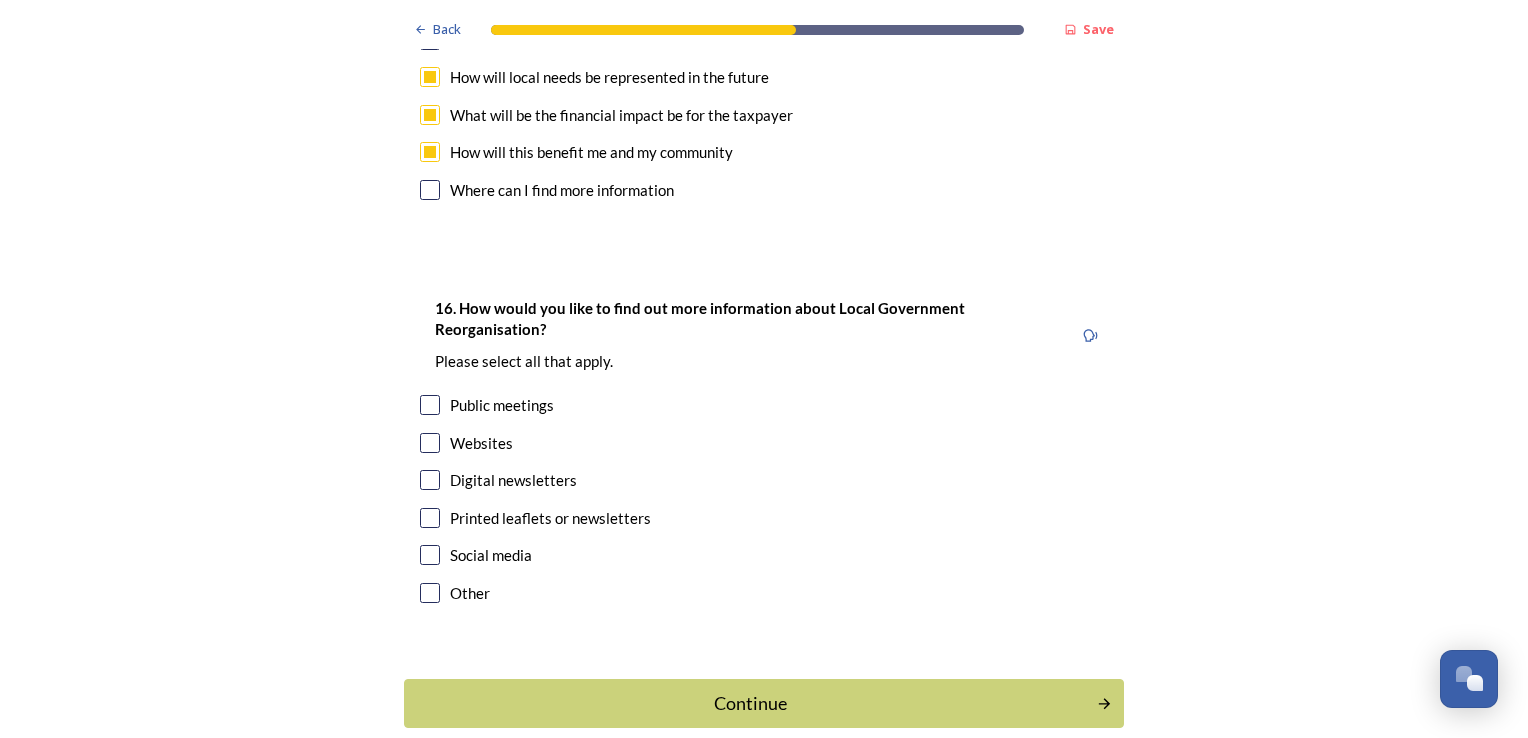 click at bounding box center (430, 405) 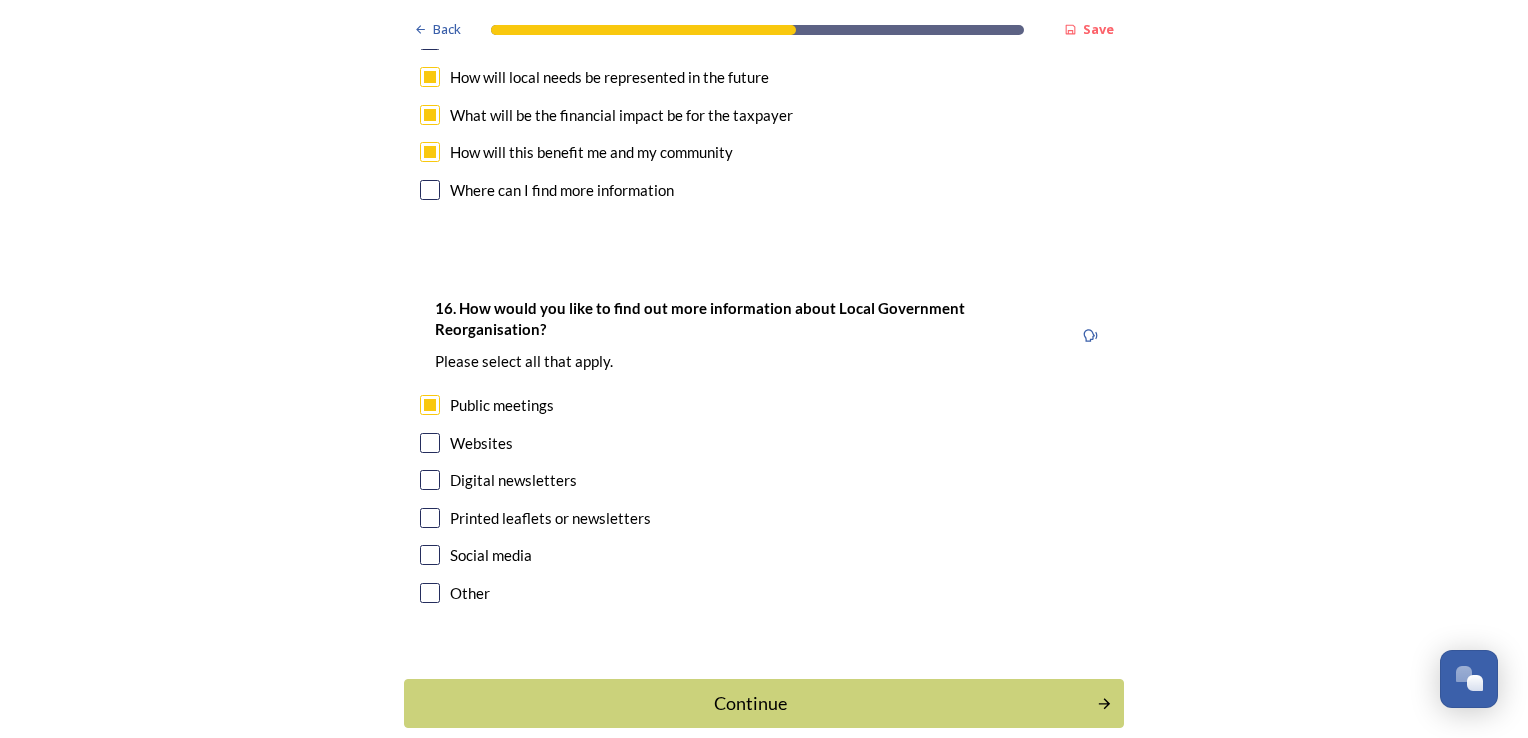 click at bounding box center (430, 443) 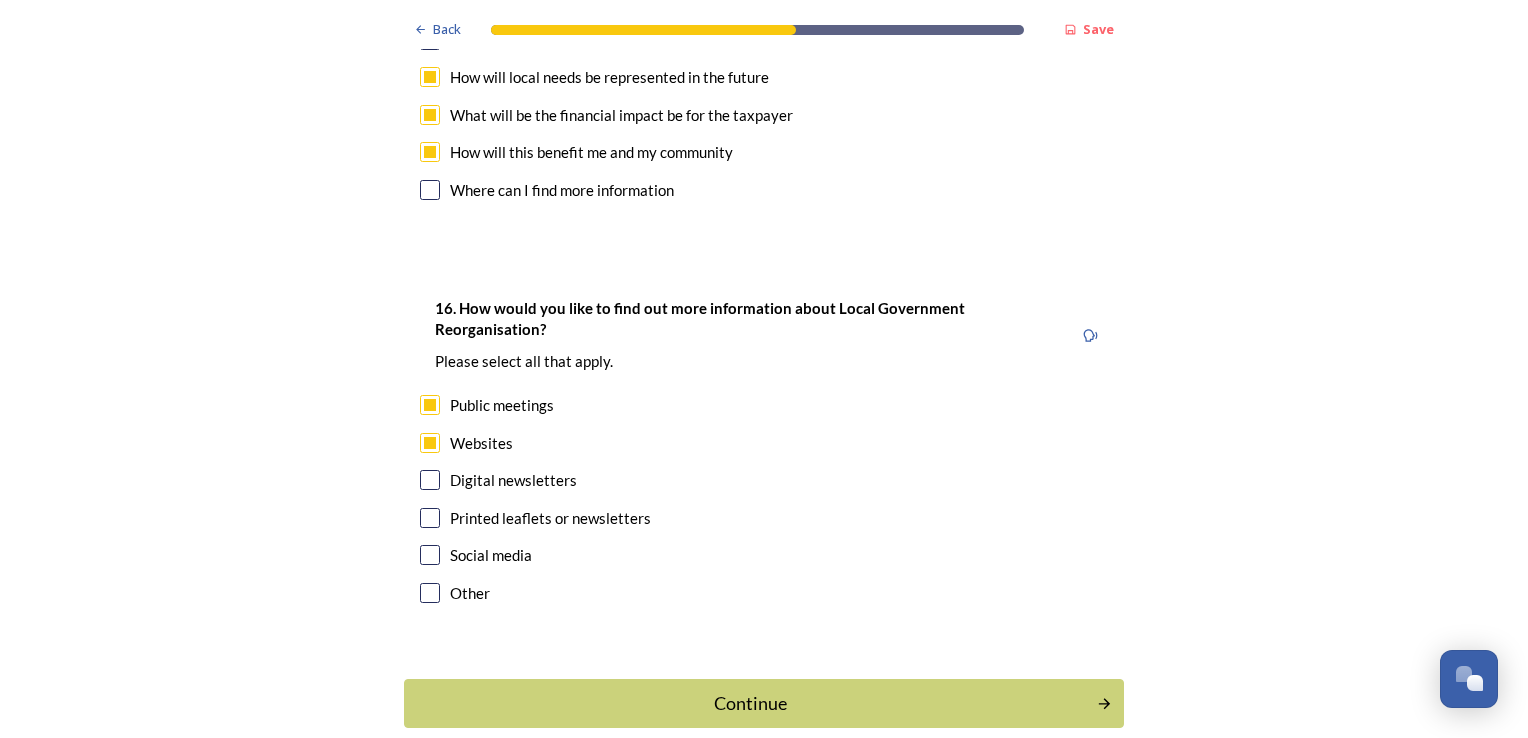 click at bounding box center (430, 518) 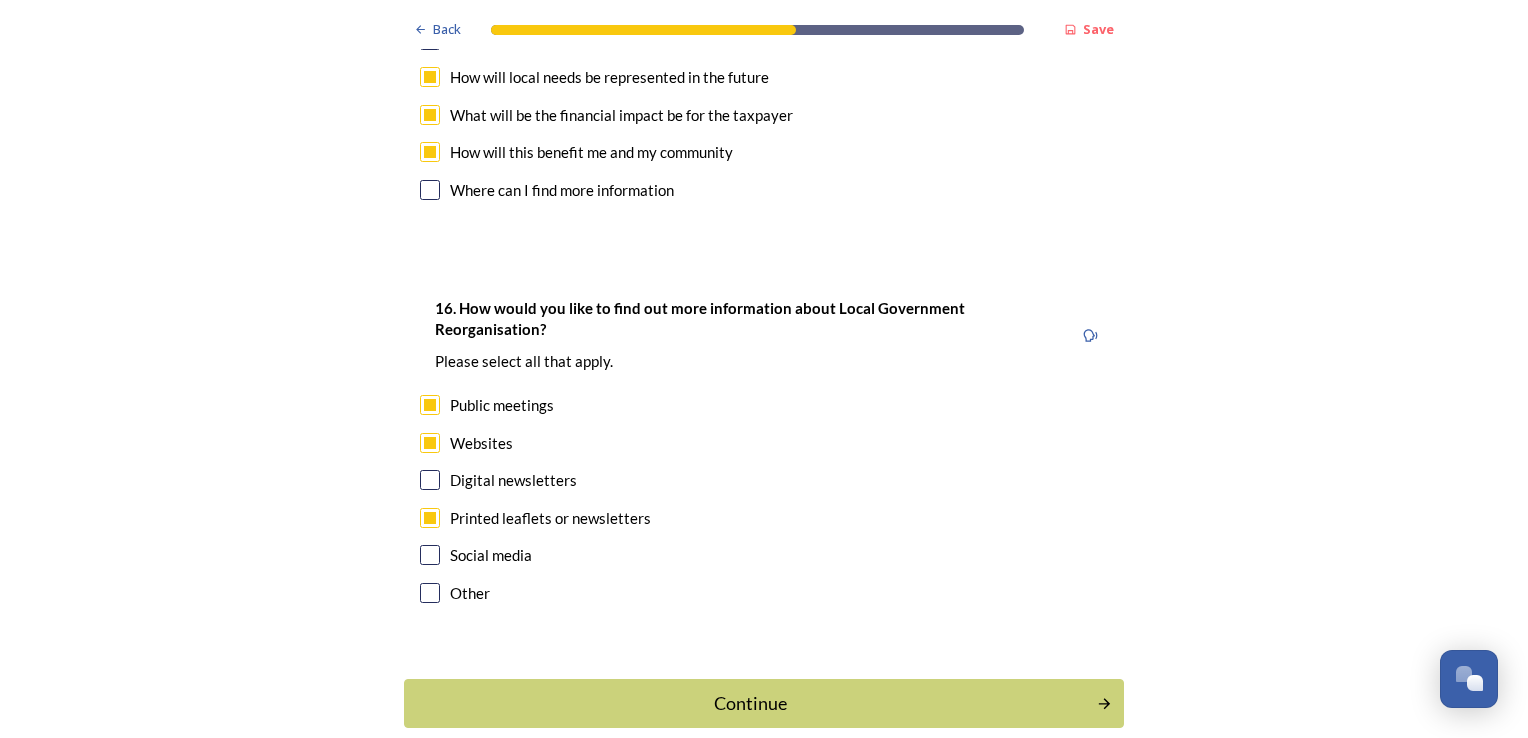 click at bounding box center (430, 480) 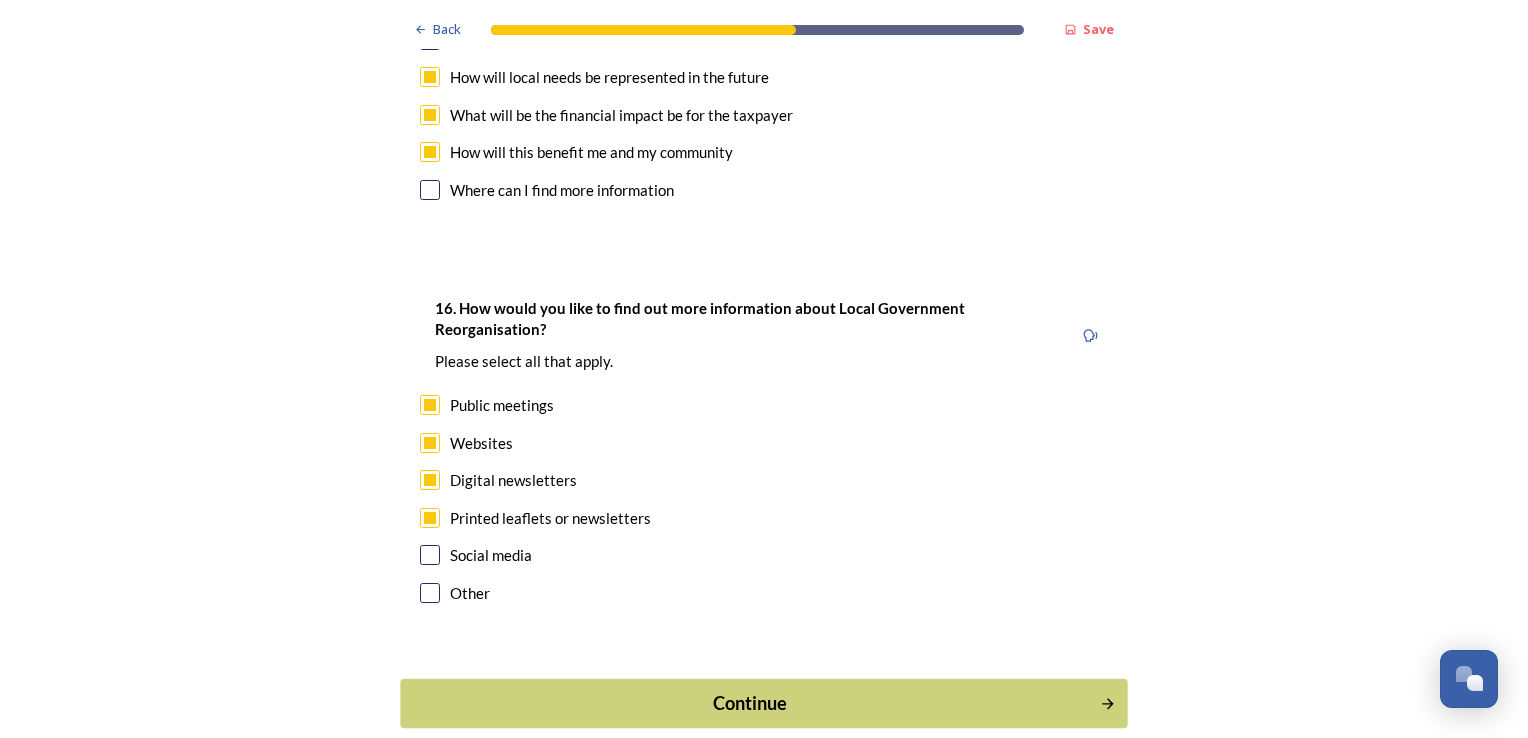 click on "Continue" at bounding box center (763, 703) 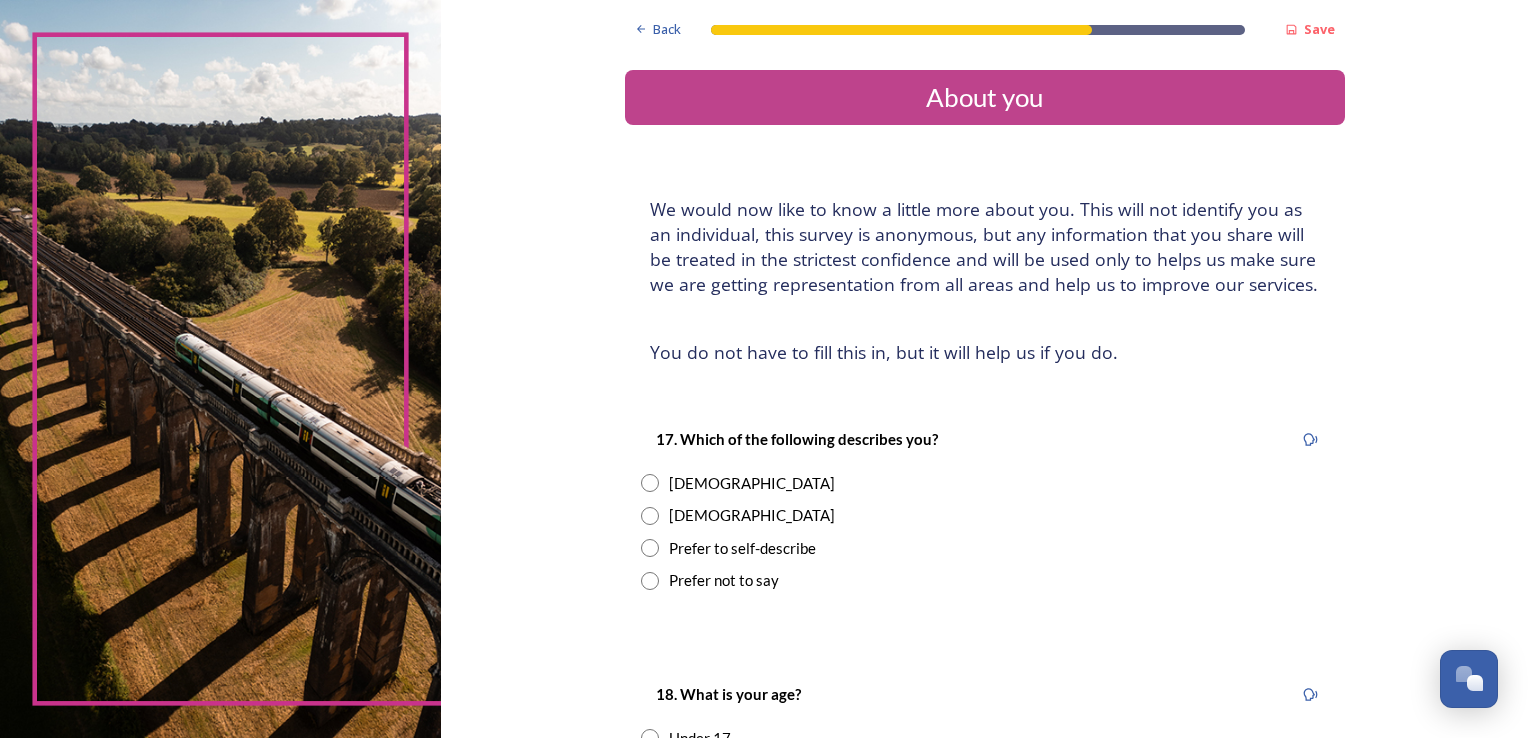 click on "[DEMOGRAPHIC_DATA]" at bounding box center (752, 483) 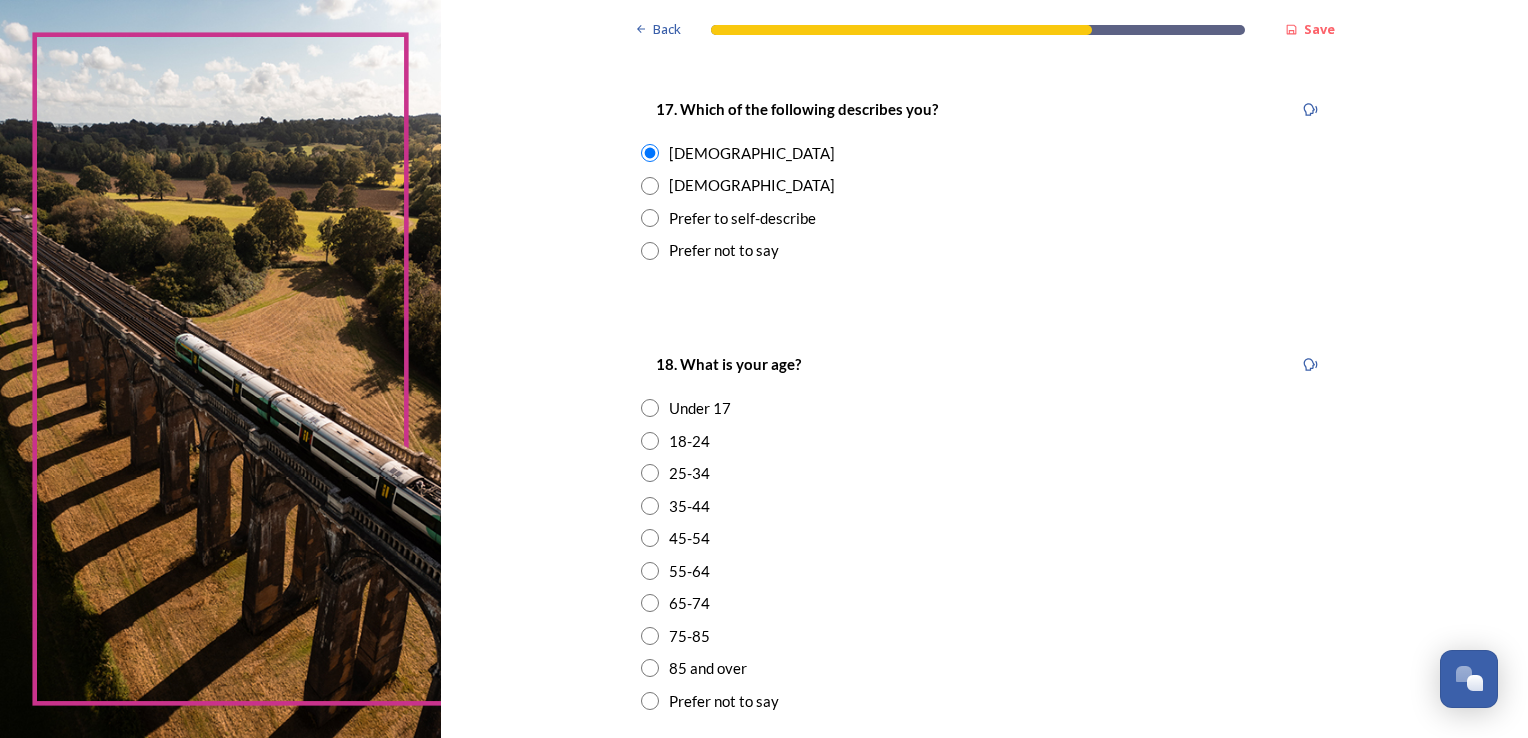 scroll, scrollTop: 414, scrollLeft: 0, axis: vertical 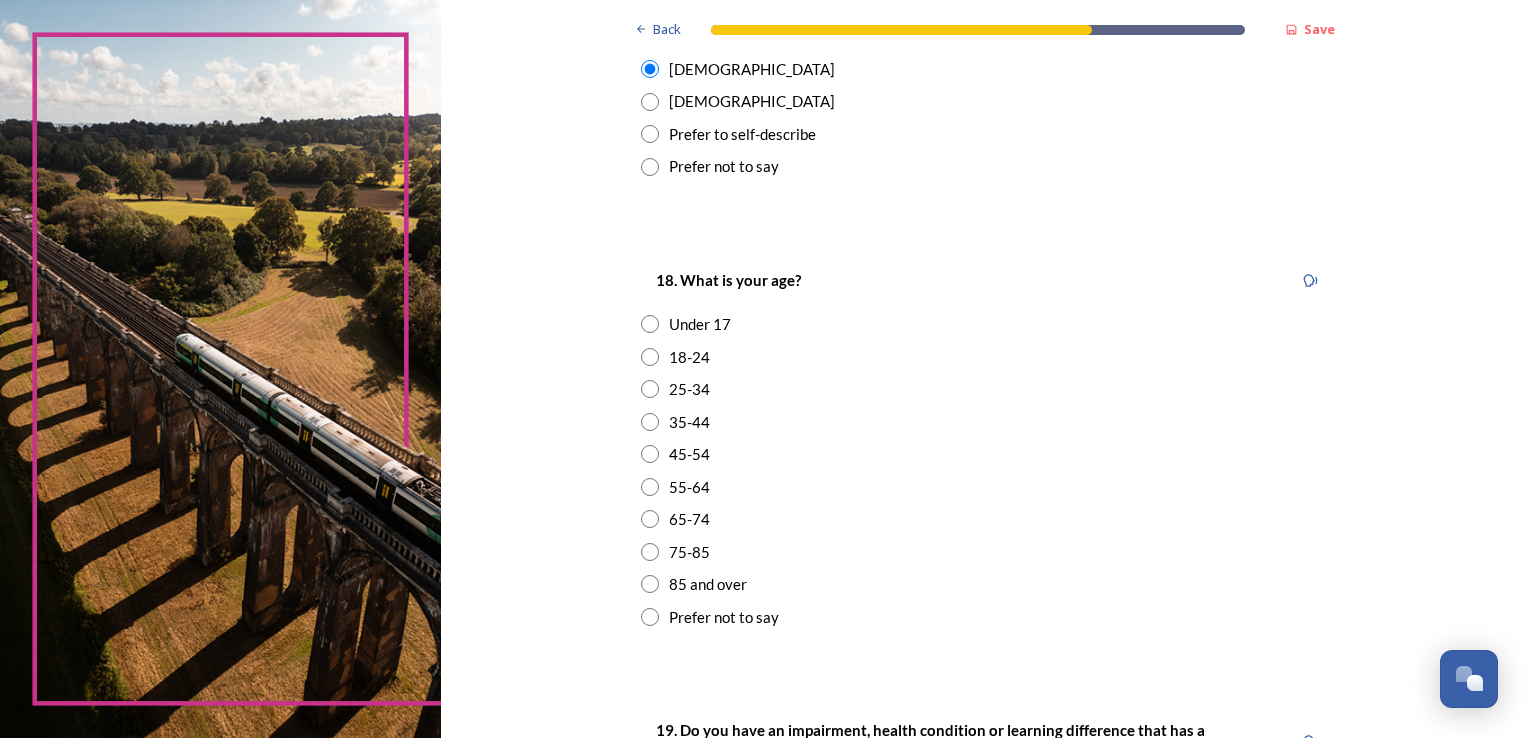 click at bounding box center [650, 454] 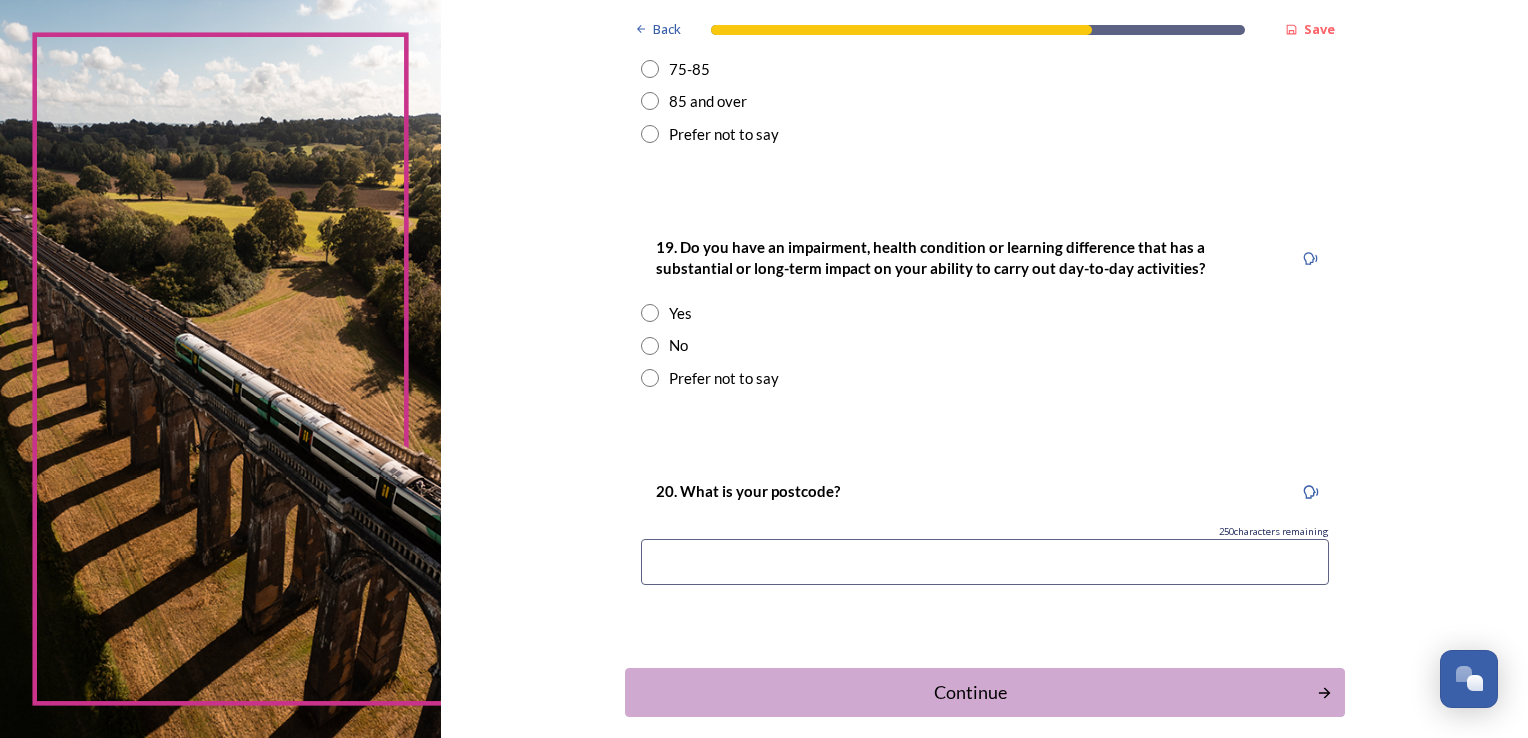 scroll, scrollTop: 905, scrollLeft: 0, axis: vertical 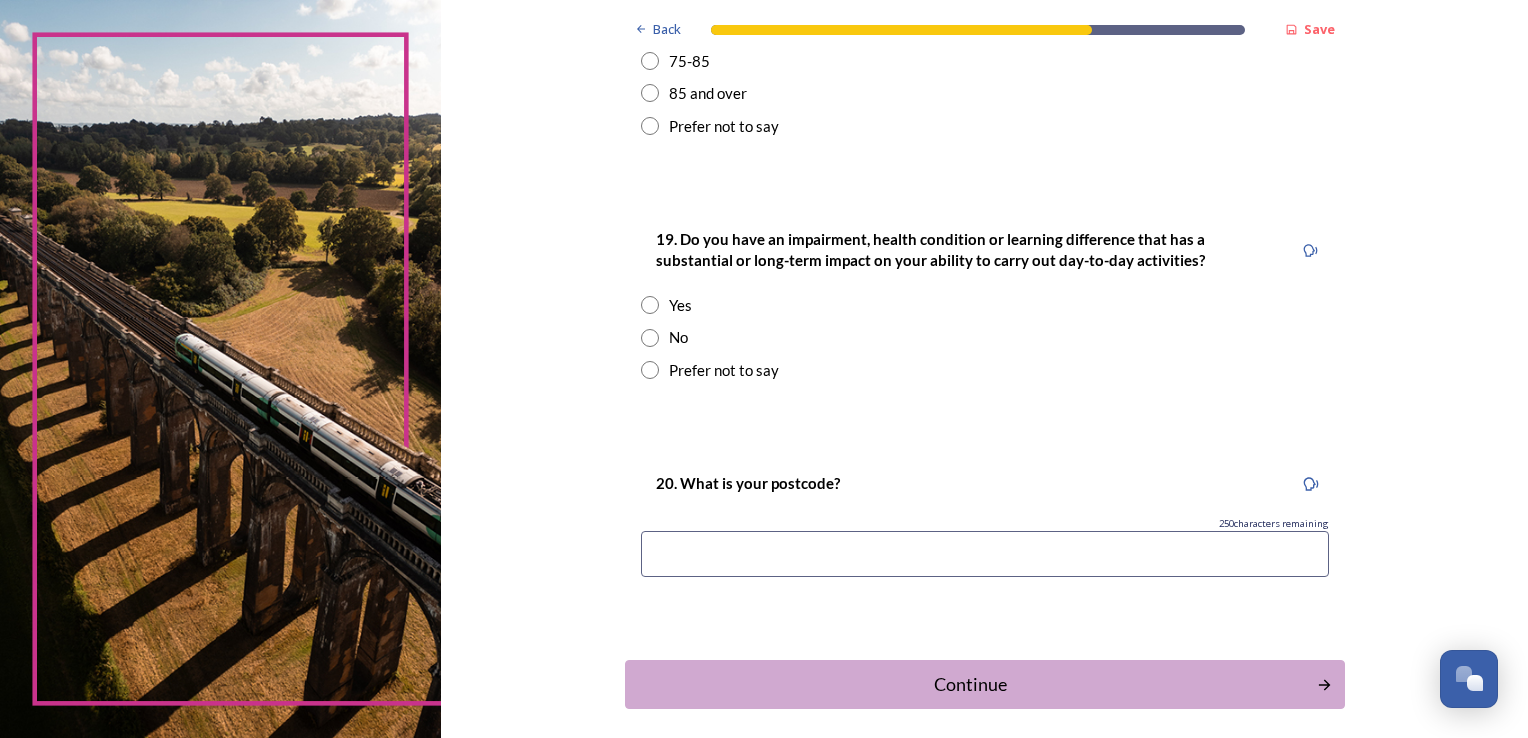 click at bounding box center [650, 338] 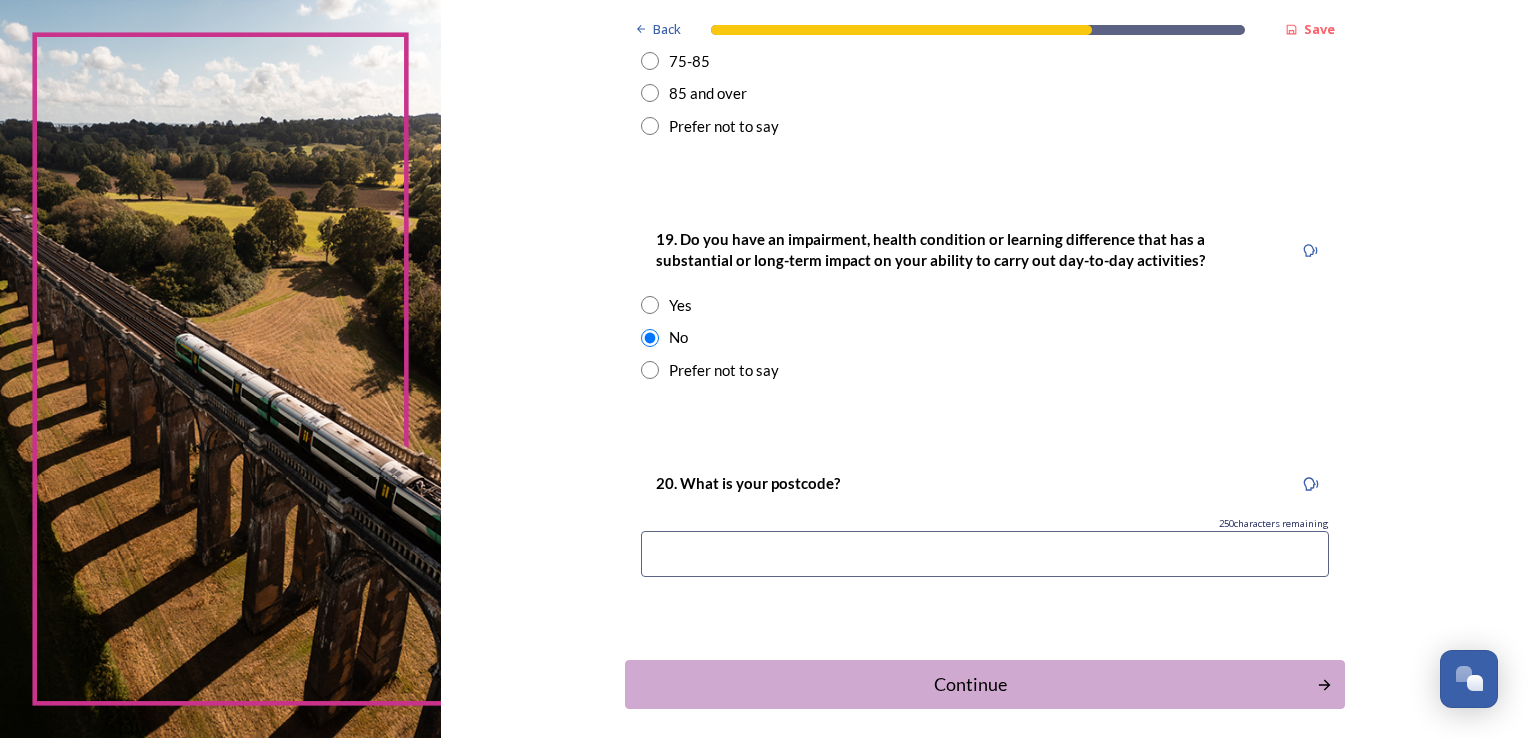 click at bounding box center (985, 554) 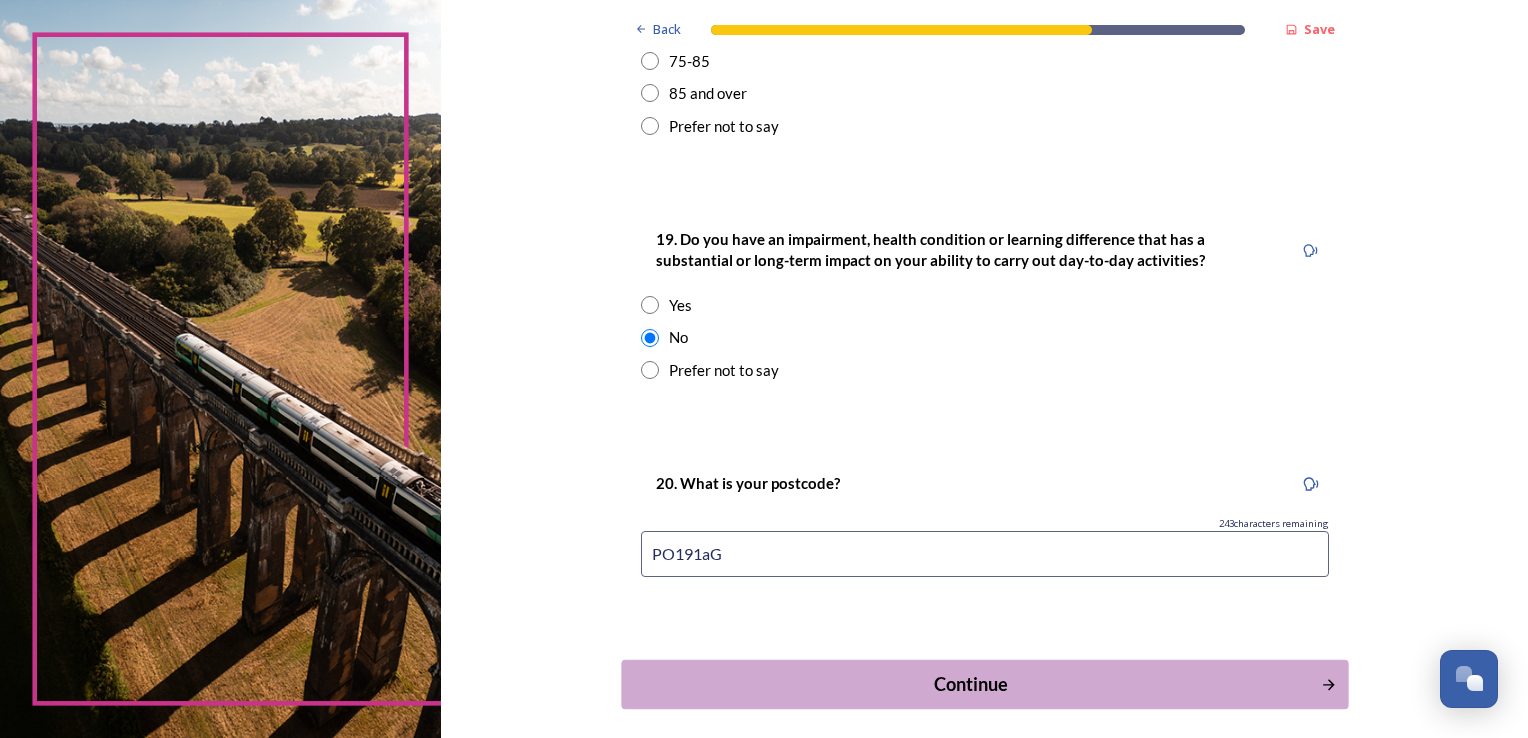 type on "PO191aG" 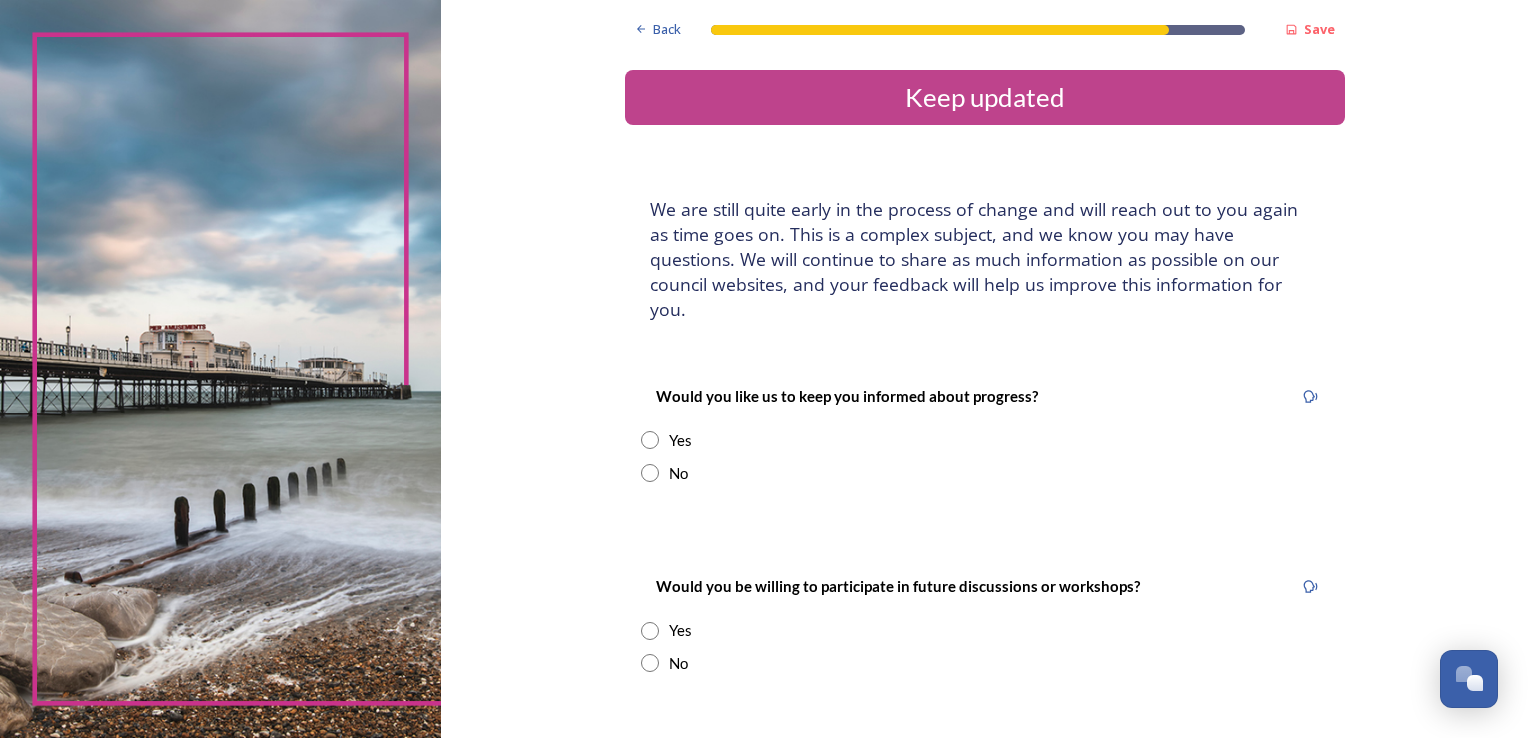 click at bounding box center [650, 440] 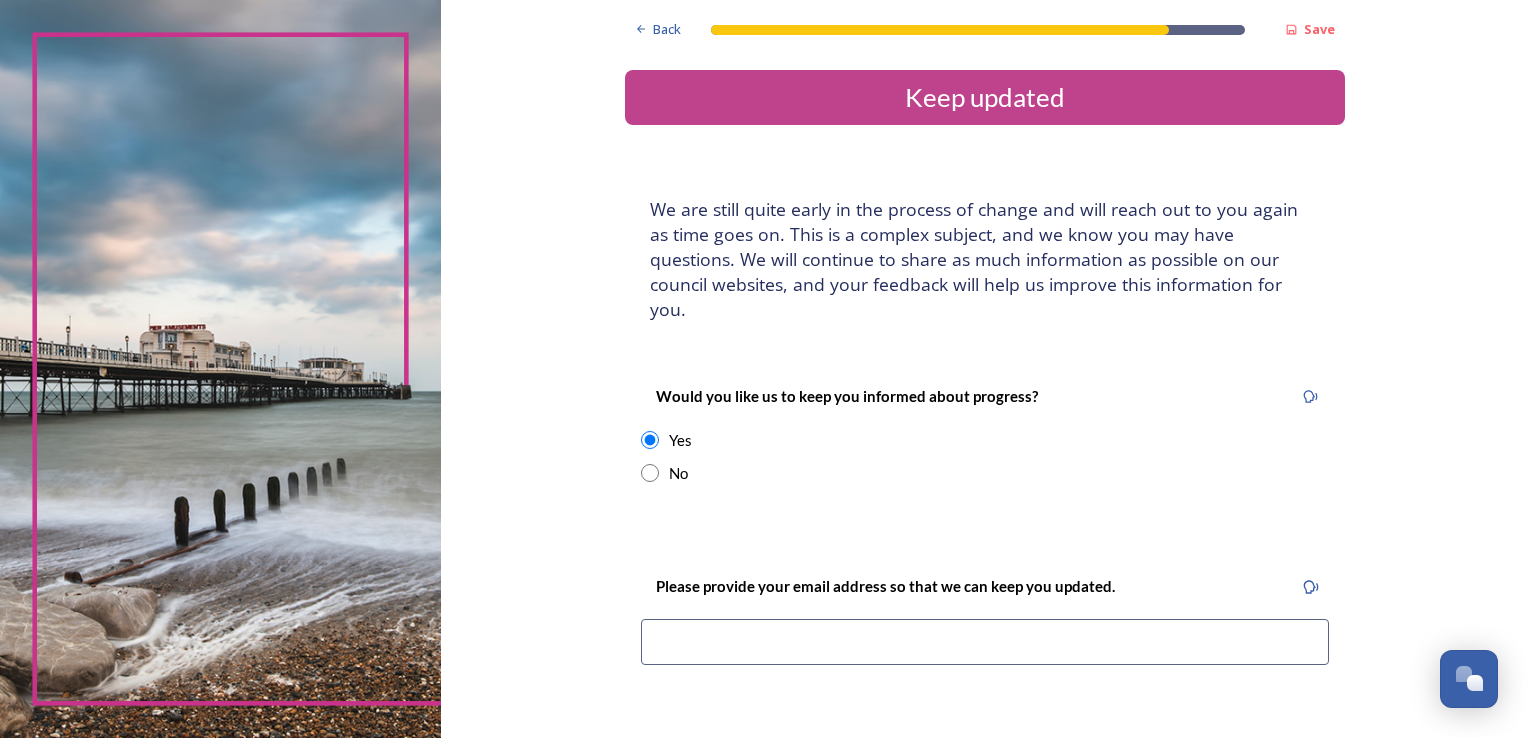 click at bounding box center [985, 642] 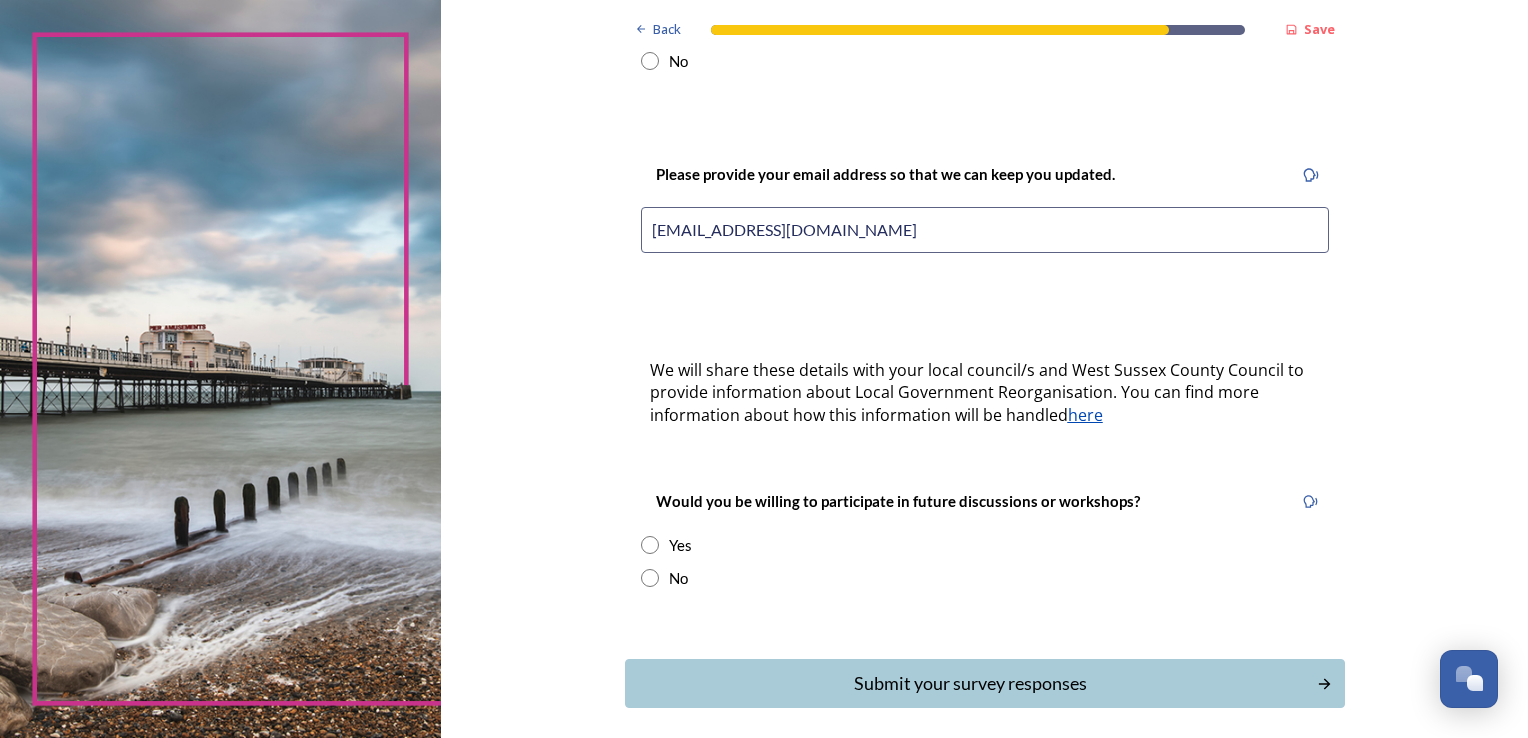 scroll, scrollTop: 425, scrollLeft: 0, axis: vertical 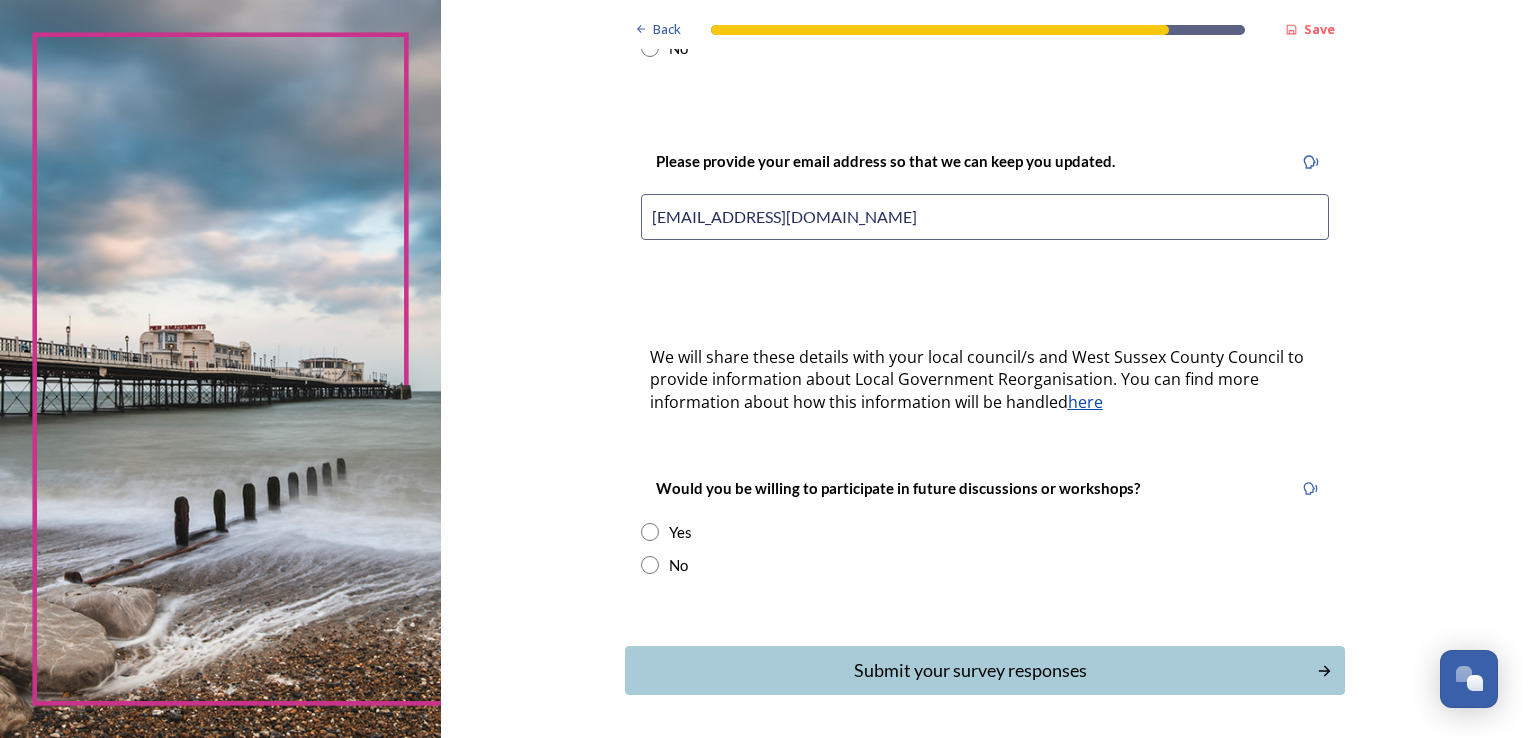 click at bounding box center (650, 532) 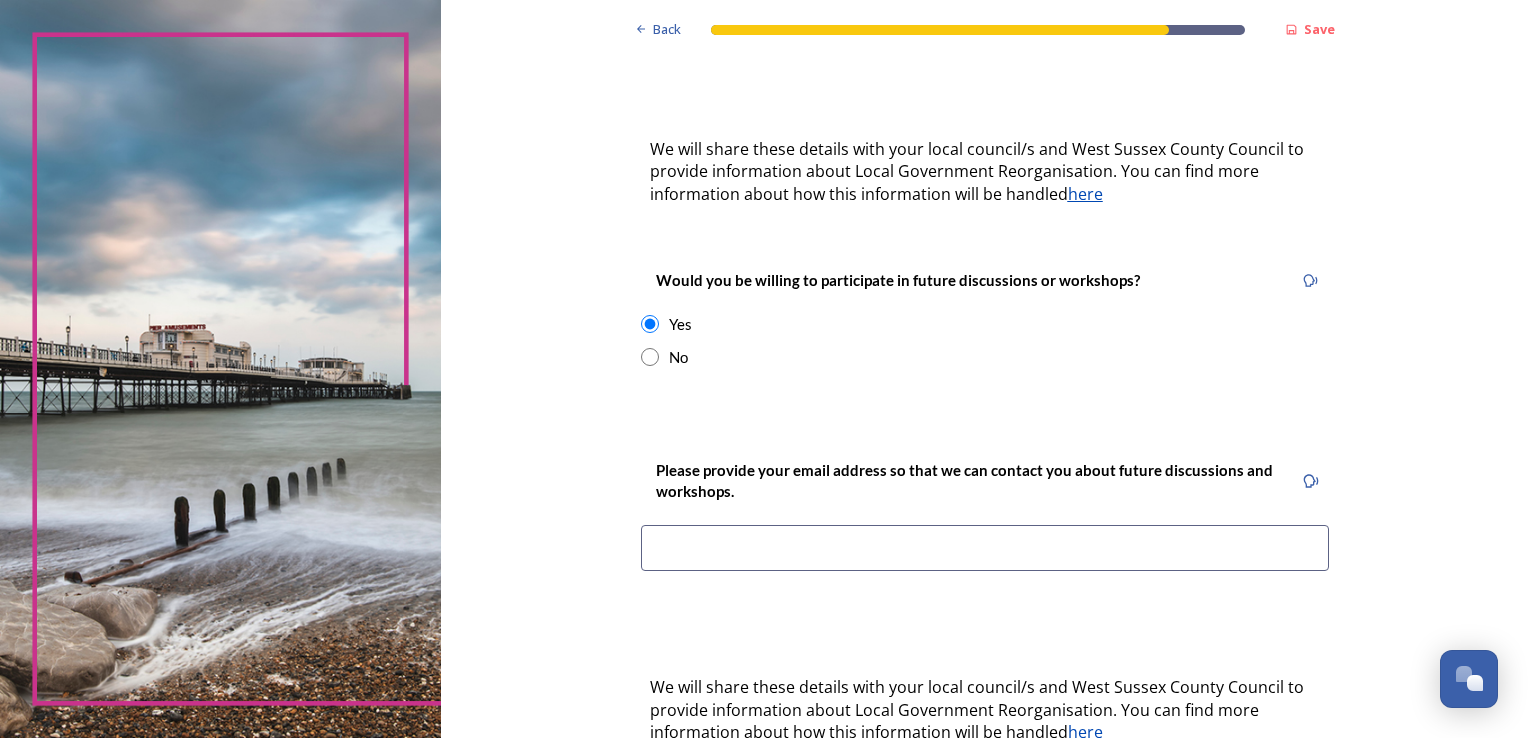 scroll, scrollTop: 655, scrollLeft: 0, axis: vertical 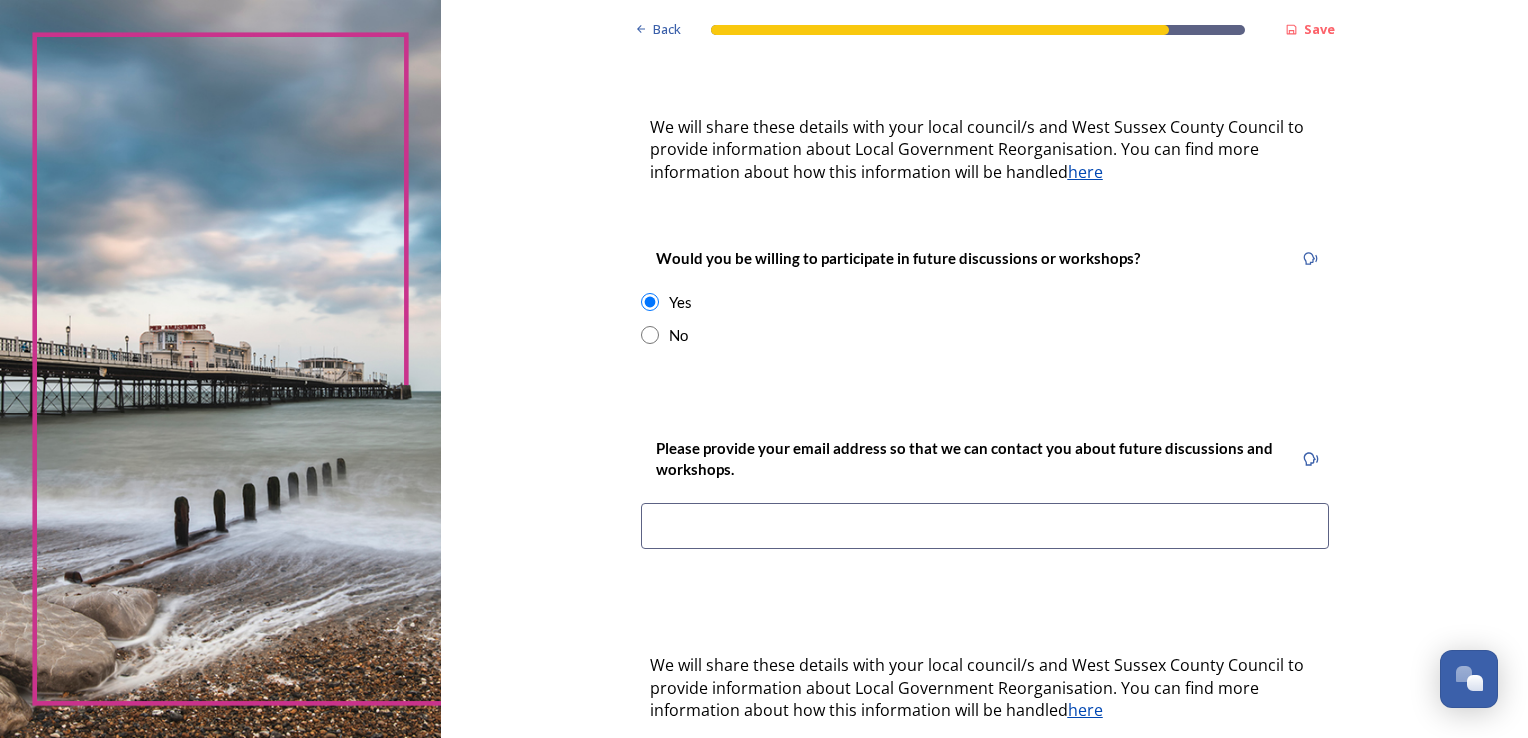 click at bounding box center [985, 526] 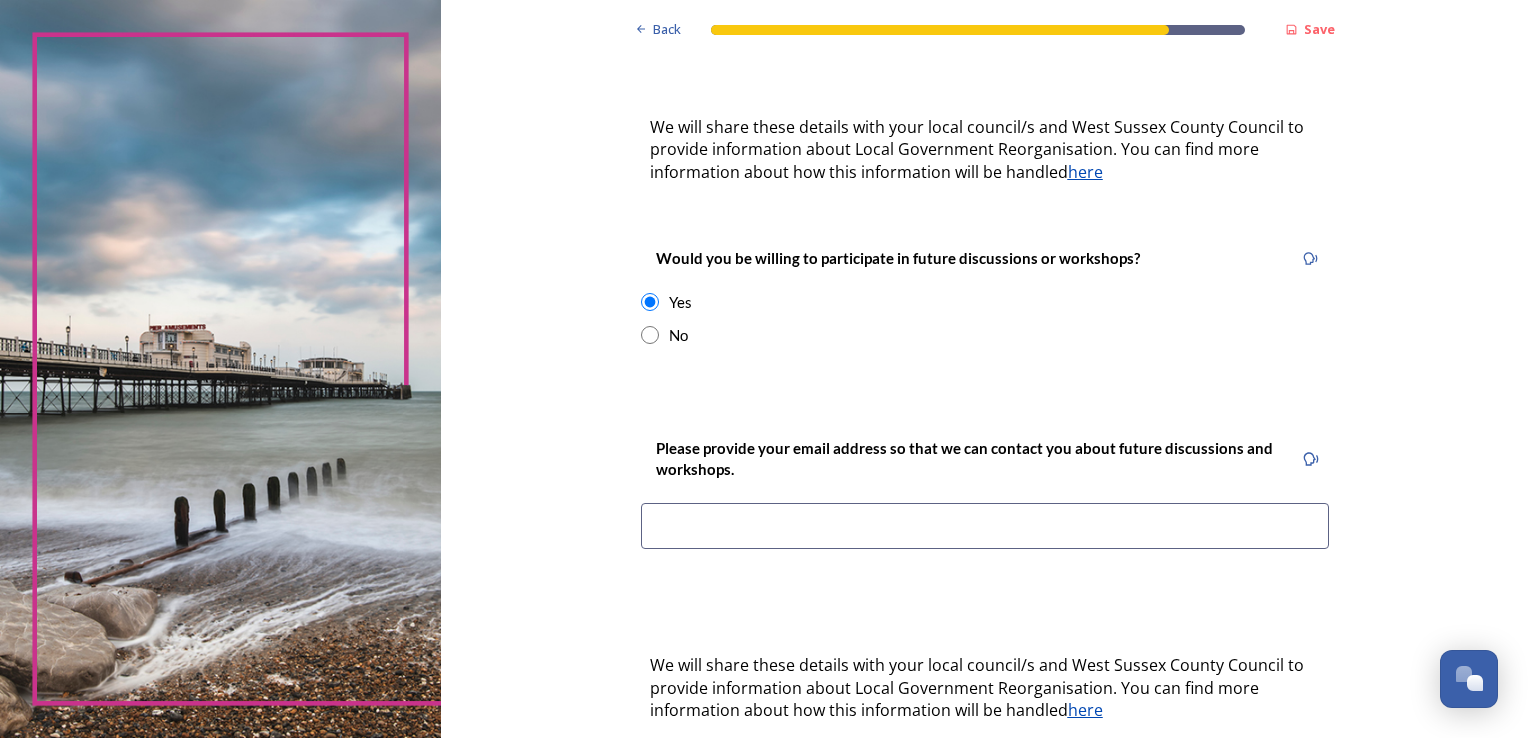 type on "[EMAIL_ADDRESS][DOMAIN_NAME]" 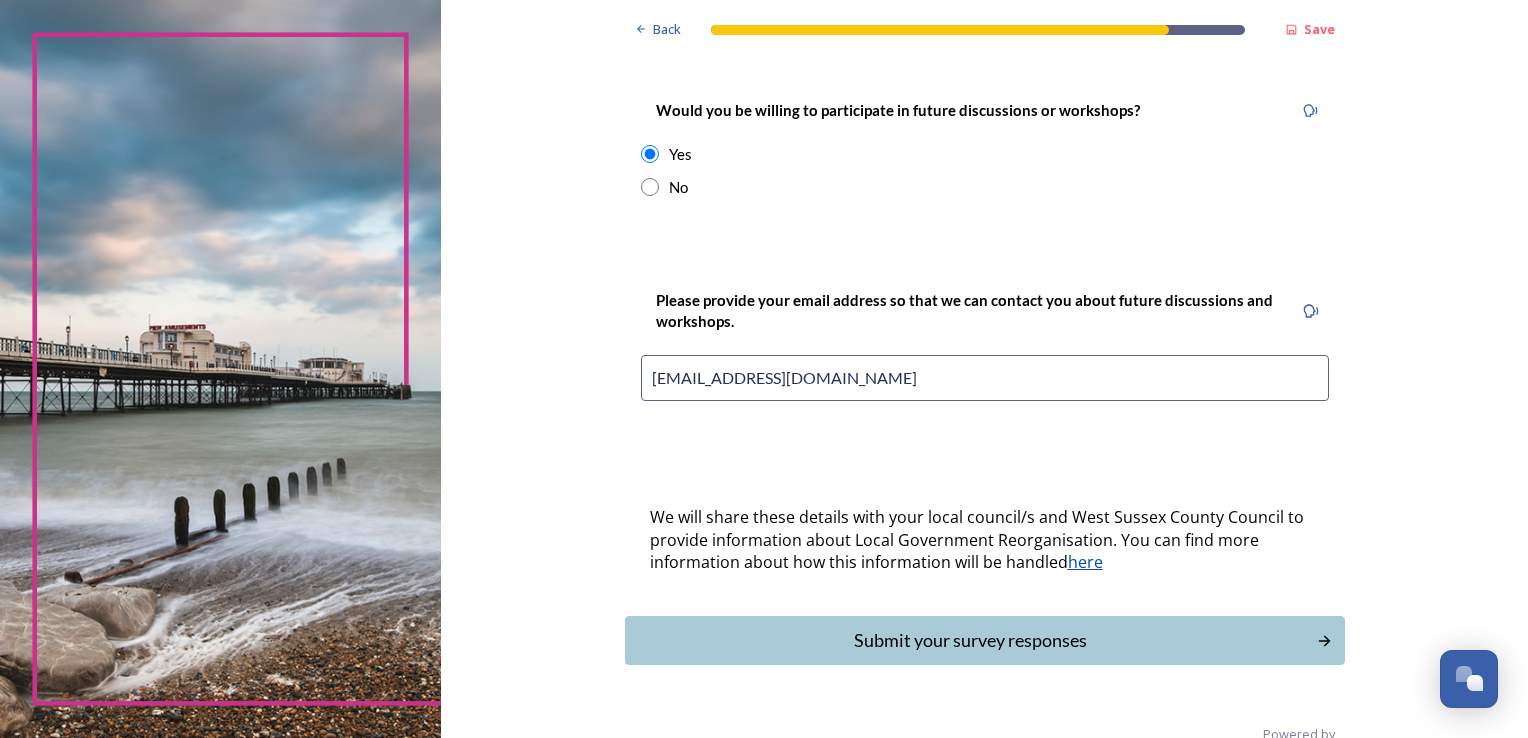 scroll, scrollTop: 819, scrollLeft: 0, axis: vertical 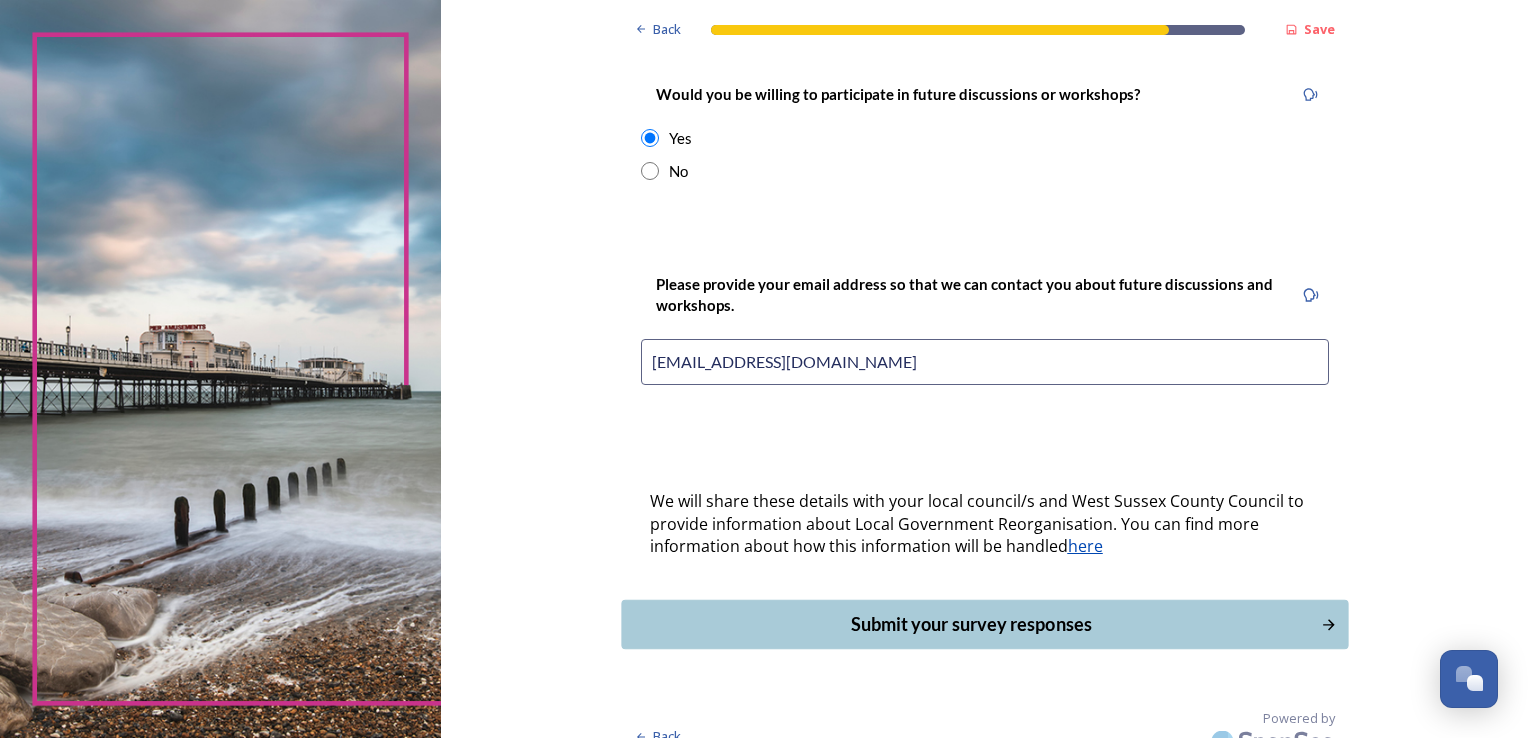 click on "Submit your survey responses" at bounding box center [970, 624] 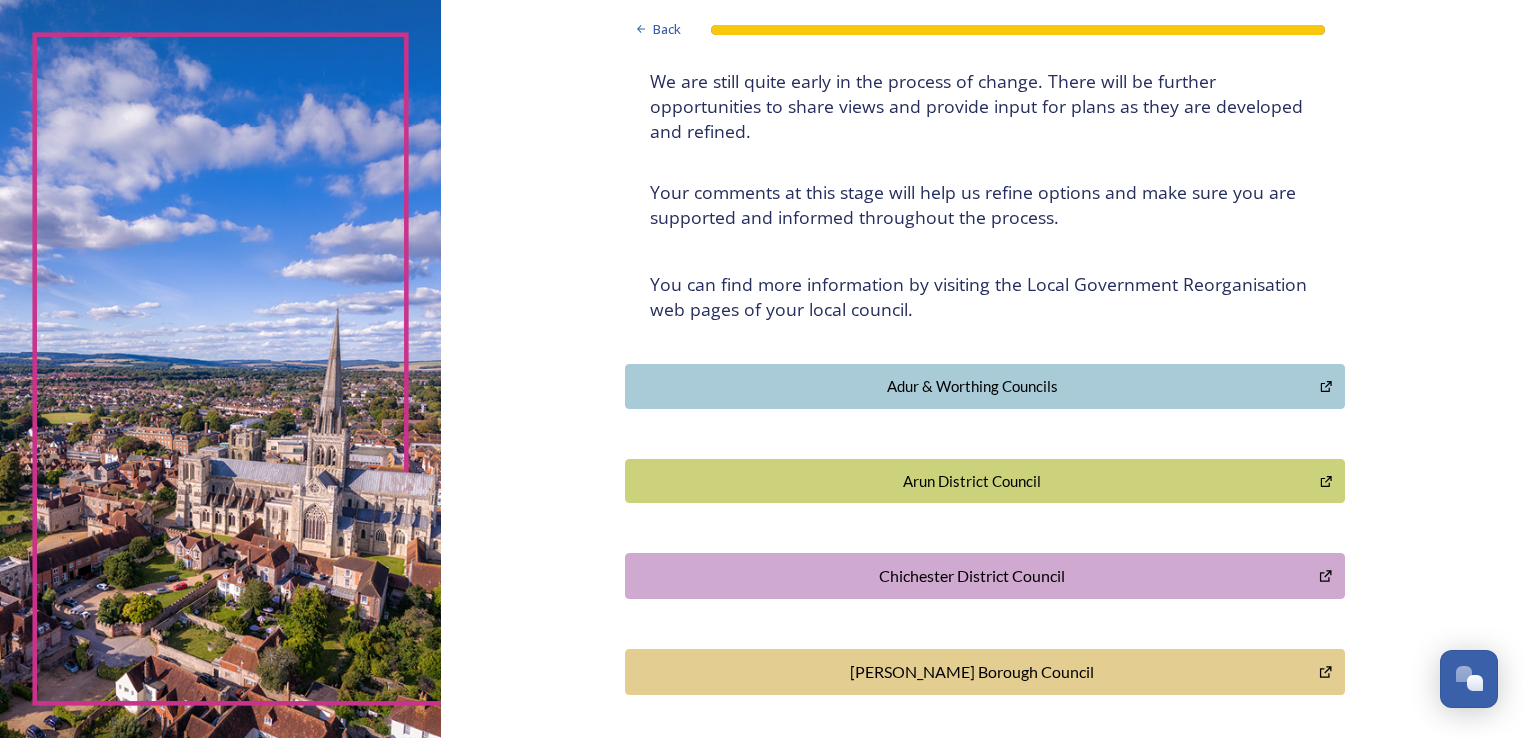 scroll, scrollTop: 191, scrollLeft: 0, axis: vertical 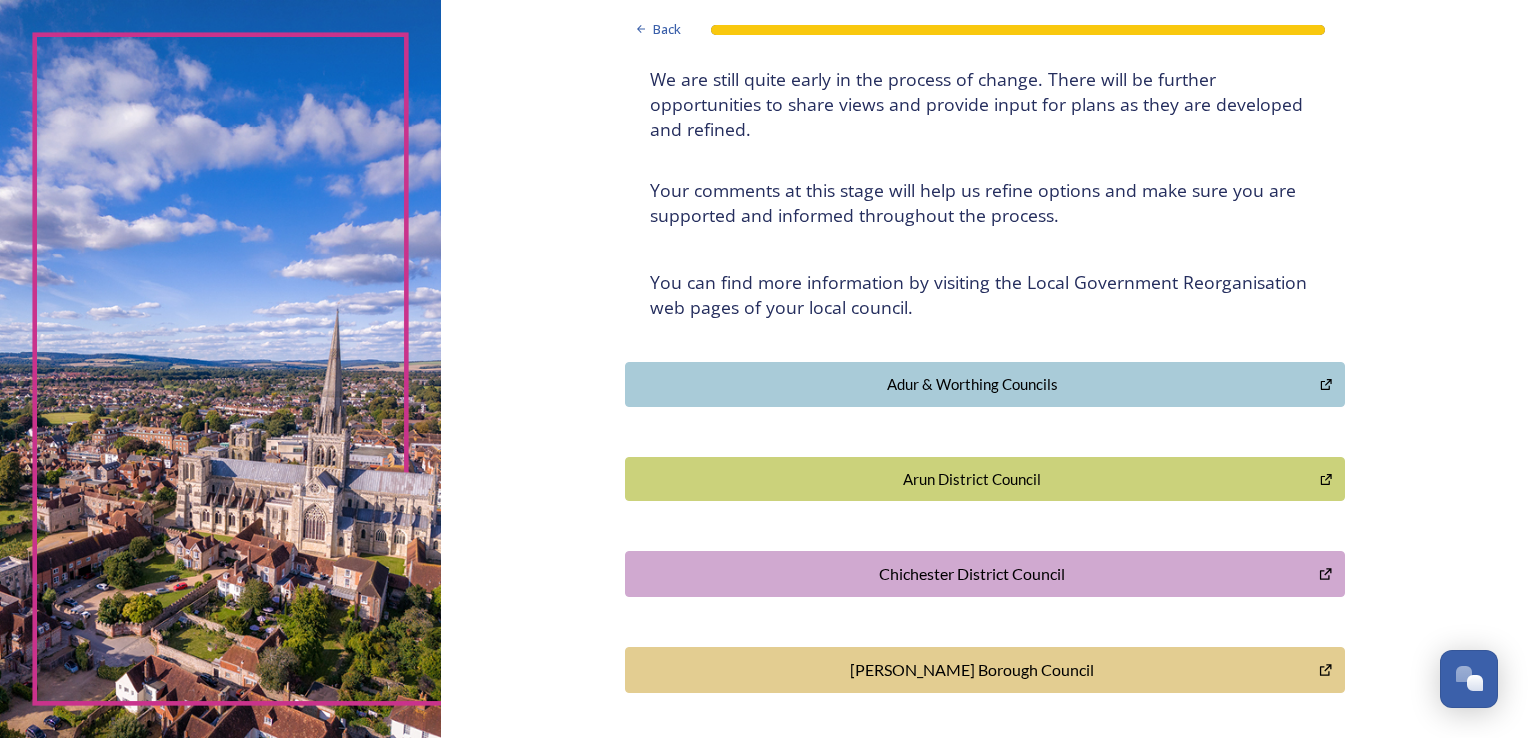 click on "Chichester District Council" at bounding box center (972, 574) 